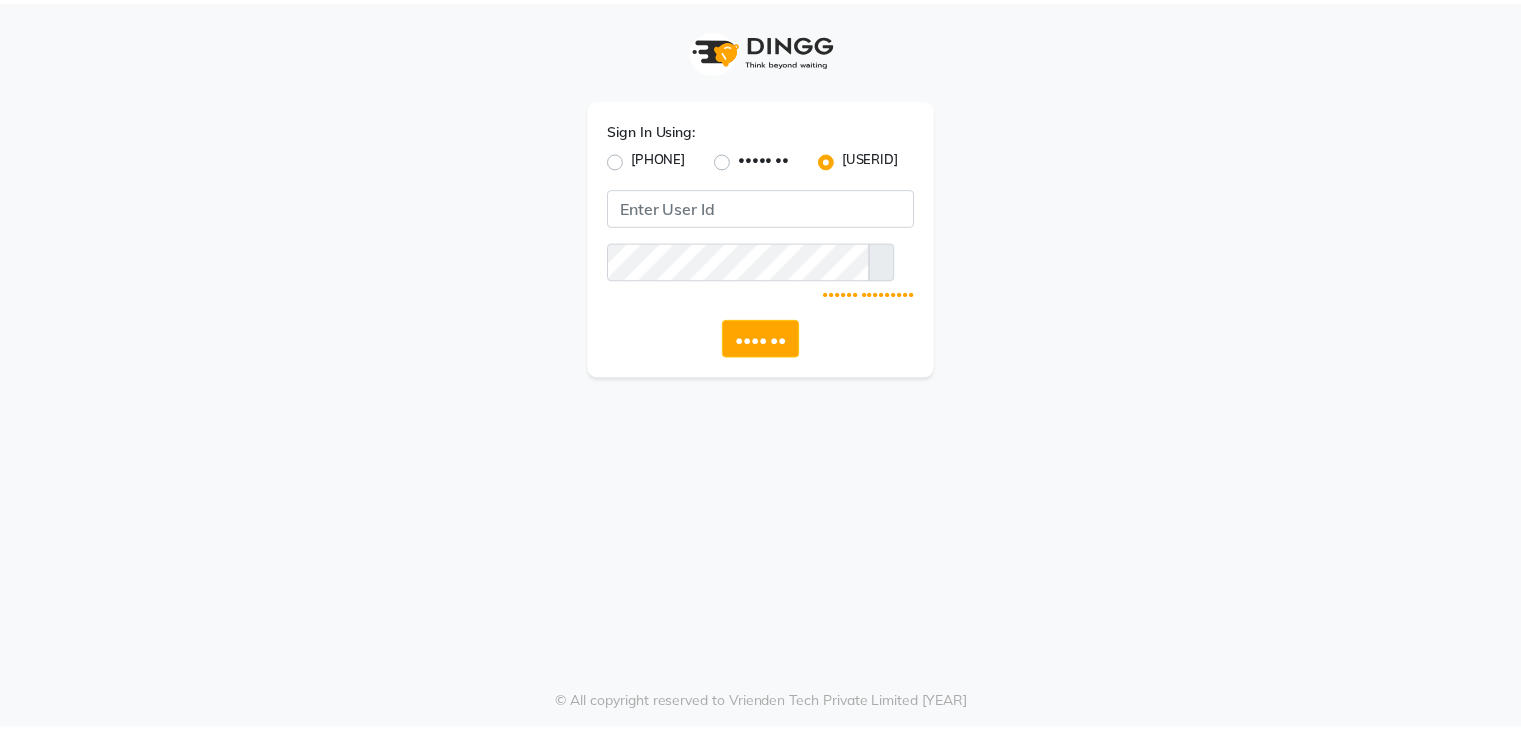scroll, scrollTop: 0, scrollLeft: 0, axis: both 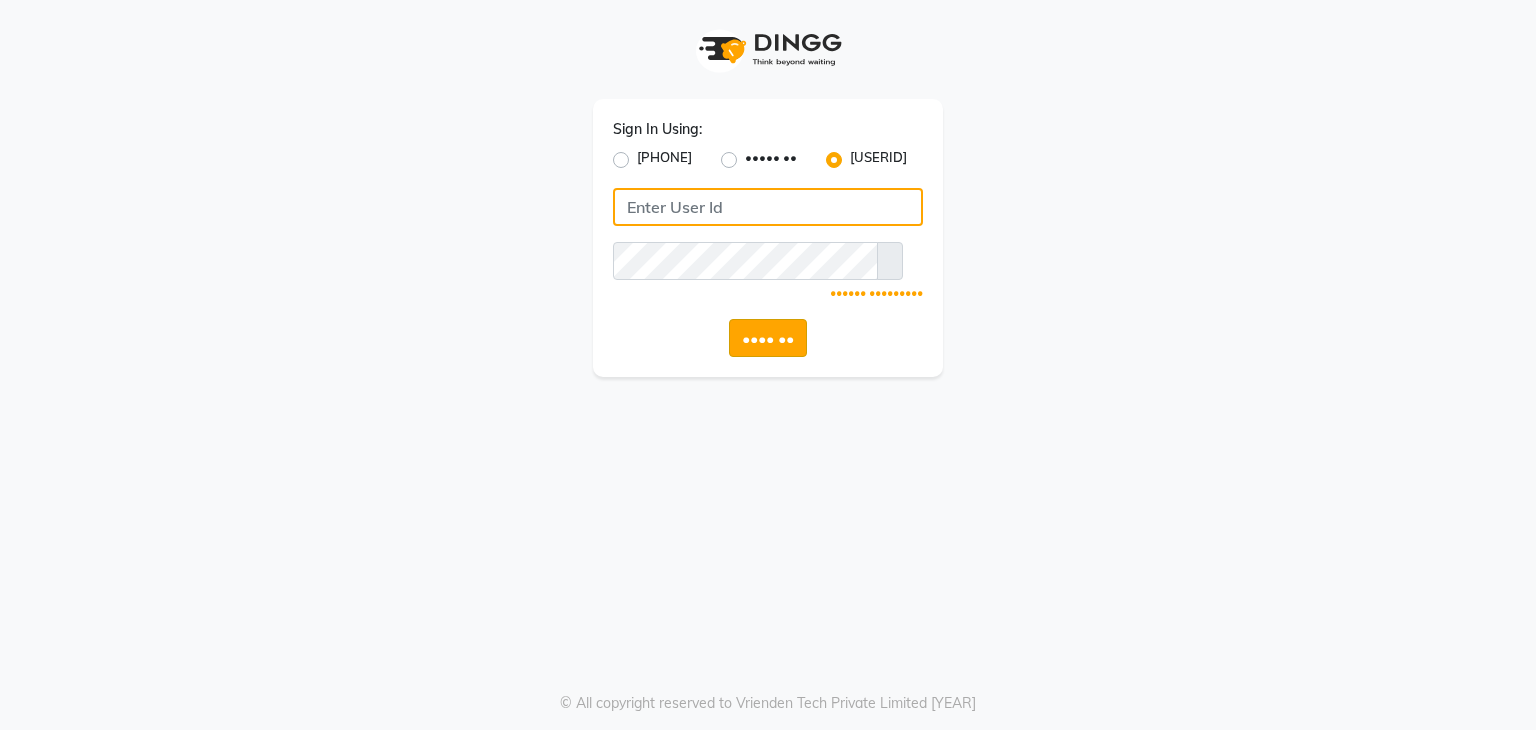 type on "TONY&GUYB" 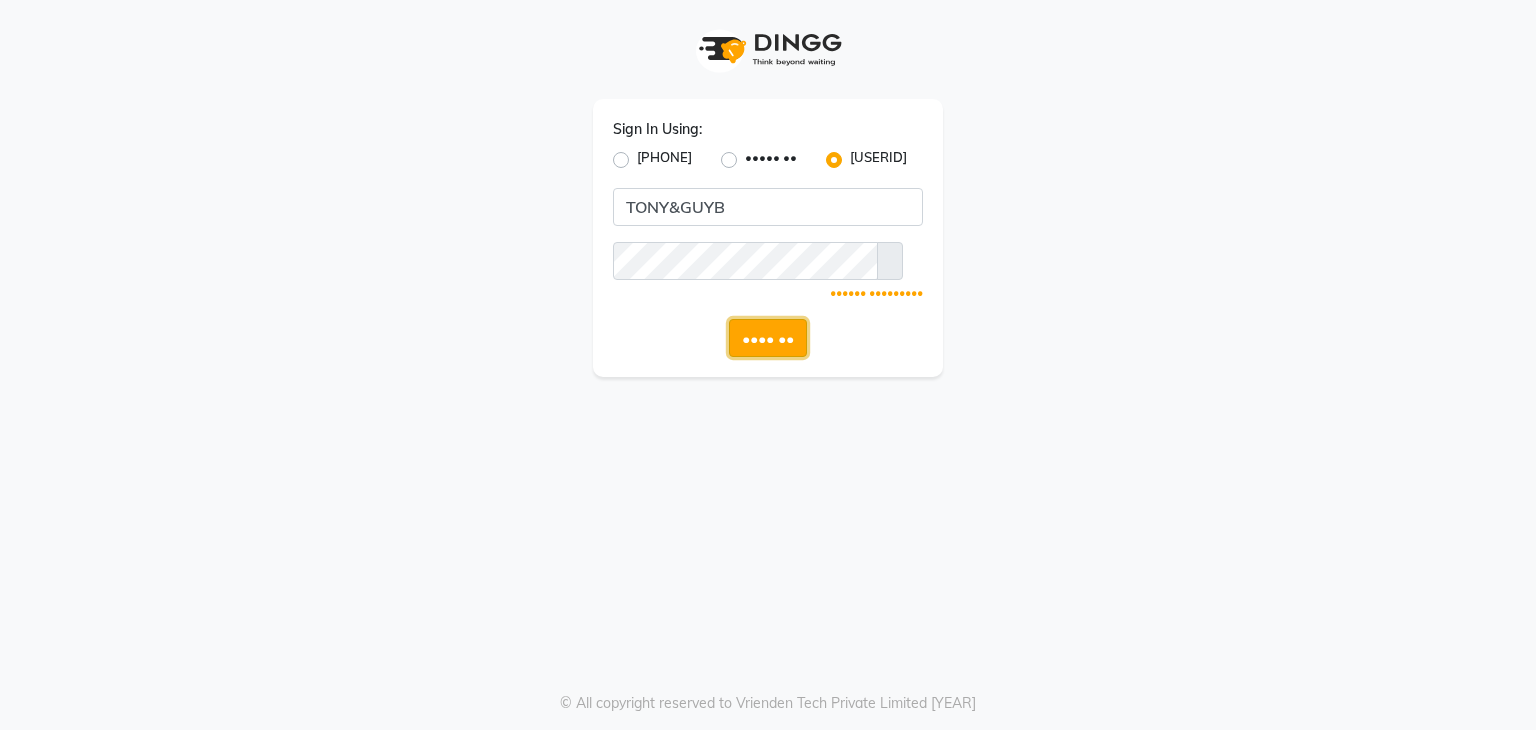 click on "•••• ••" at bounding box center [768, 338] 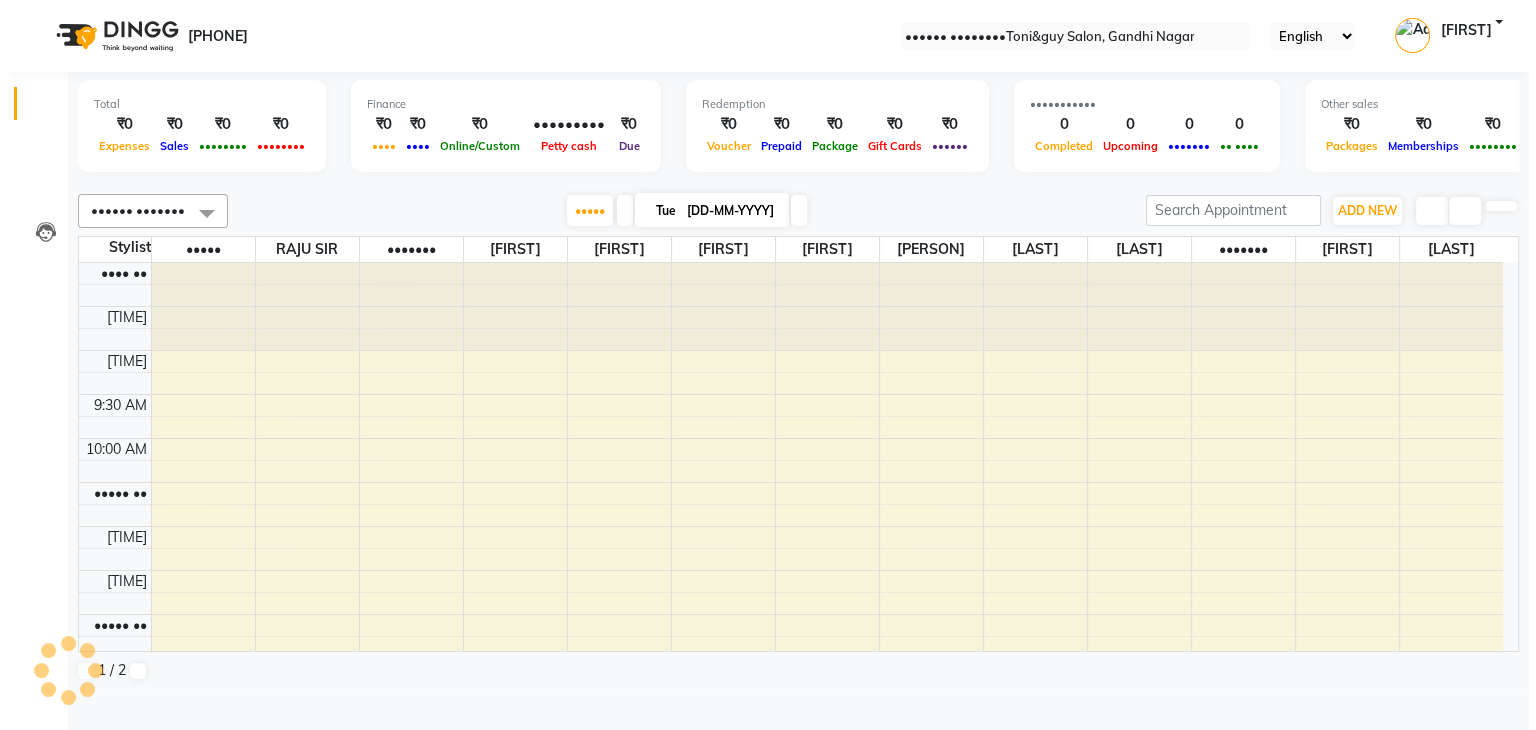 scroll, scrollTop: 0, scrollLeft: 0, axis: both 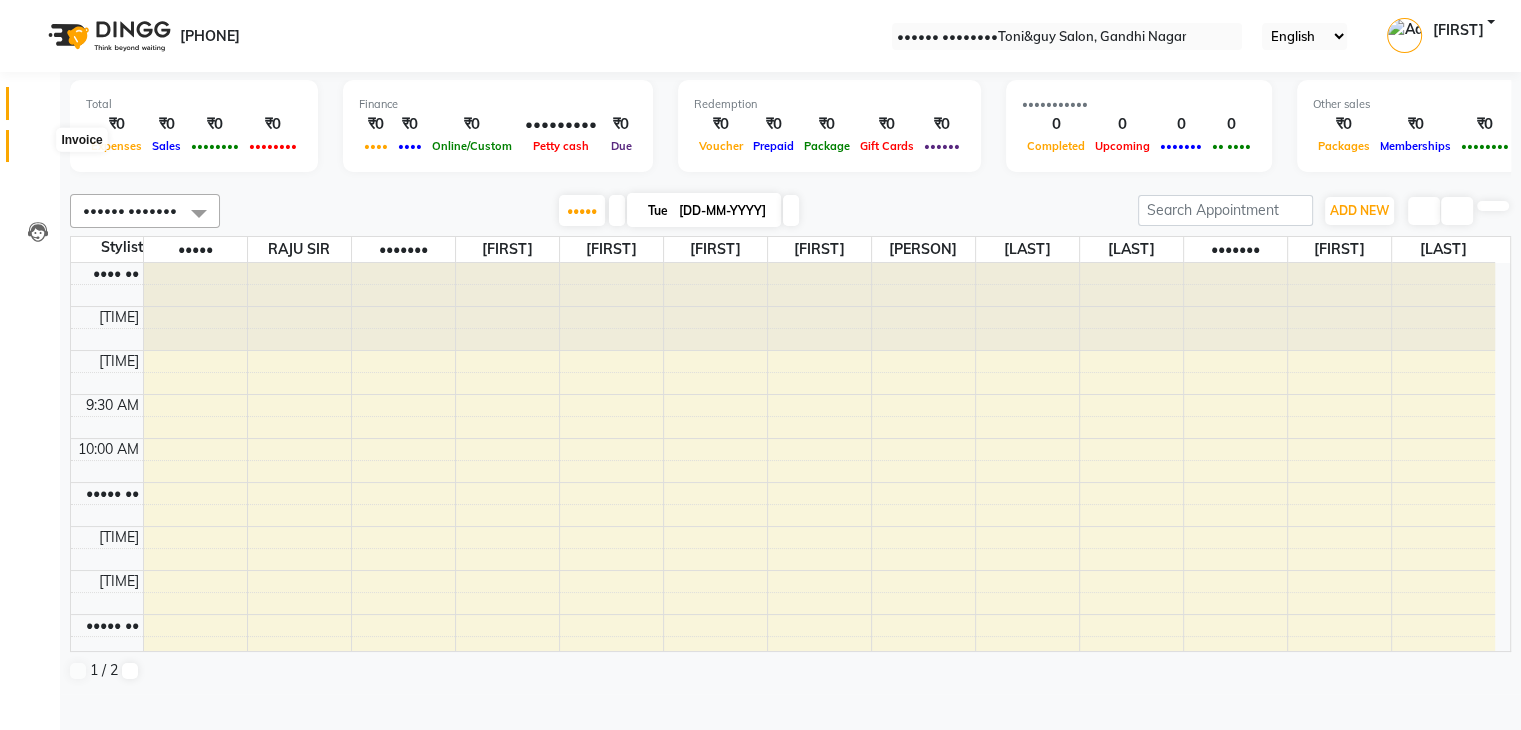 click at bounding box center (37, 151) 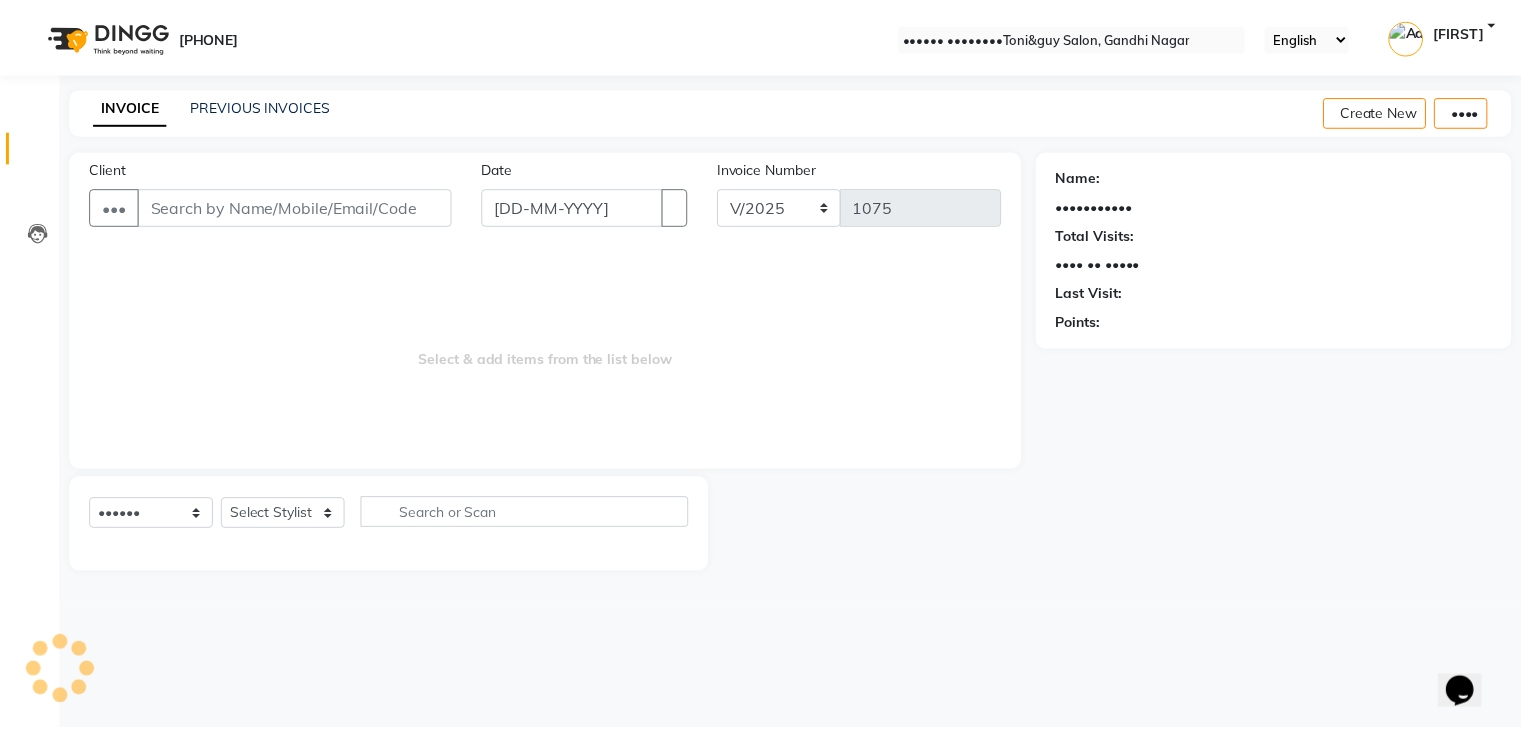 scroll, scrollTop: 0, scrollLeft: 0, axis: both 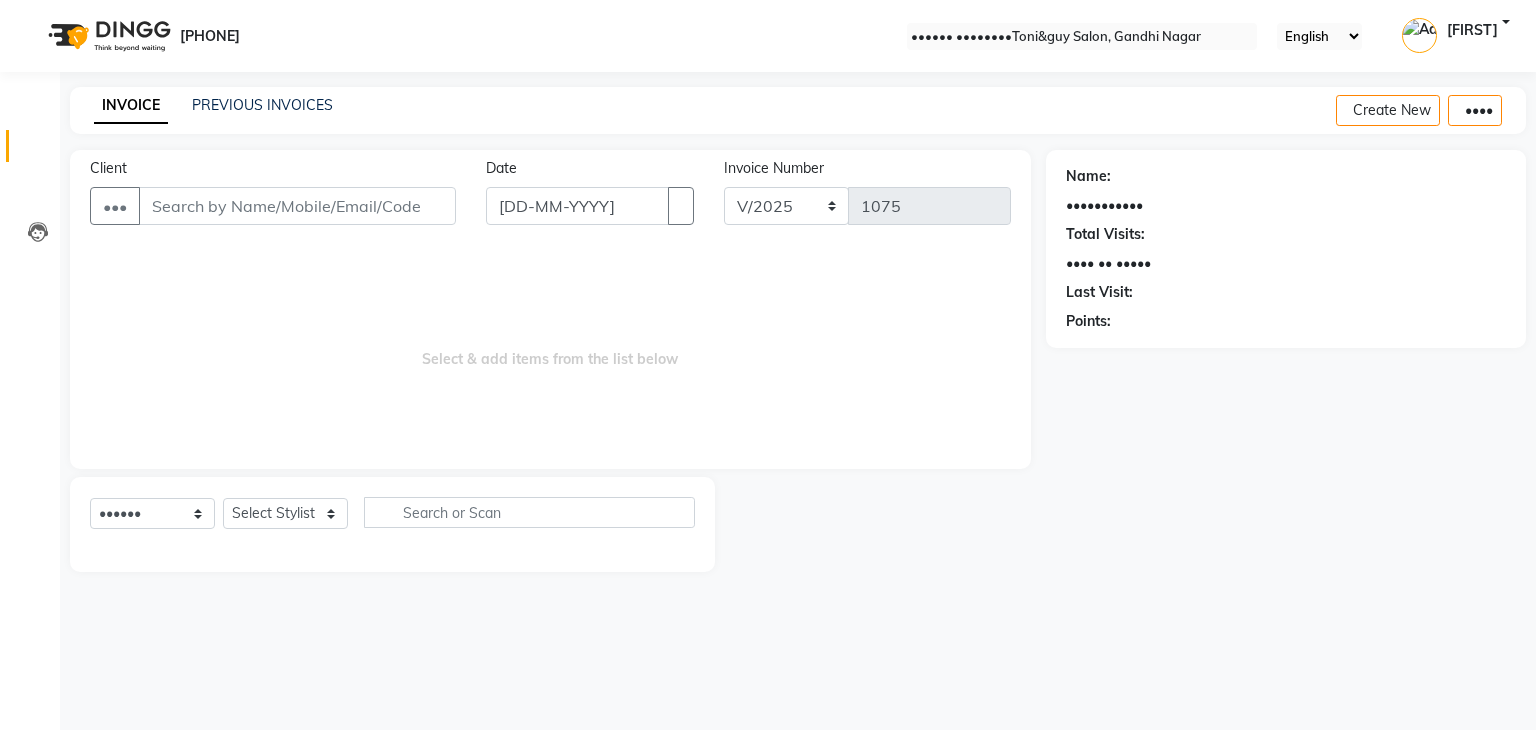 click on "Client" at bounding box center [297, 206] 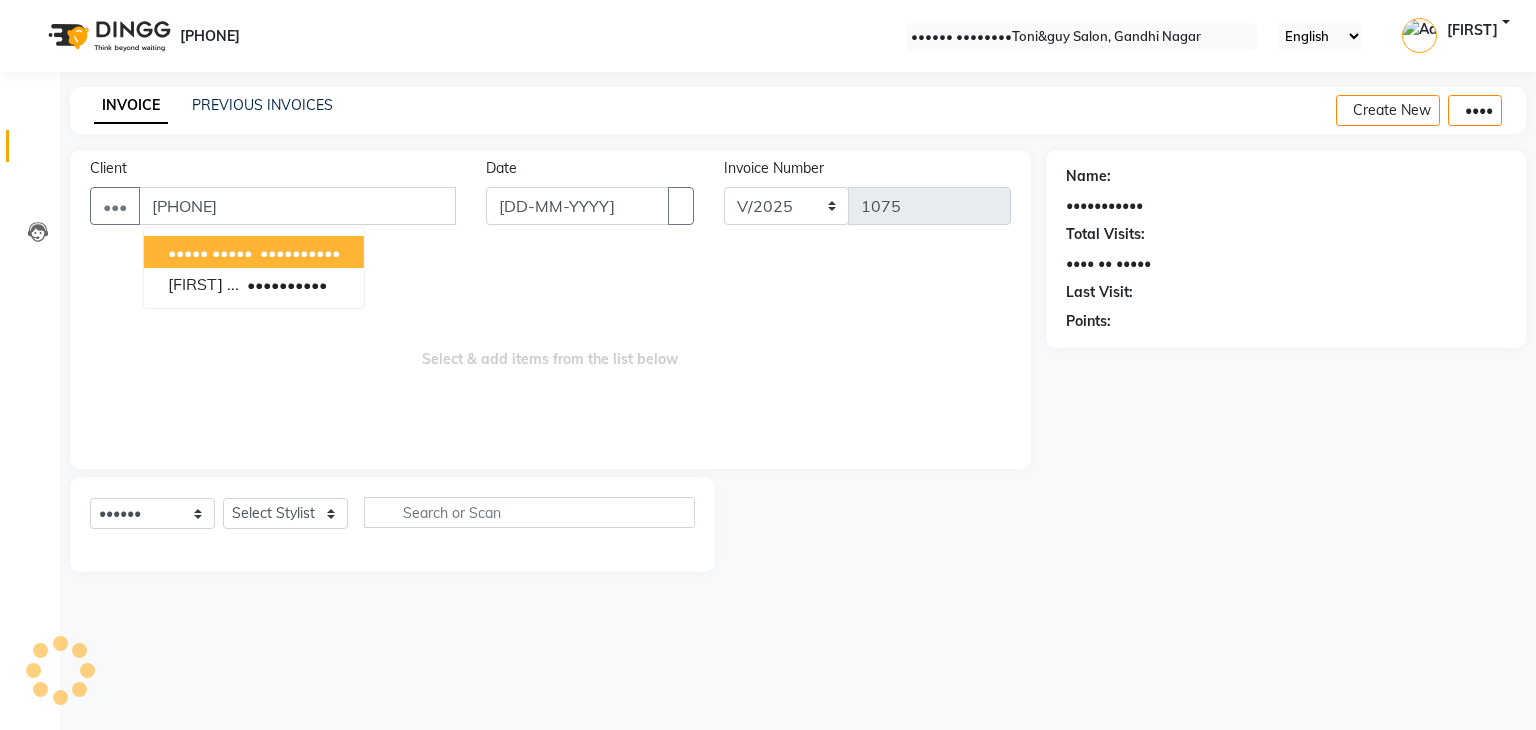 type on "[PHONE]" 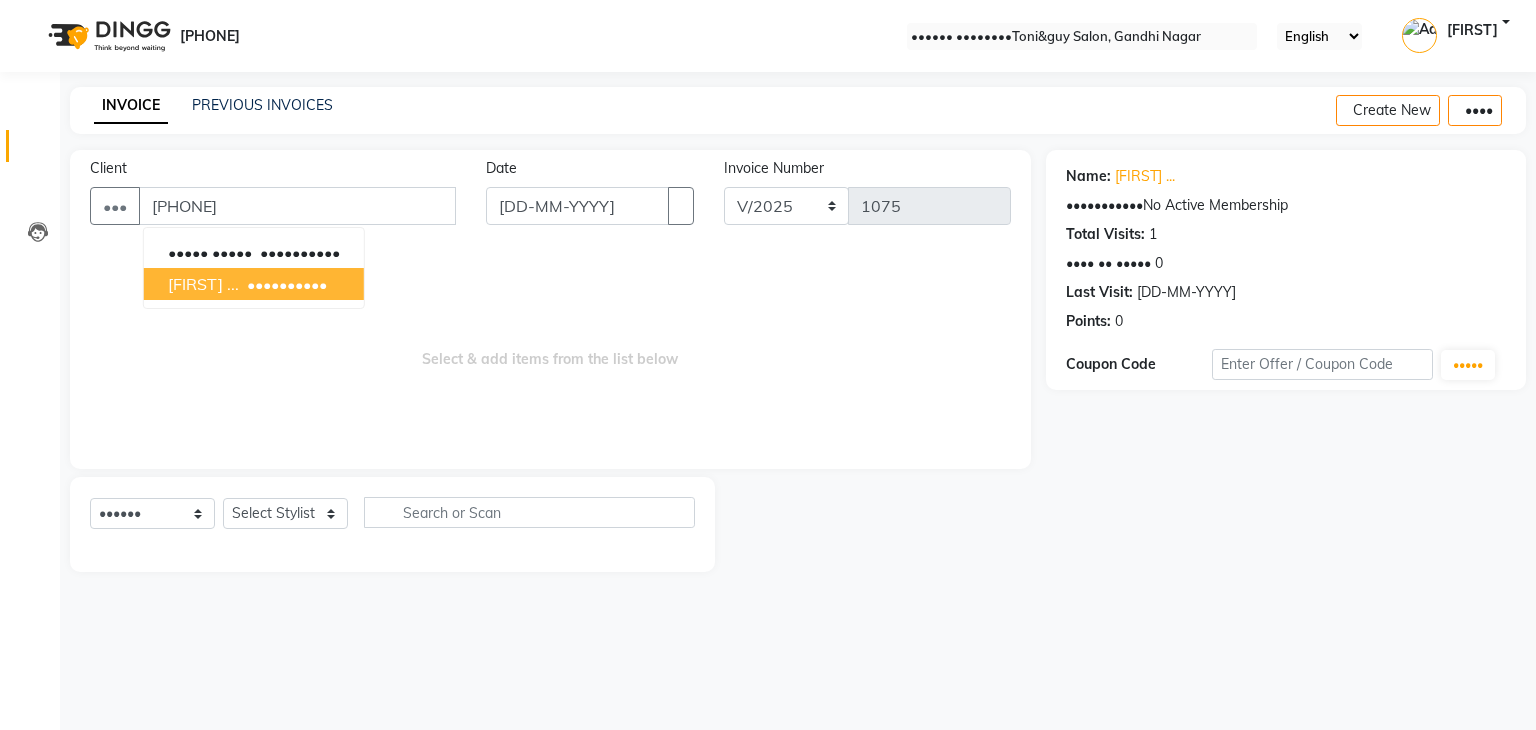 click on "[PHONE]" at bounding box center (285, 284) 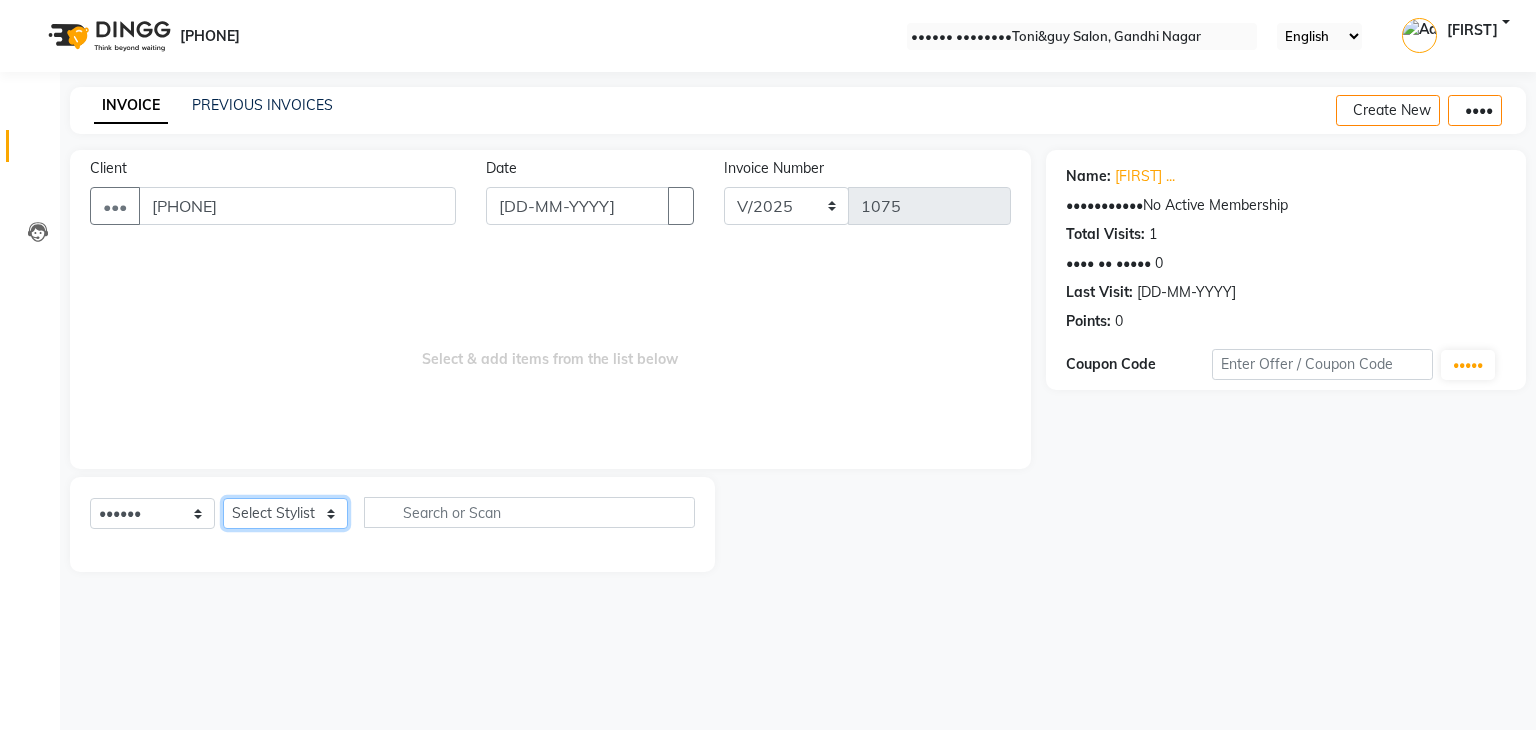 click on "Select Stylist ARSH BILAJ DEEPA DIPAK PAYAL PRIYA PRIYA rafik RAJU SIR riju SAKCHI sandhya SHIVANI swarna" at bounding box center [285, 513] 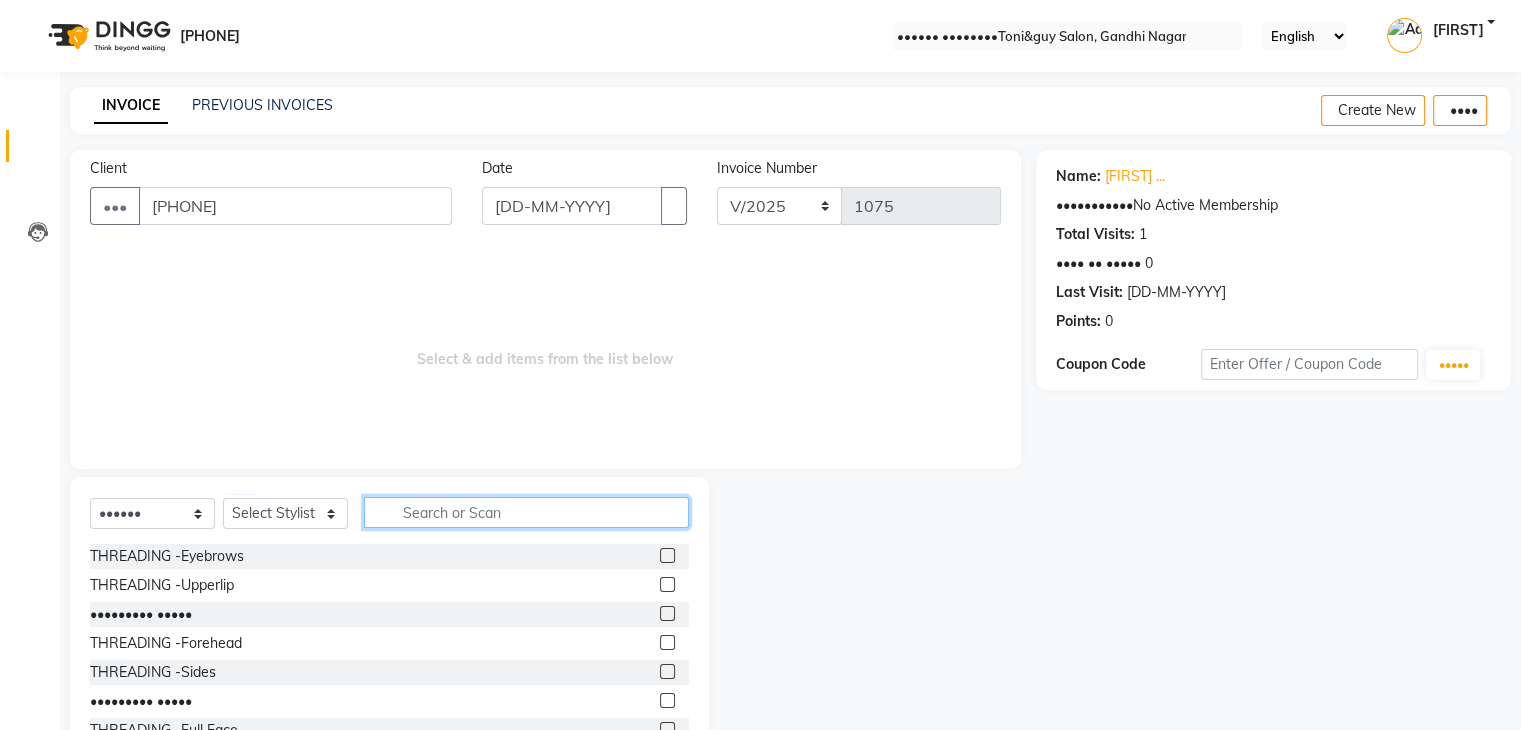 click at bounding box center [526, 512] 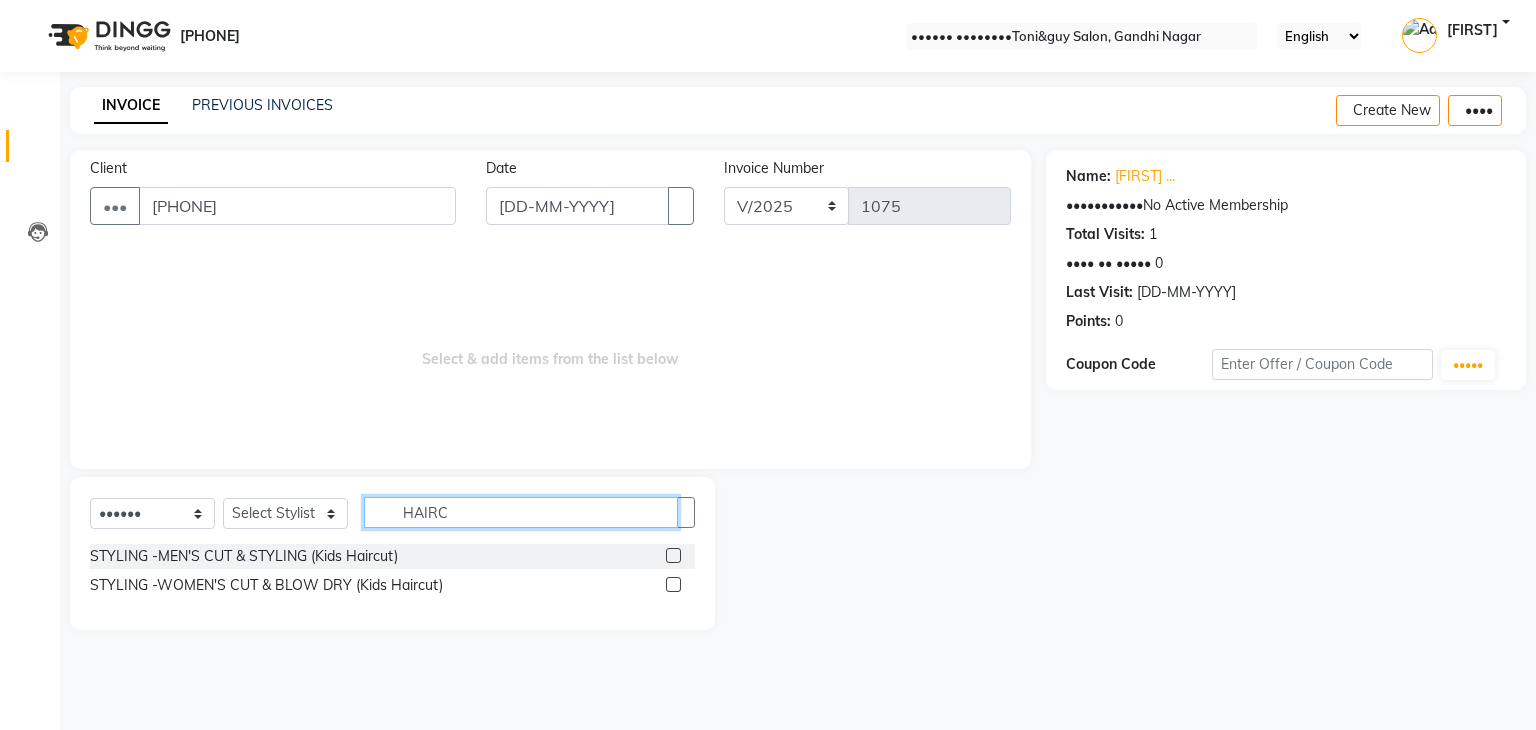 type on "HAIRC" 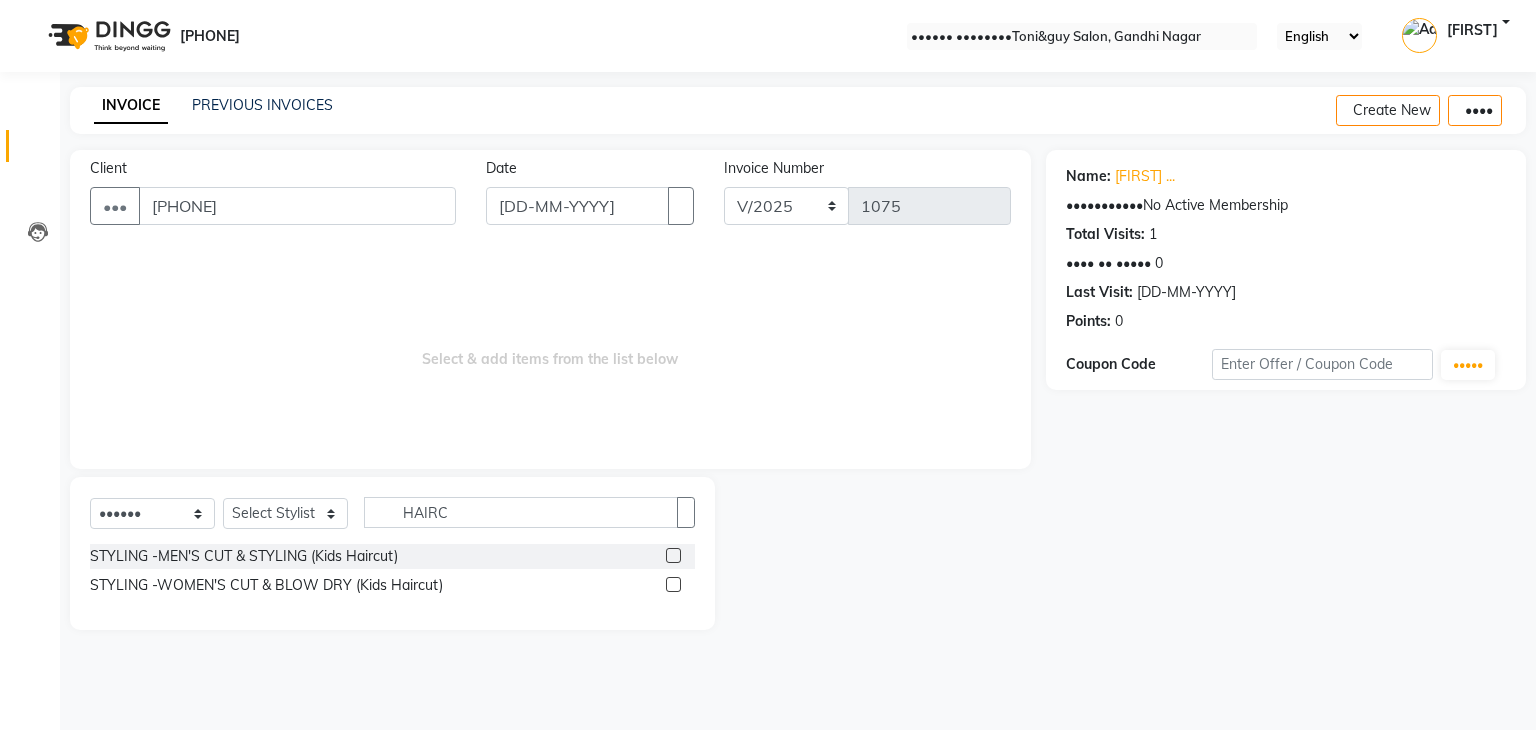 click at bounding box center [673, 555] 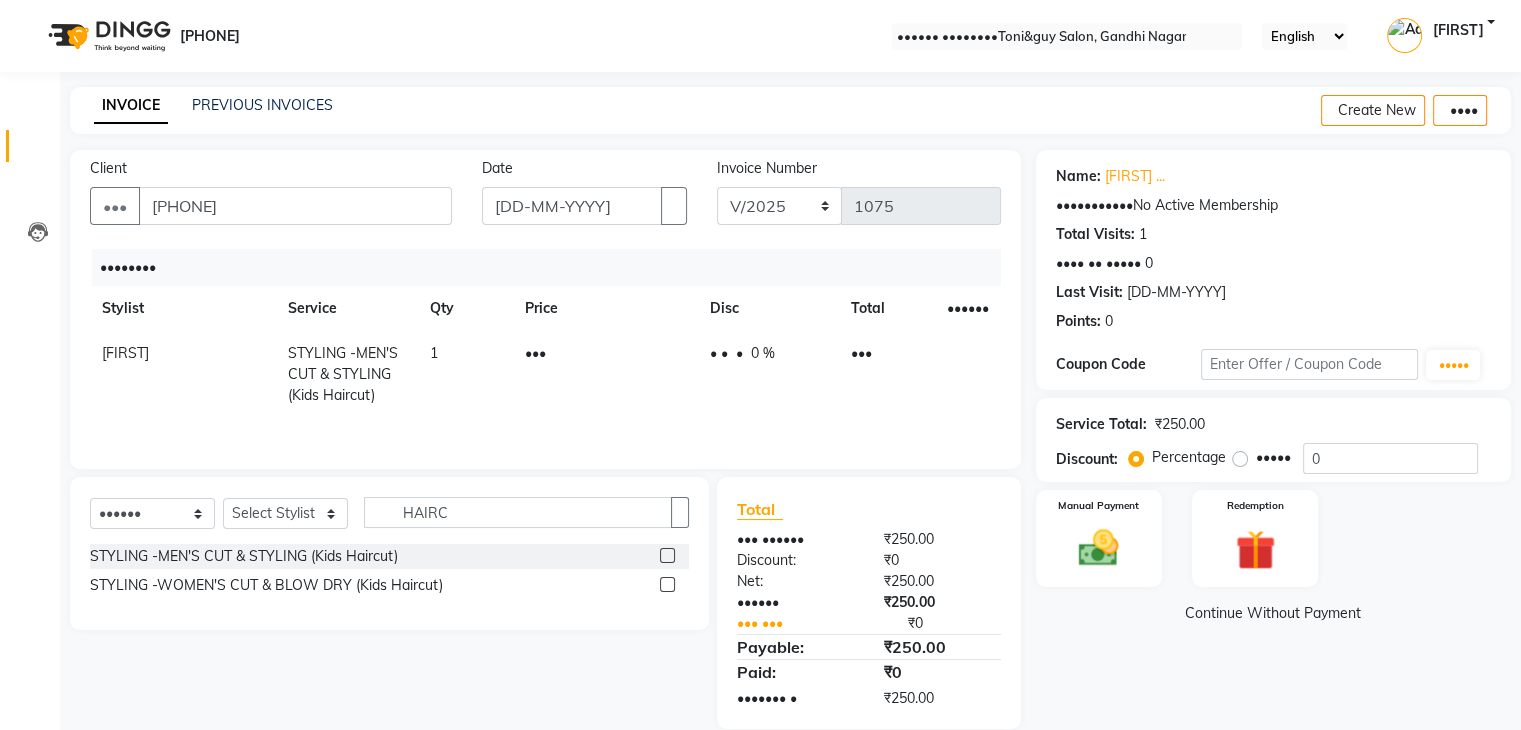 click on "•••" at bounding box center (605, 374) 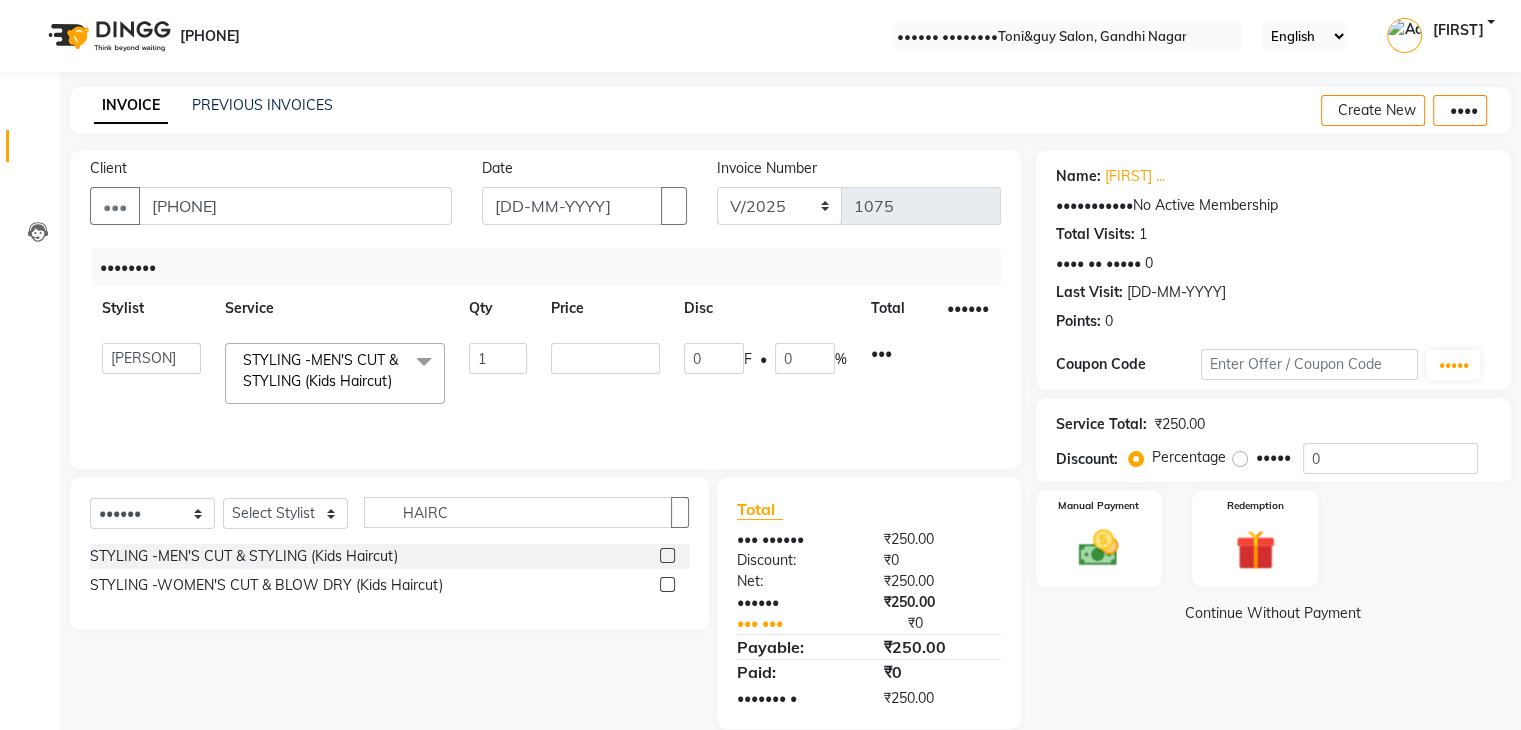 click on "•••" at bounding box center (498, 358) 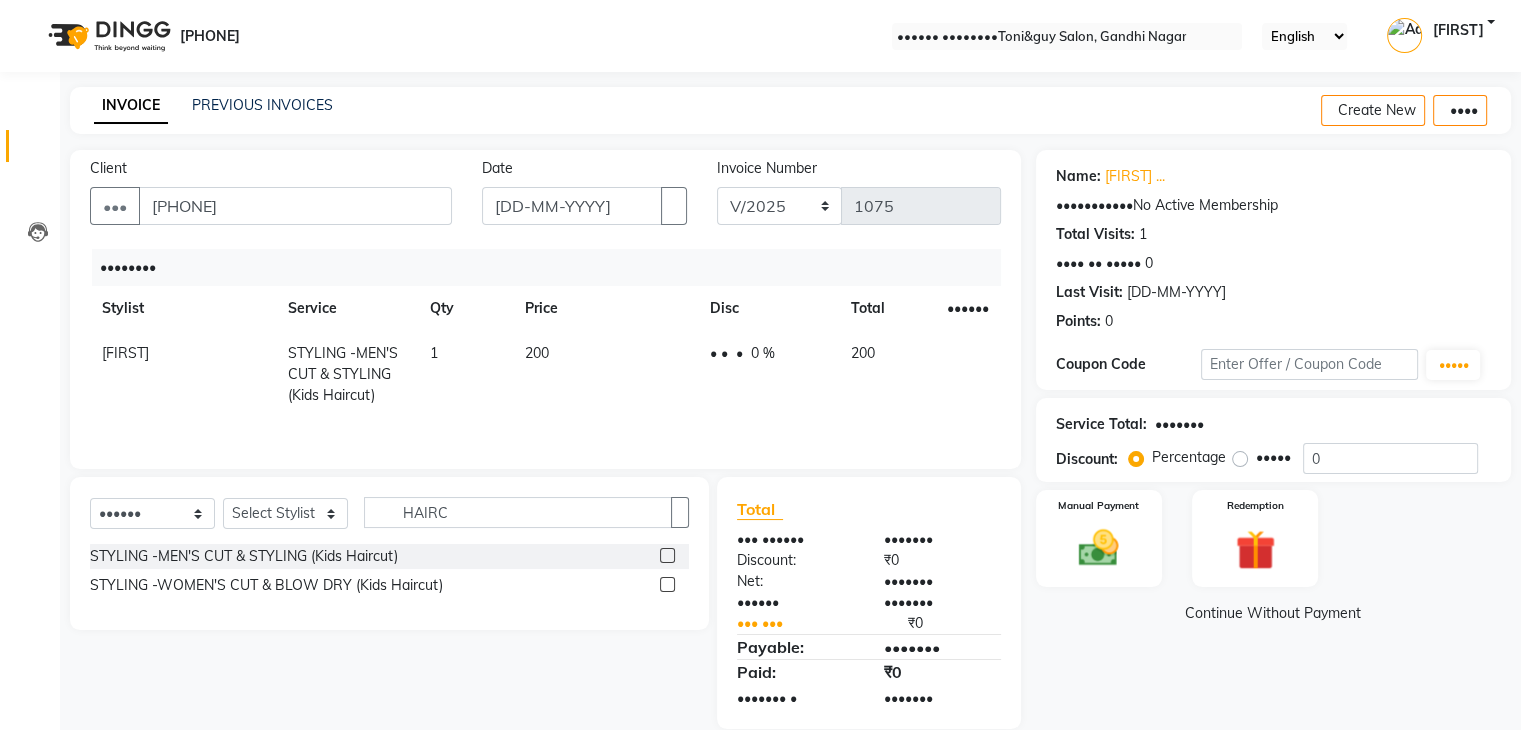 click on "Services Stylist Service Qty Price Disc Total Action [FIRST] STYLING -MEN'S CUT & STYLING (Kids Haircut) 1 200 0 F | 0 % 200" at bounding box center (545, 349) 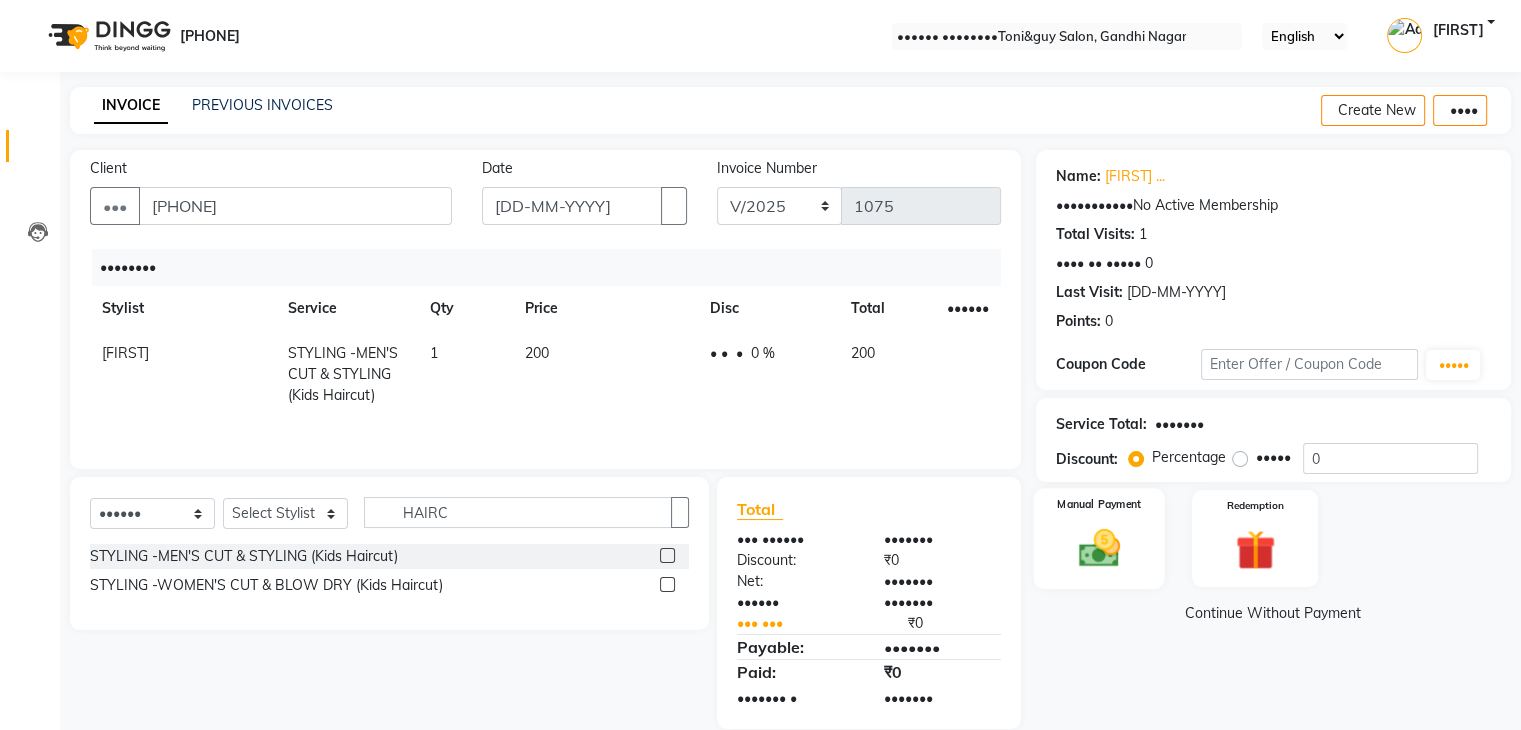 click at bounding box center (1098, 548) 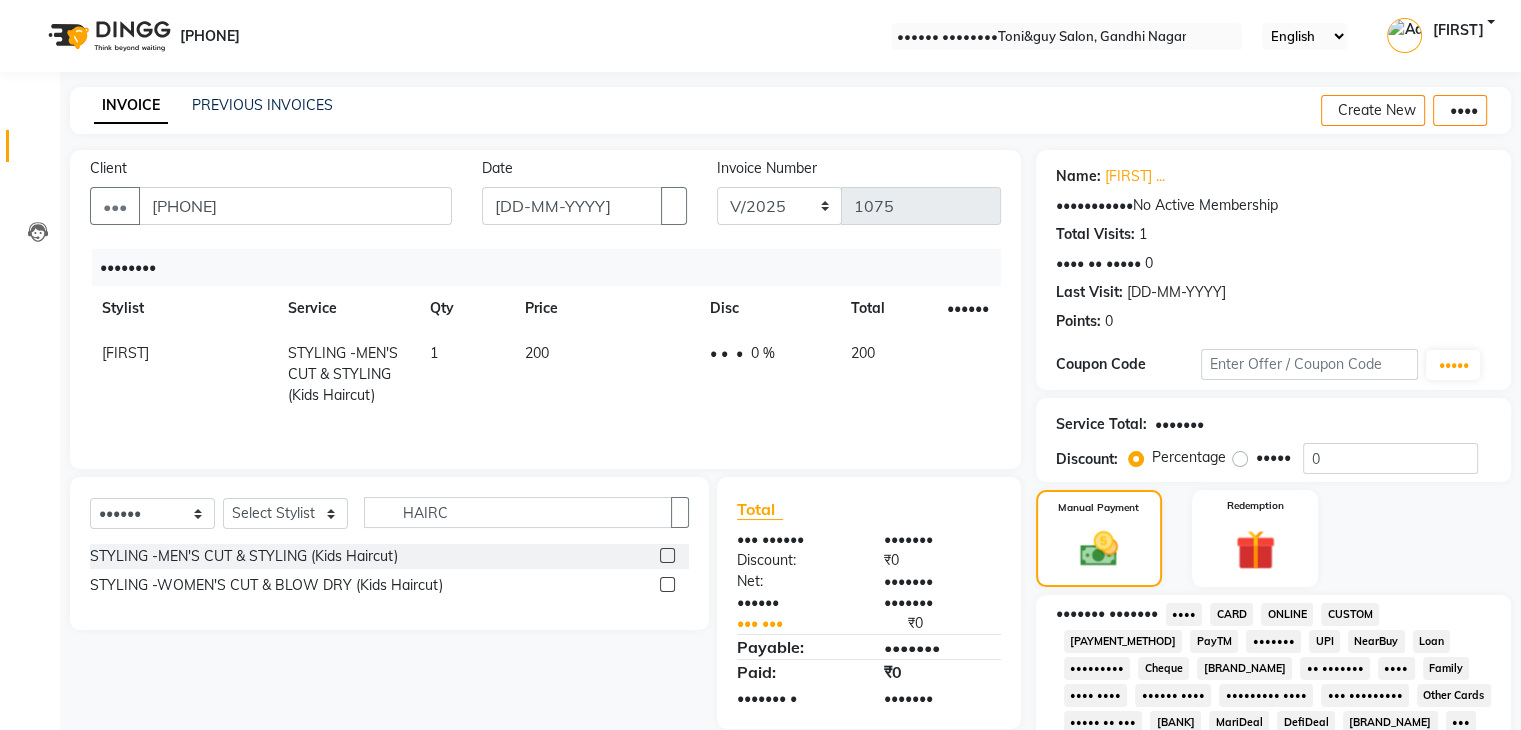 click on "UPI" at bounding box center [1184, 614] 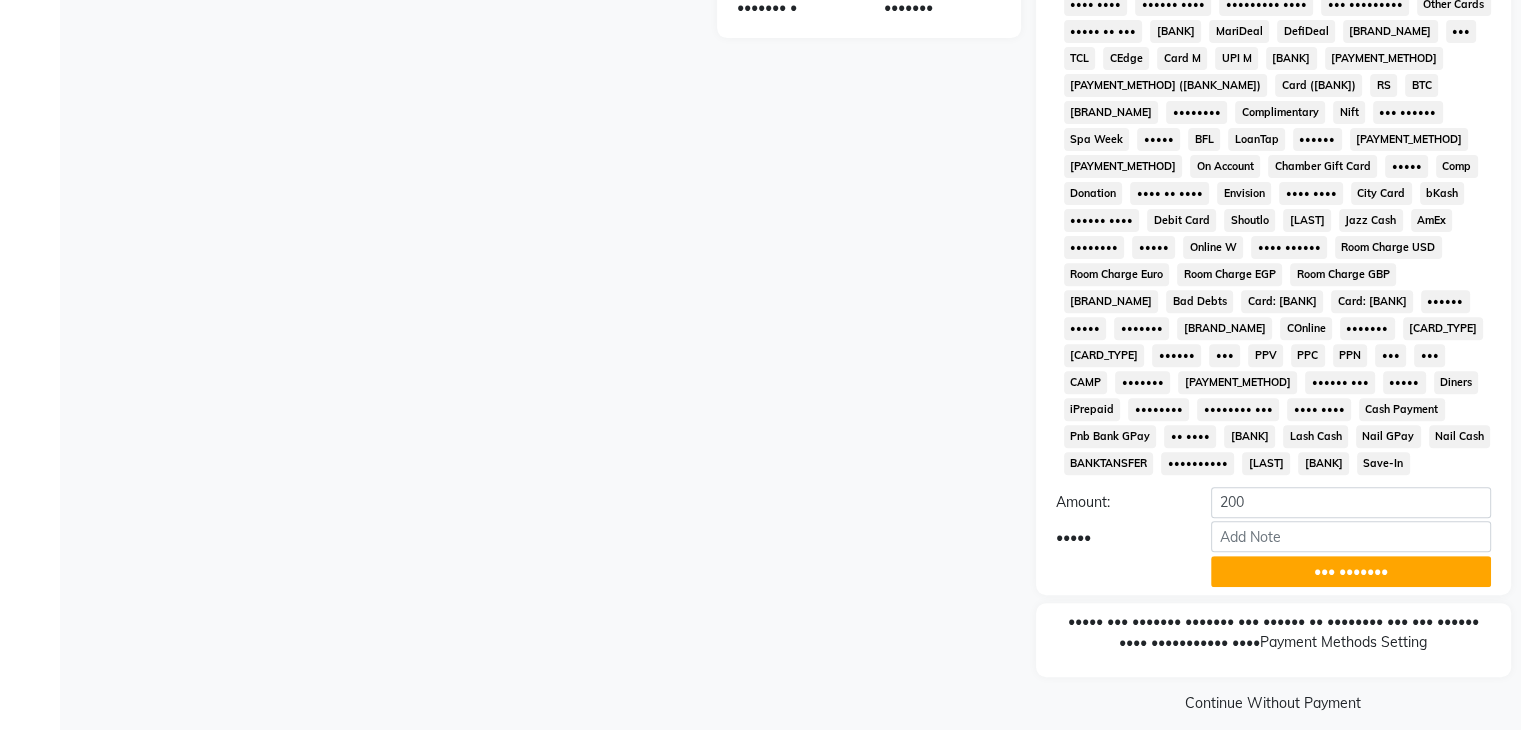 scroll, scrollTop: 693, scrollLeft: 0, axis: vertical 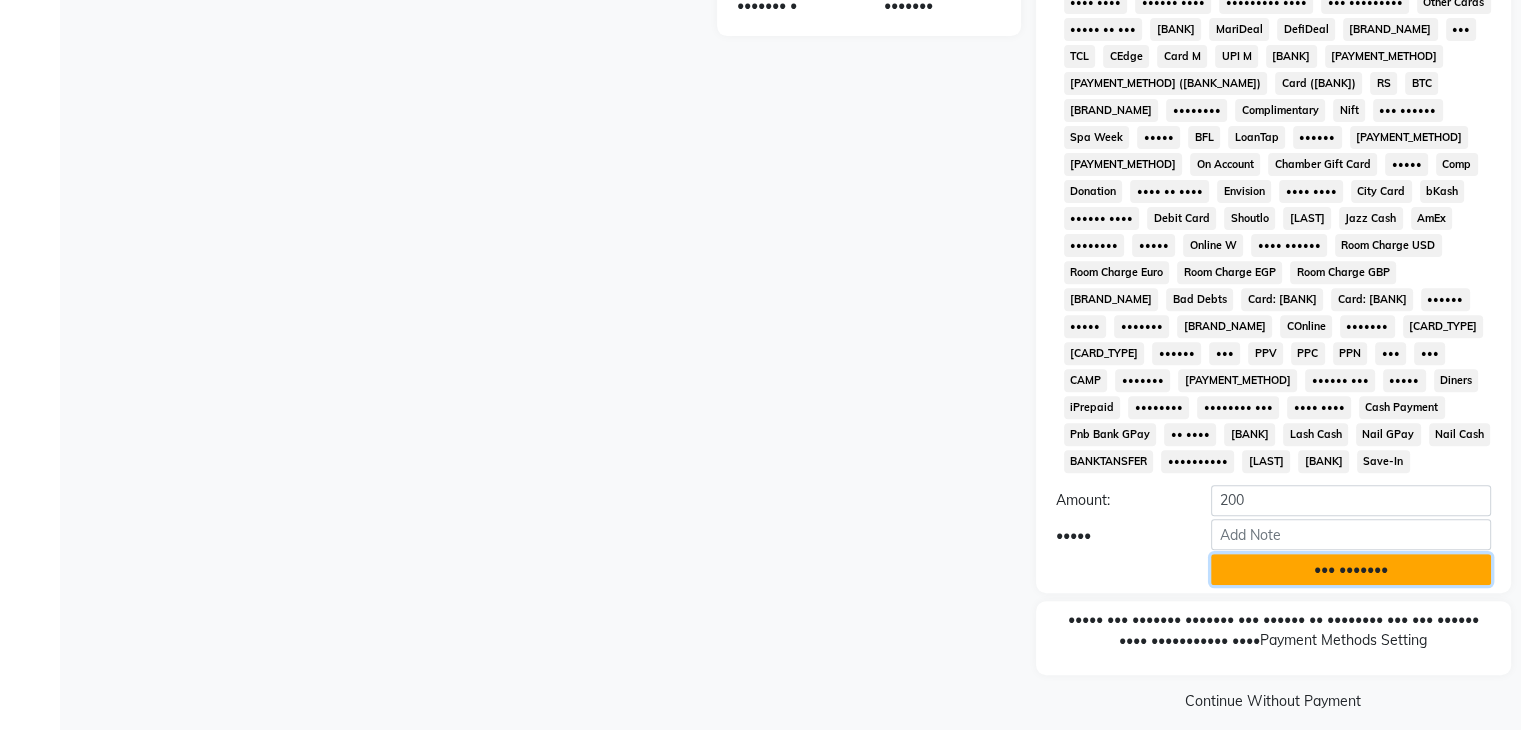 click on "••• •••••••" at bounding box center [1351, 569] 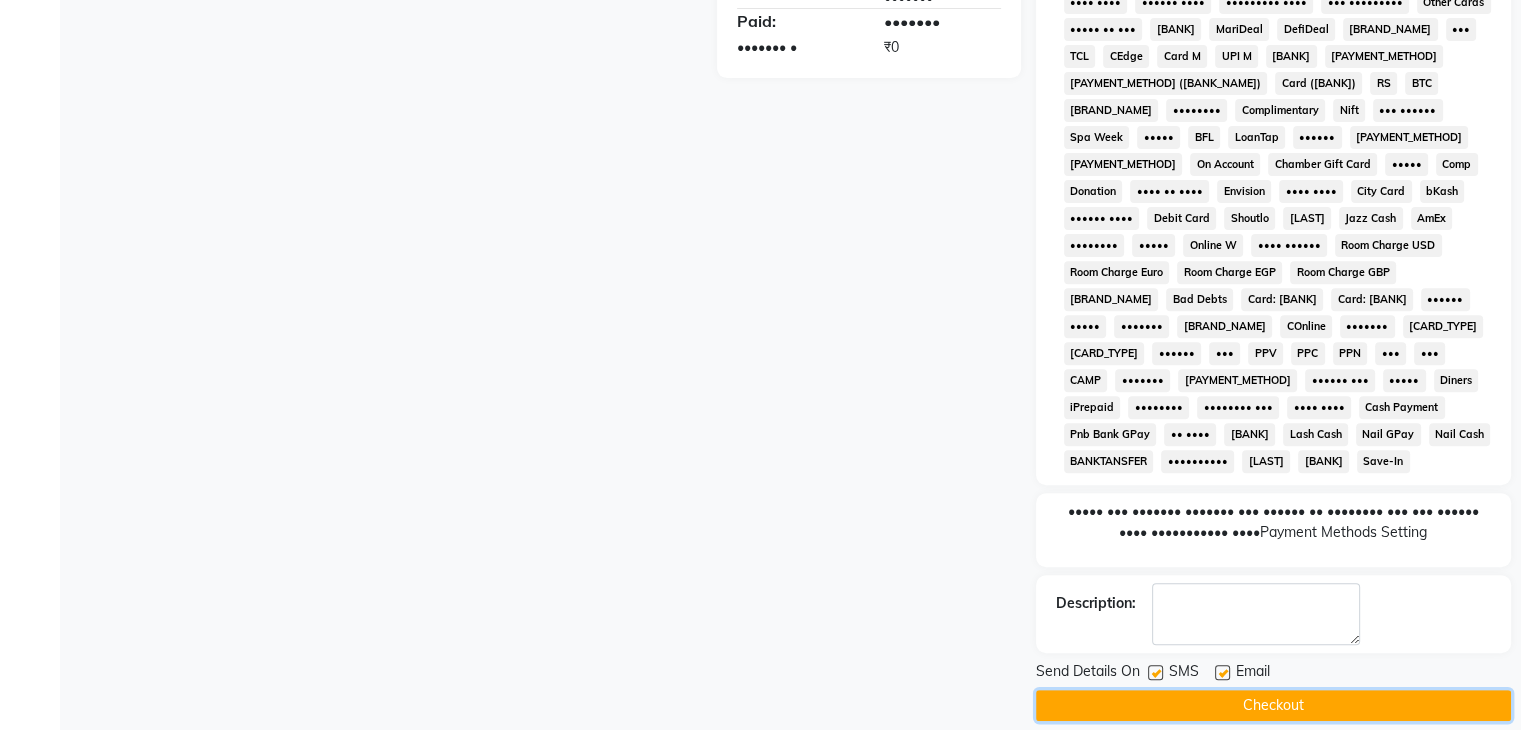 click on "Checkout" at bounding box center [1273, 705] 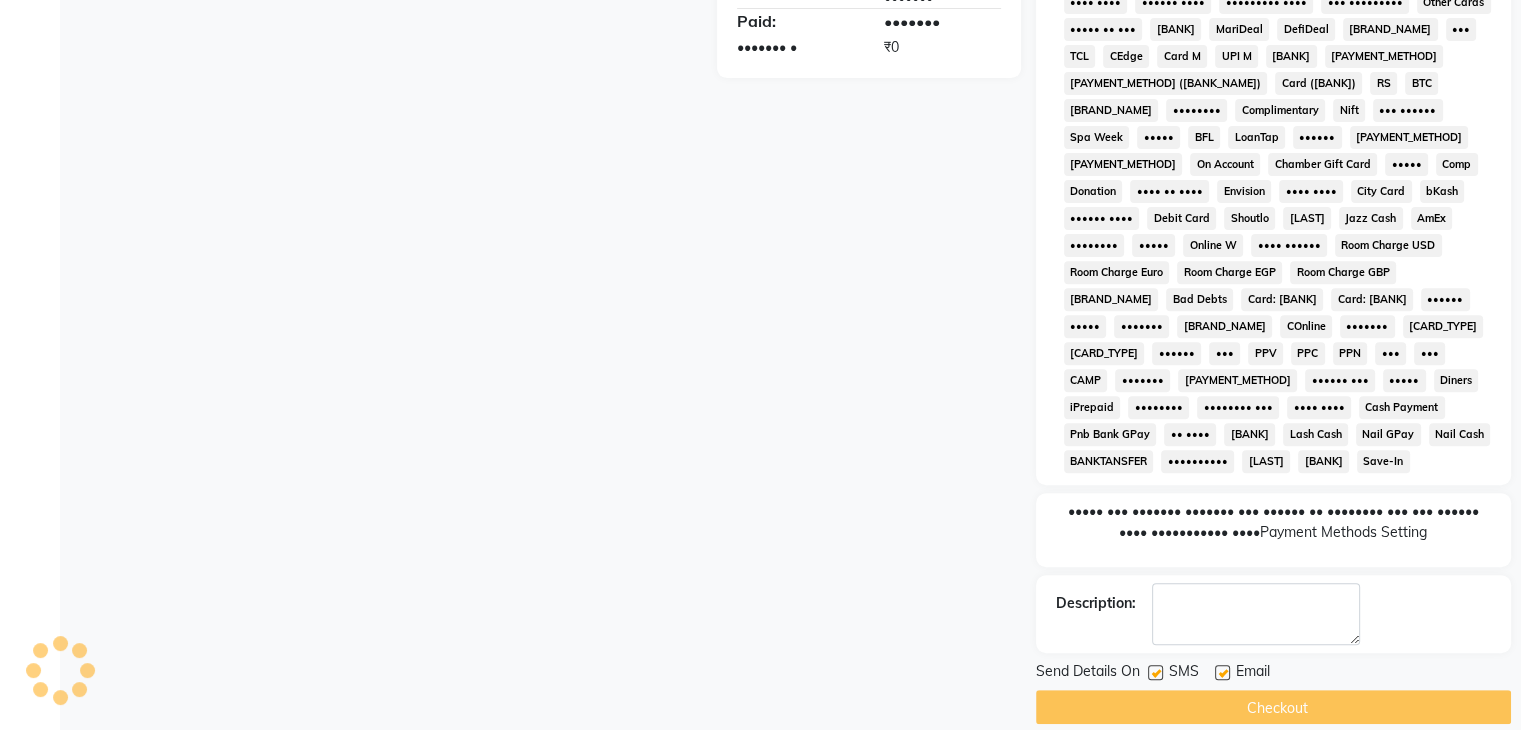 click on "Checkout" at bounding box center [1273, 707] 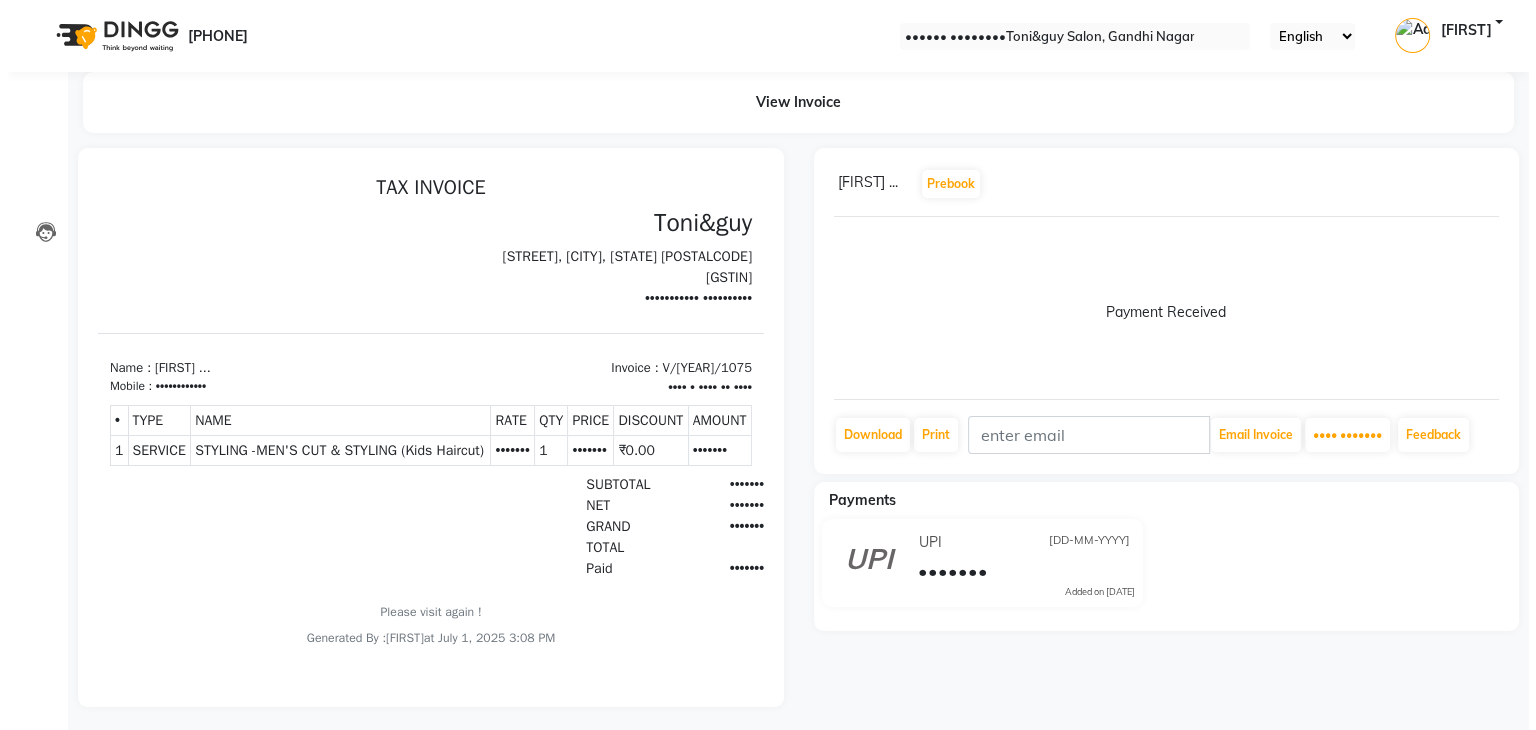 scroll, scrollTop: 0, scrollLeft: 0, axis: both 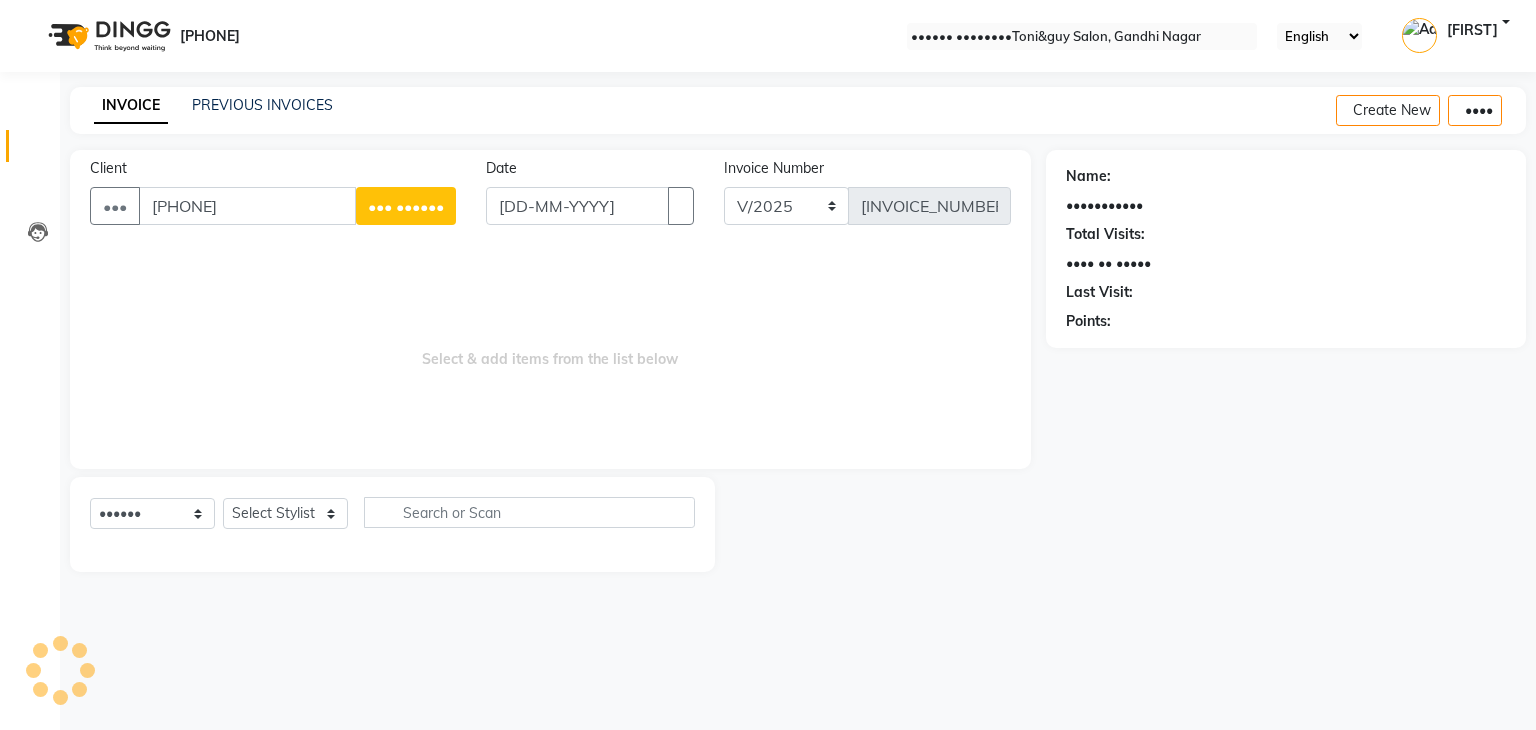 type on "[PHONE]" 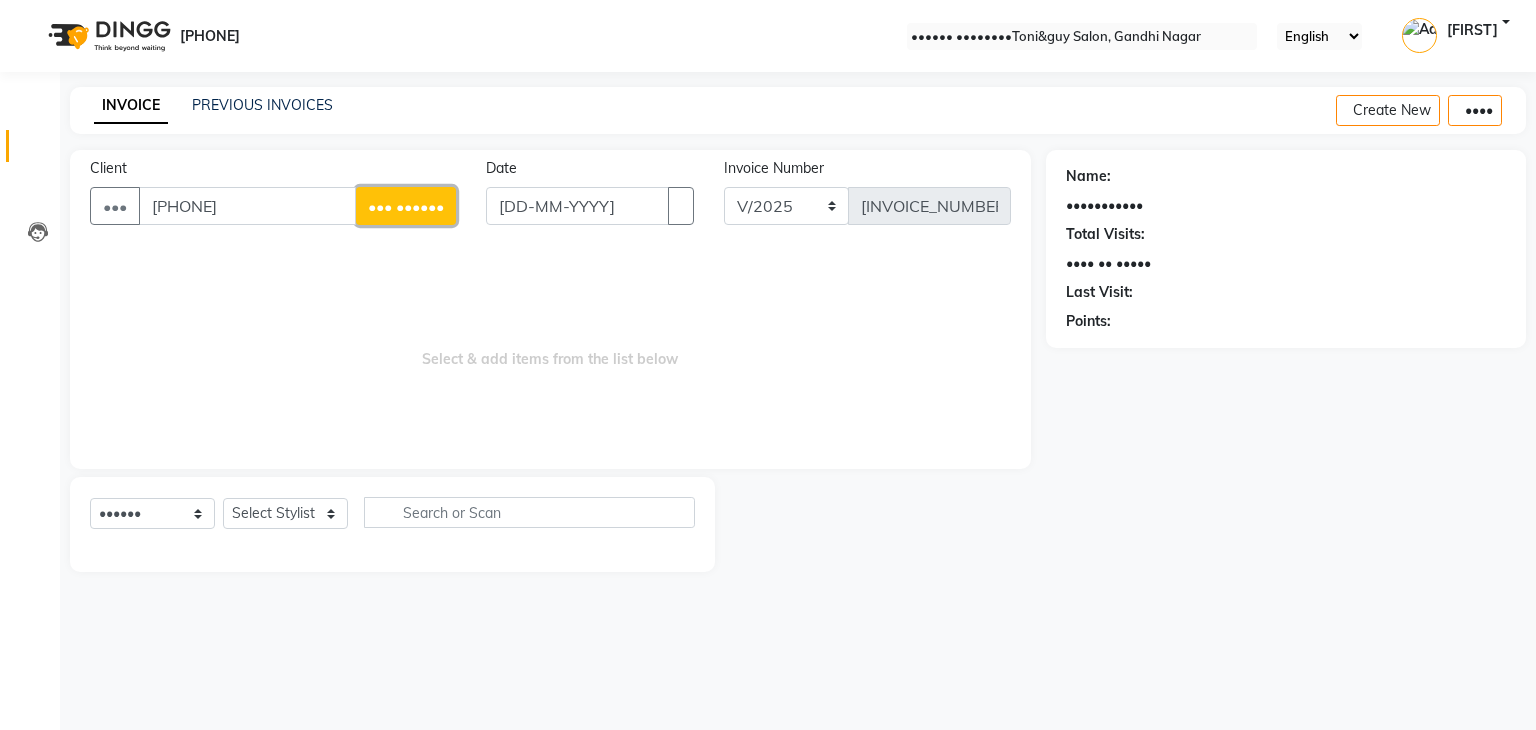 click on "••• ••••••" at bounding box center (406, 206) 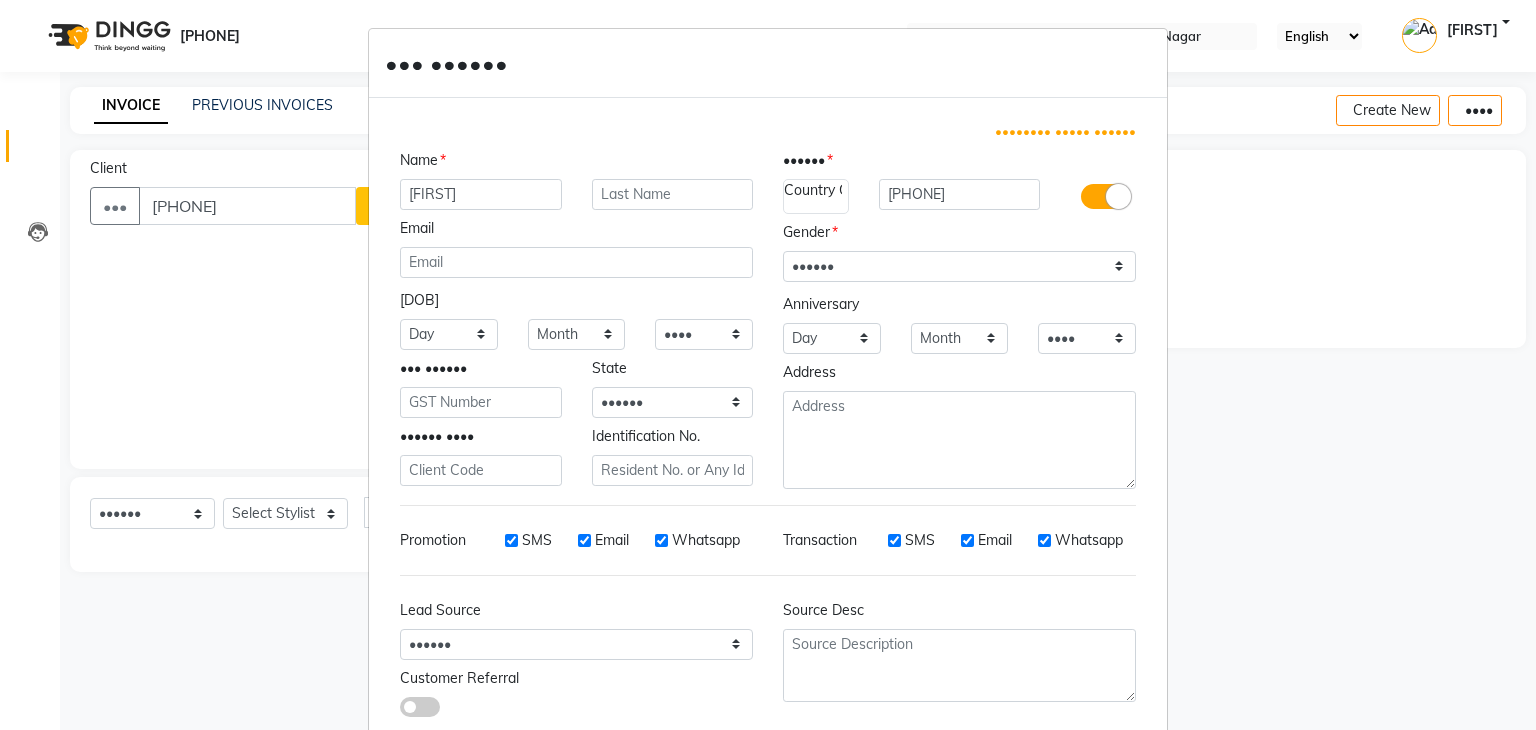 type on "[FIRST]" 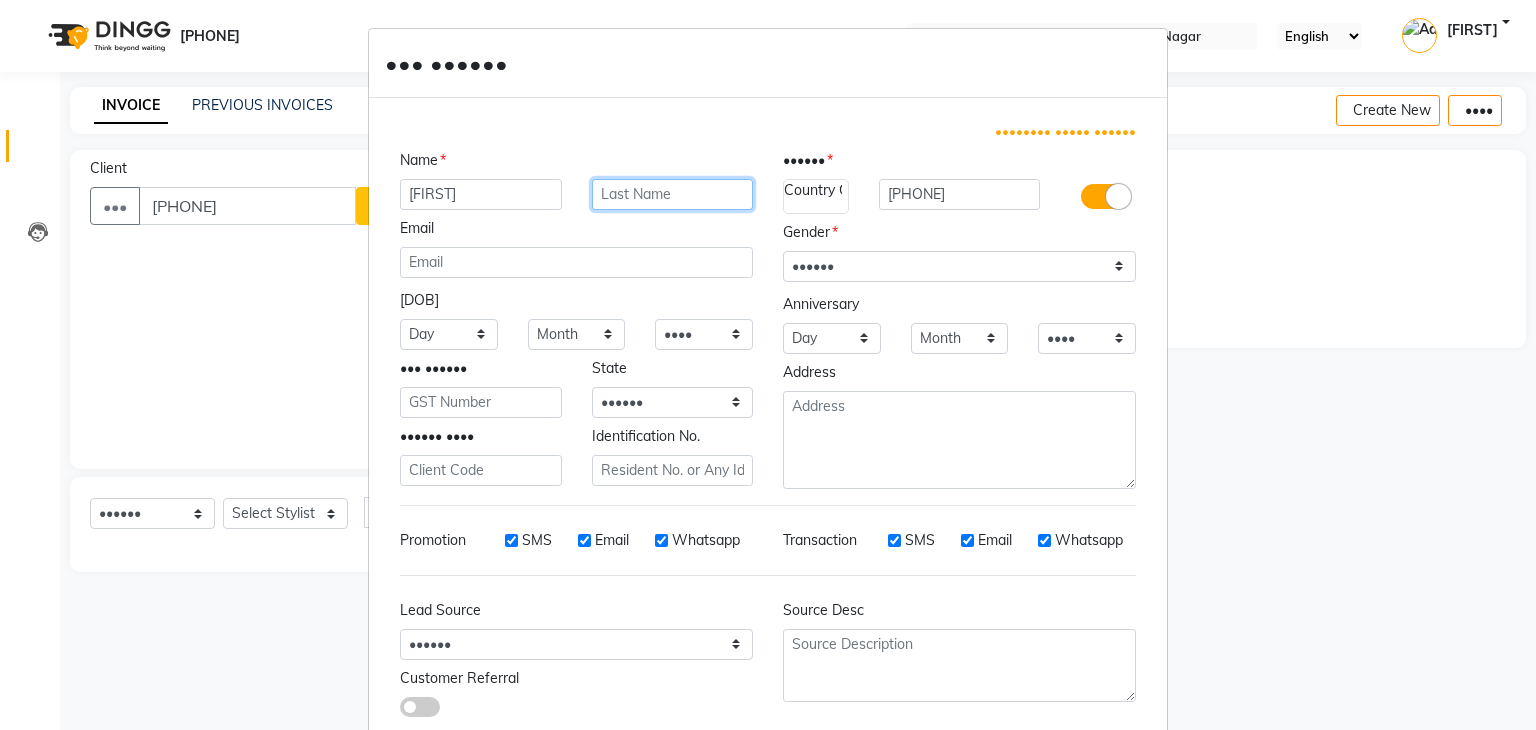 click at bounding box center (673, 194) 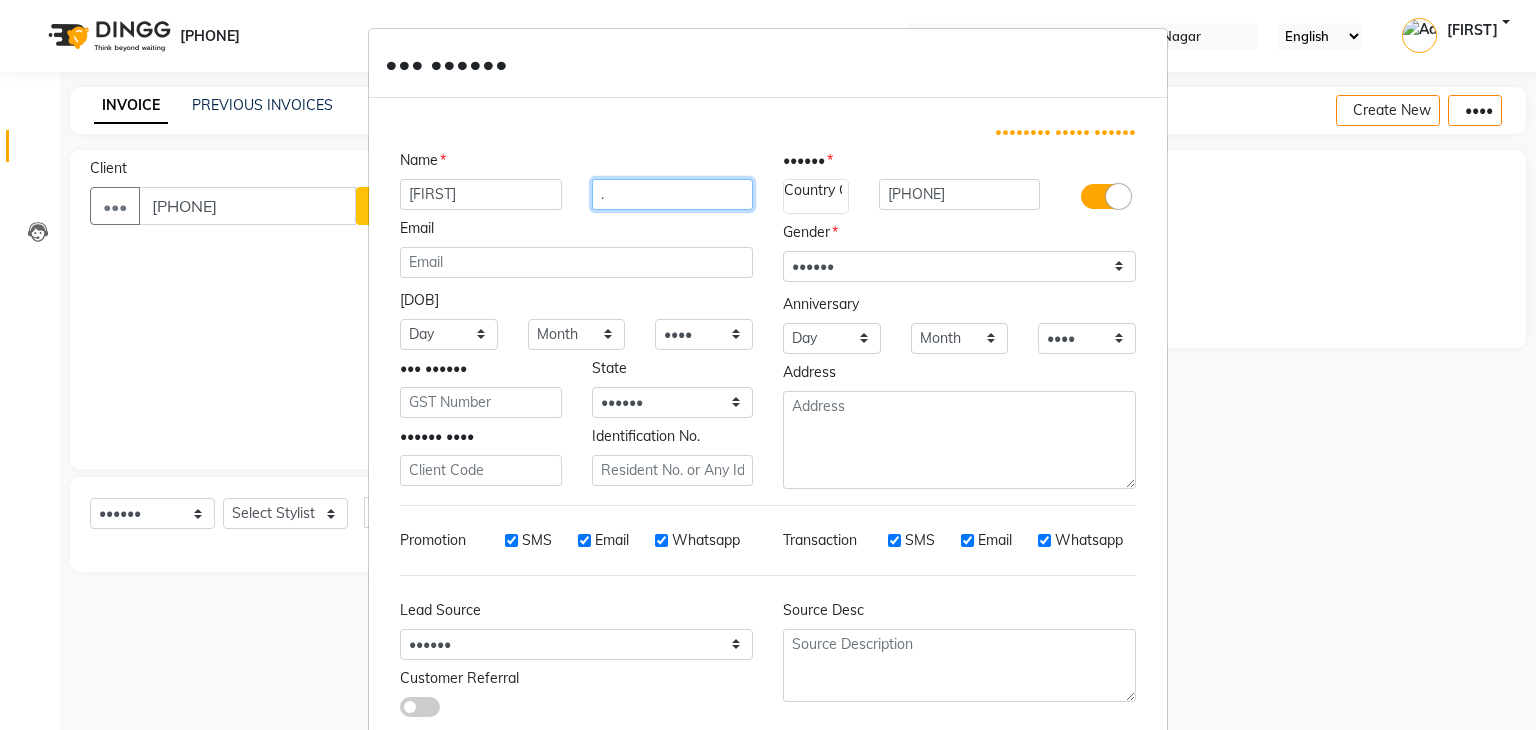 type on "." 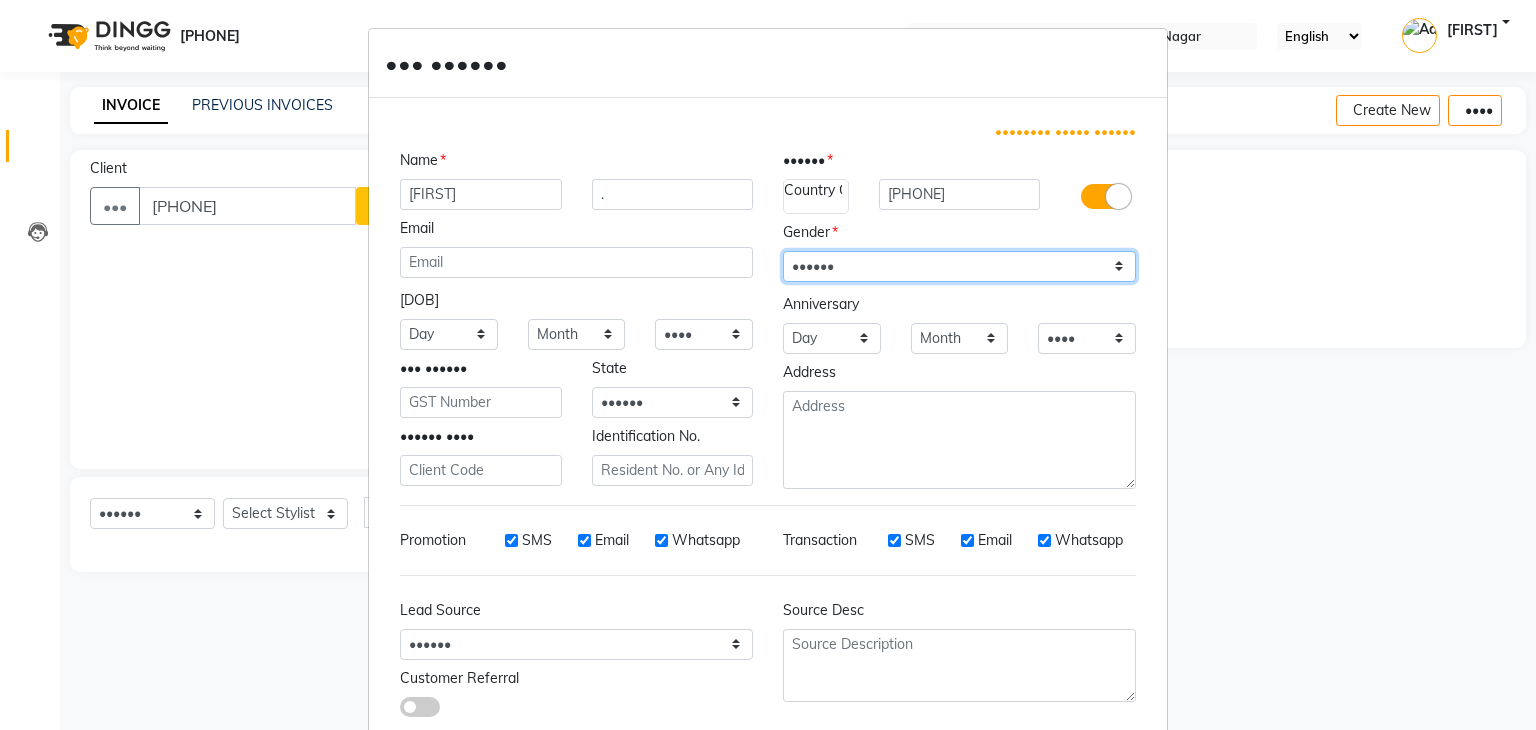 click on "Select Male Female Other Prefer Not To Say" at bounding box center (959, 266) 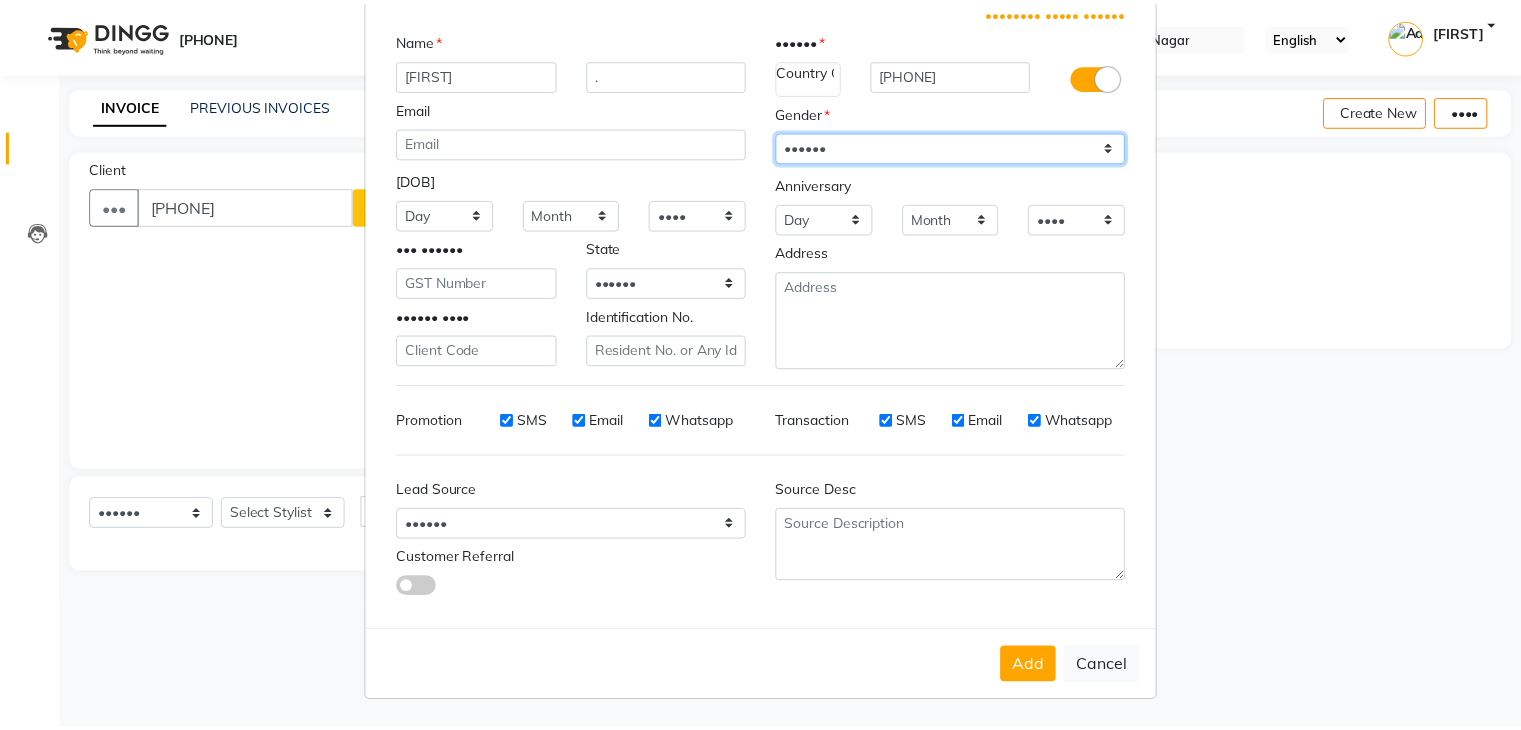 scroll, scrollTop: 126, scrollLeft: 0, axis: vertical 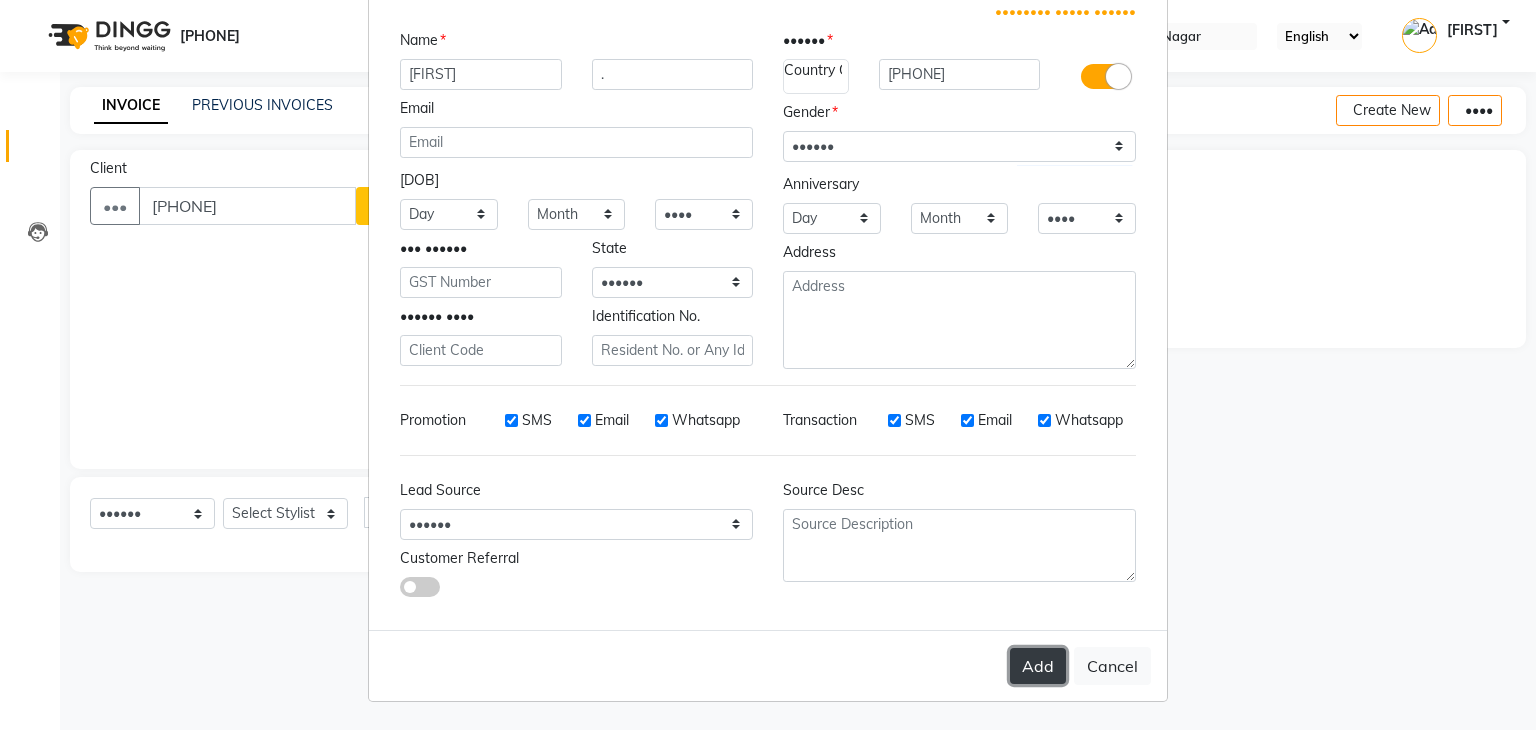 click on "Add" at bounding box center [1038, 666] 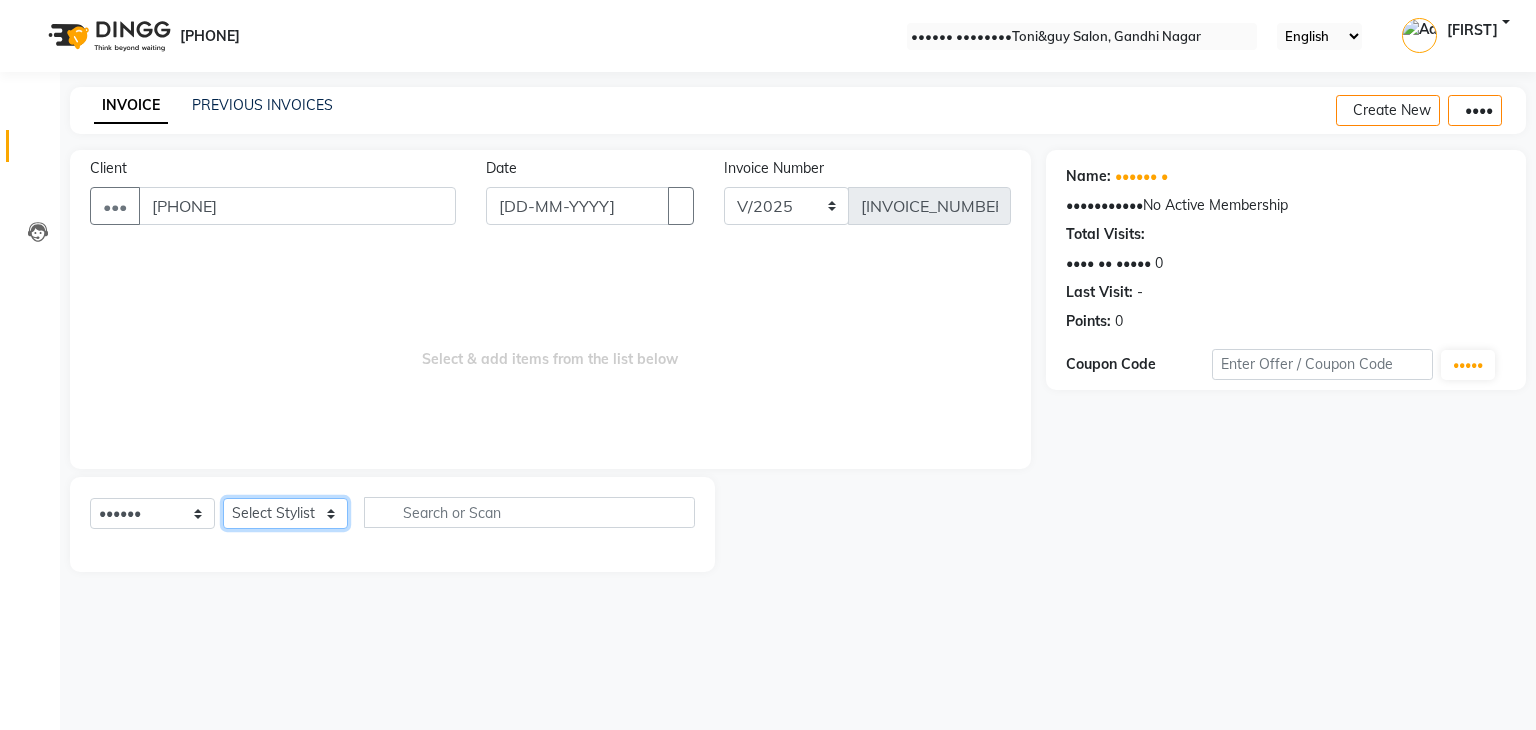 click on "Select Stylist ARSH BILAJ DEEPA DIPAK PAYAL PRIYA PRIYA rafik RAJU SIR riju SAKCHI sandhya SHIVANI swarna" at bounding box center (285, 513) 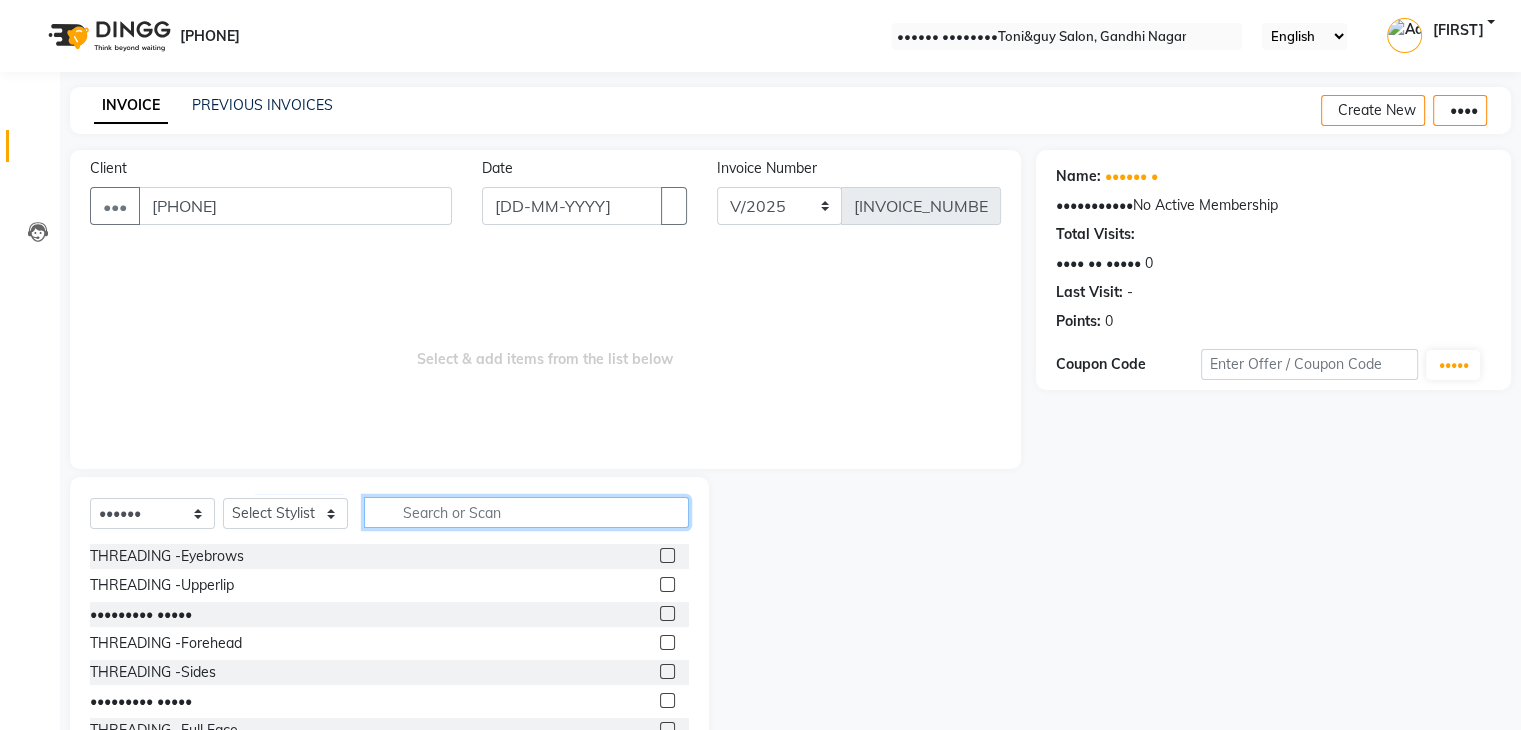 click at bounding box center (526, 512) 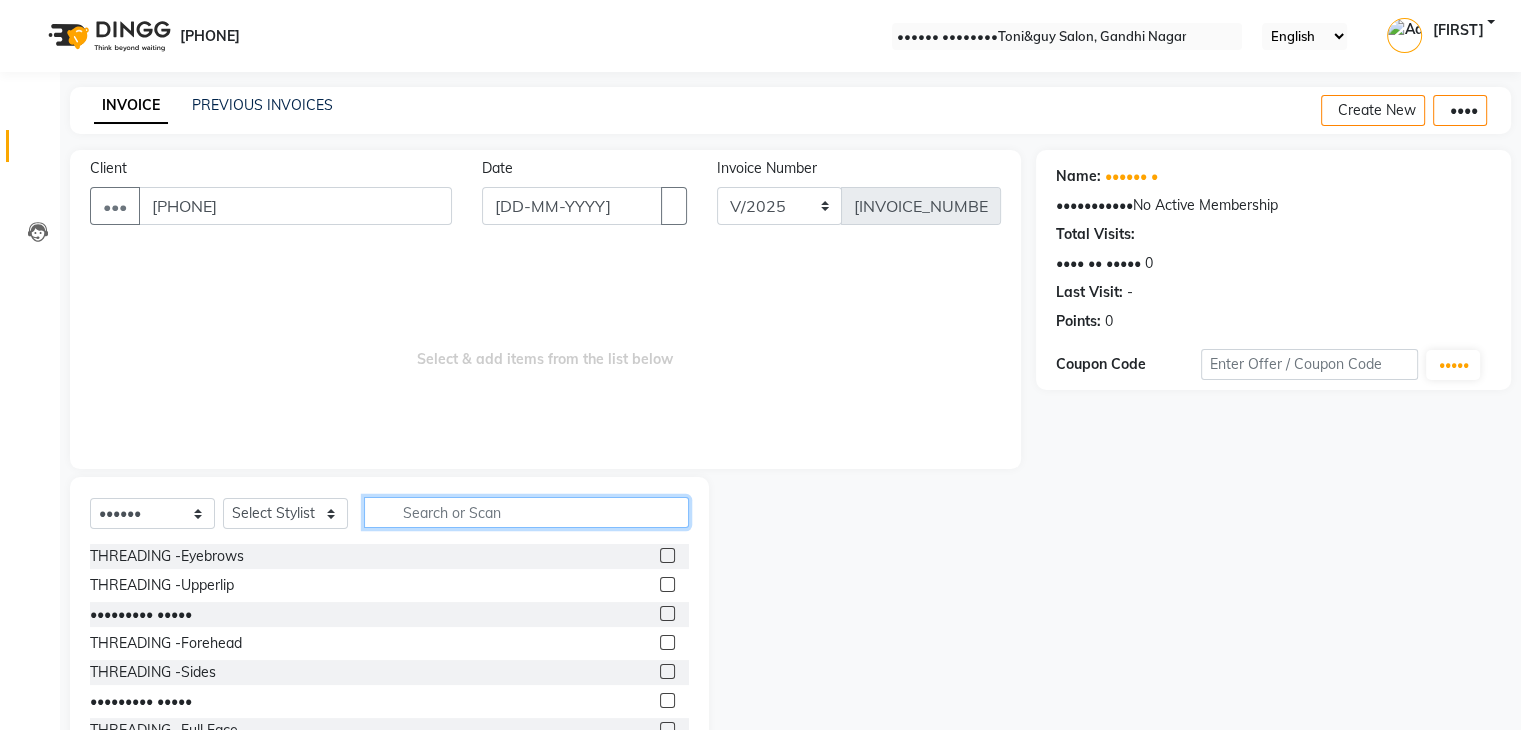 click at bounding box center (526, 512) 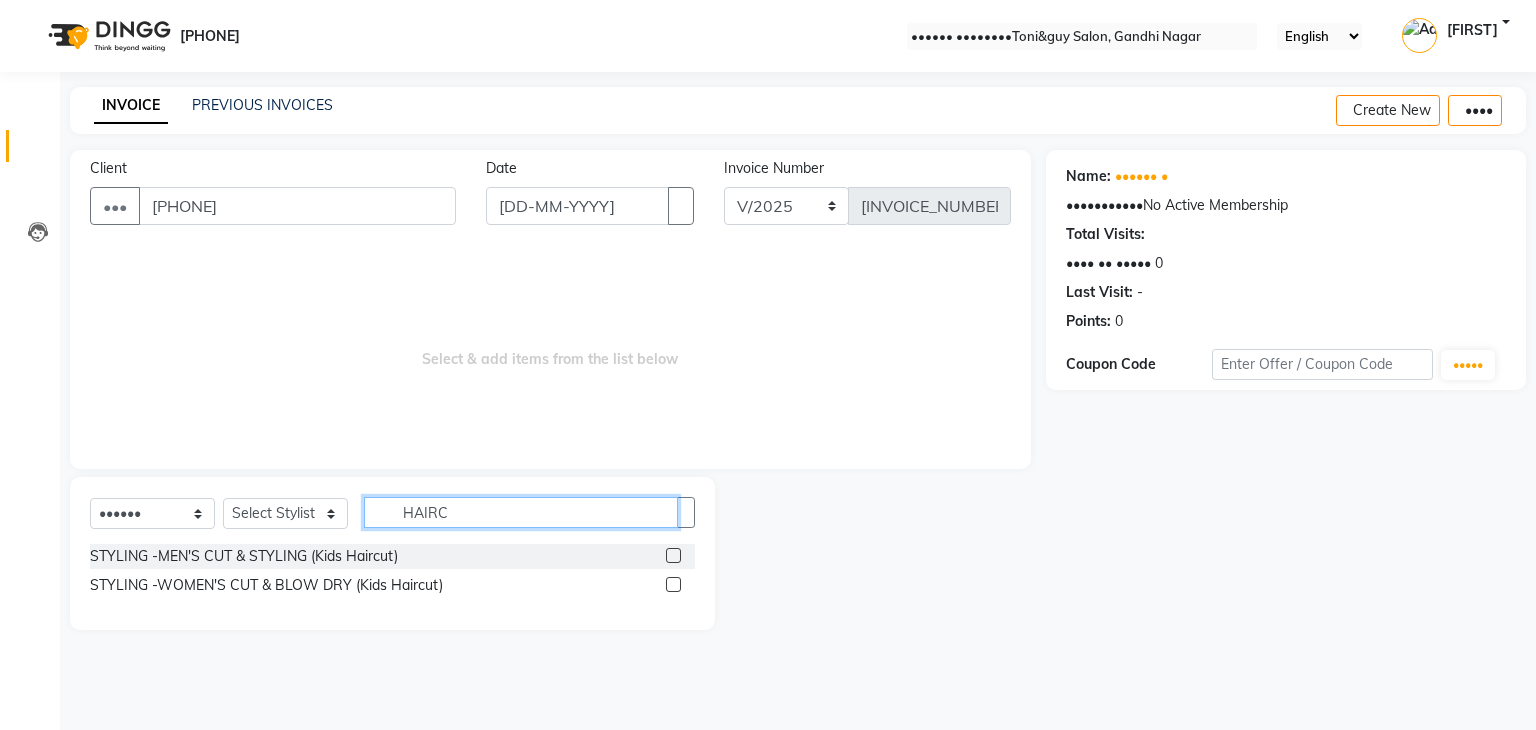 type on "HAIRC" 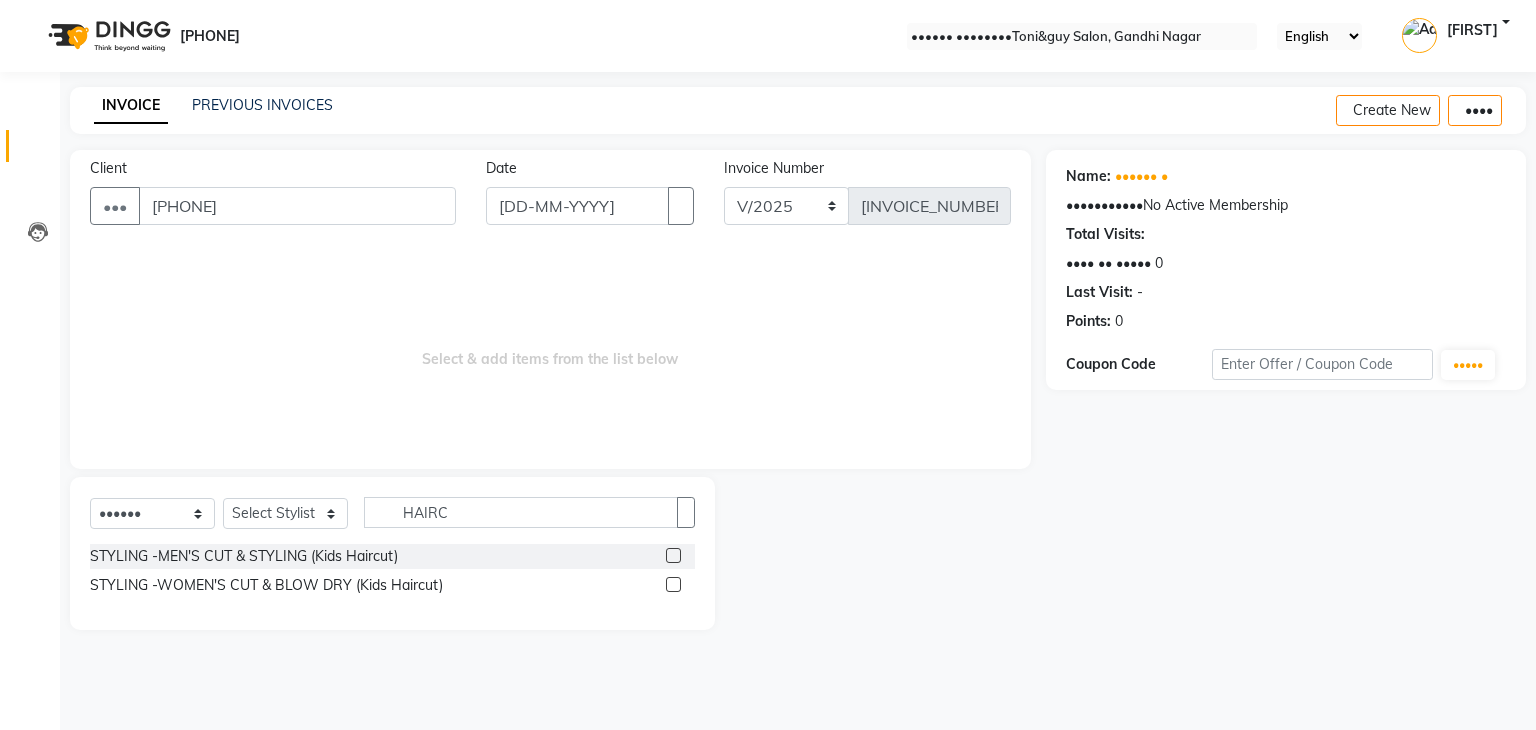 click at bounding box center [673, 555] 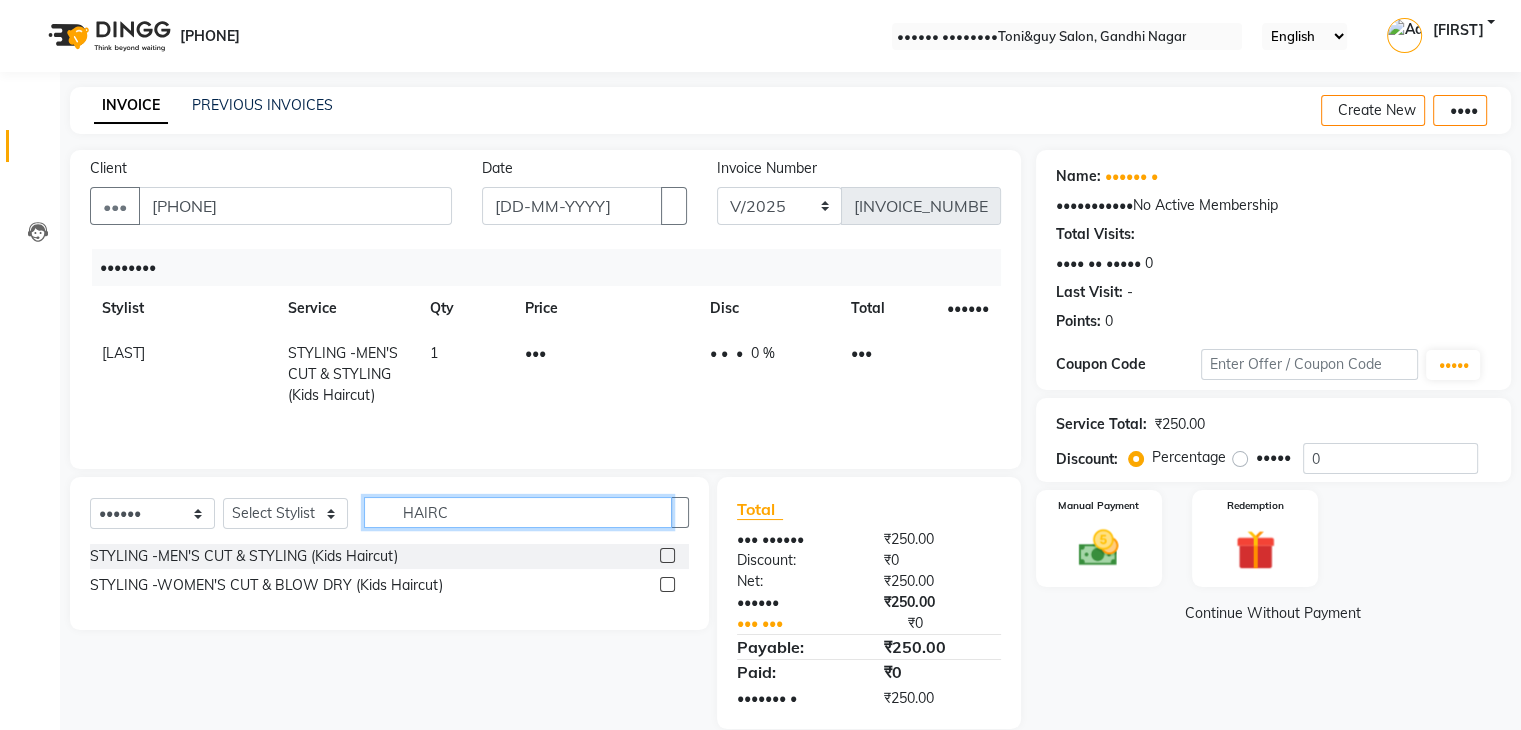 click on "HAIRC" at bounding box center (518, 512) 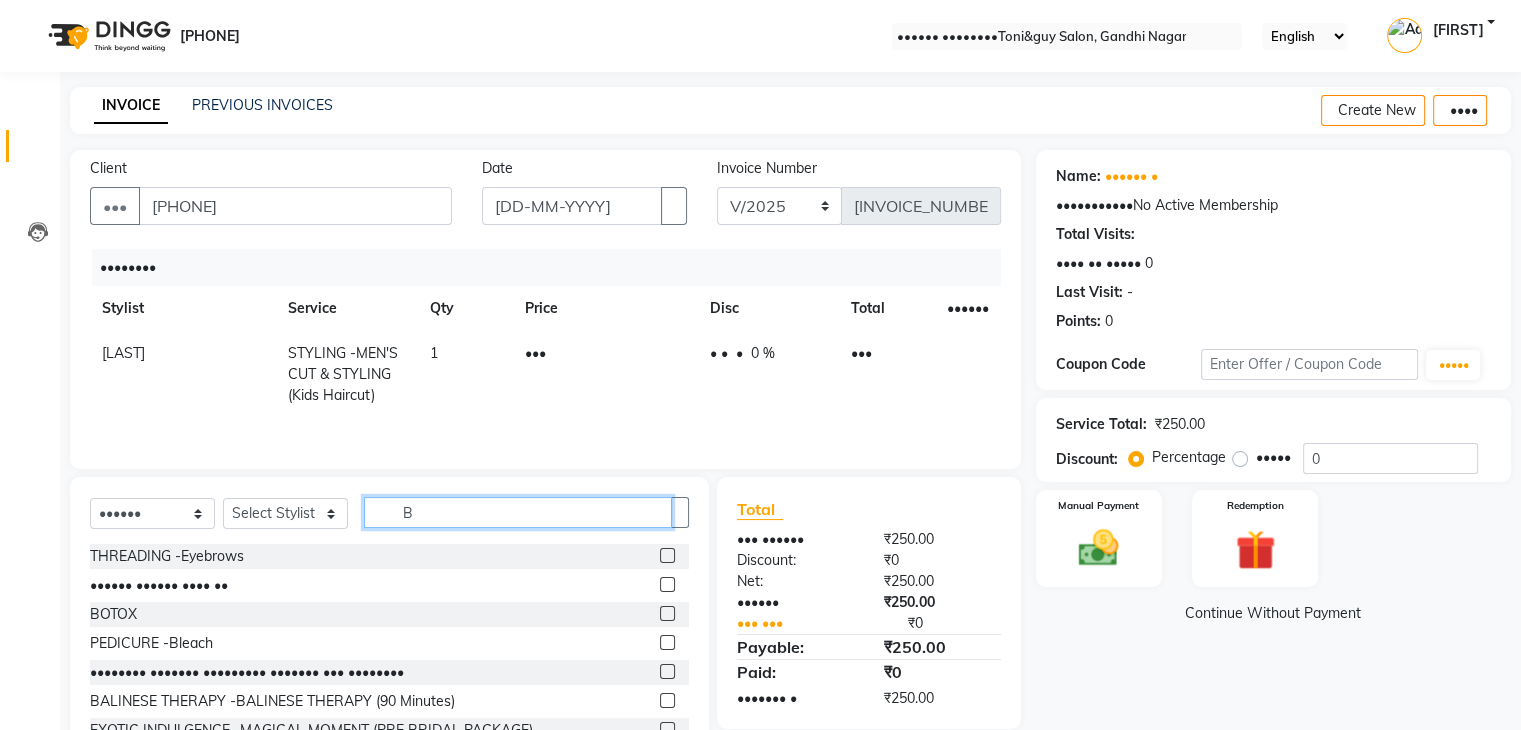click on "B" at bounding box center (518, 512) 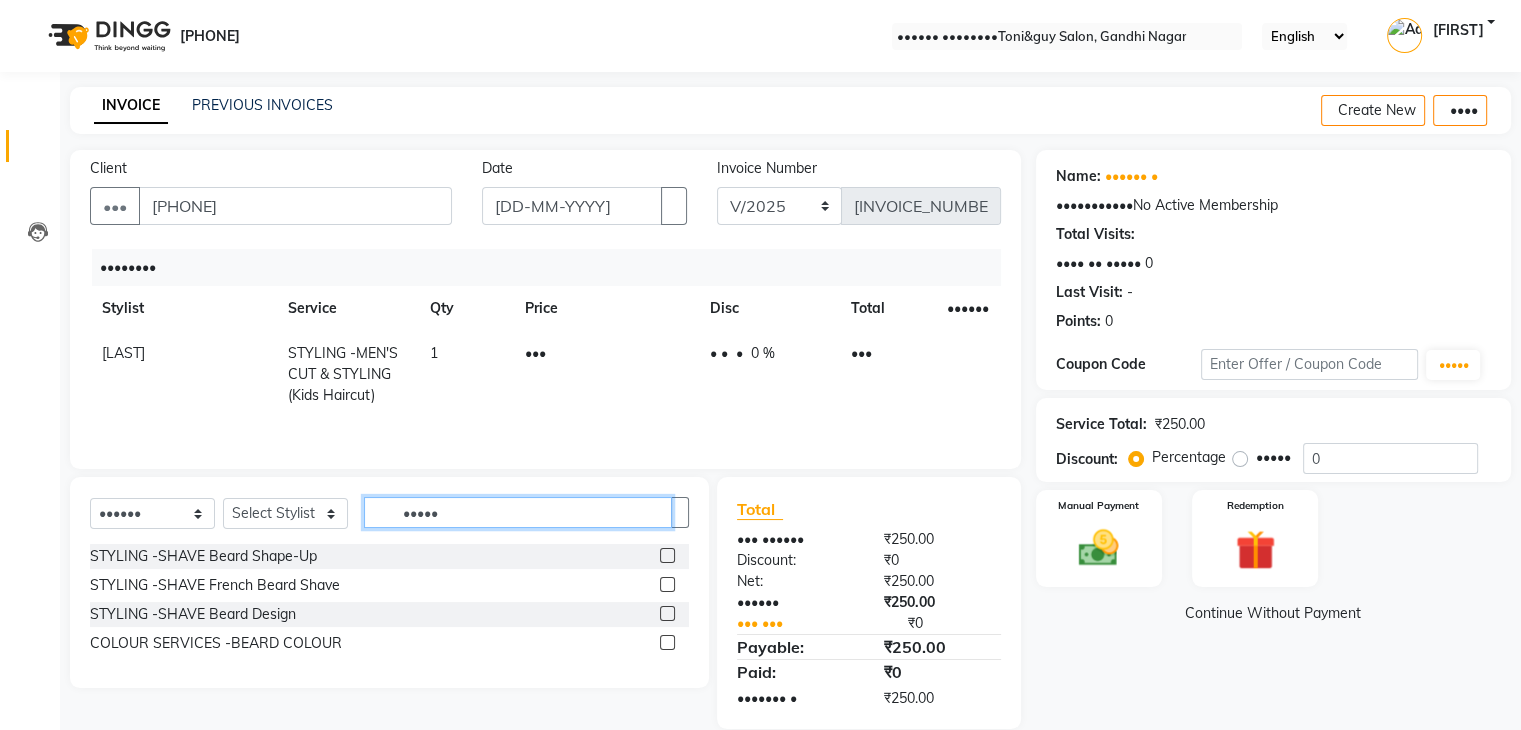 type on "•••••" 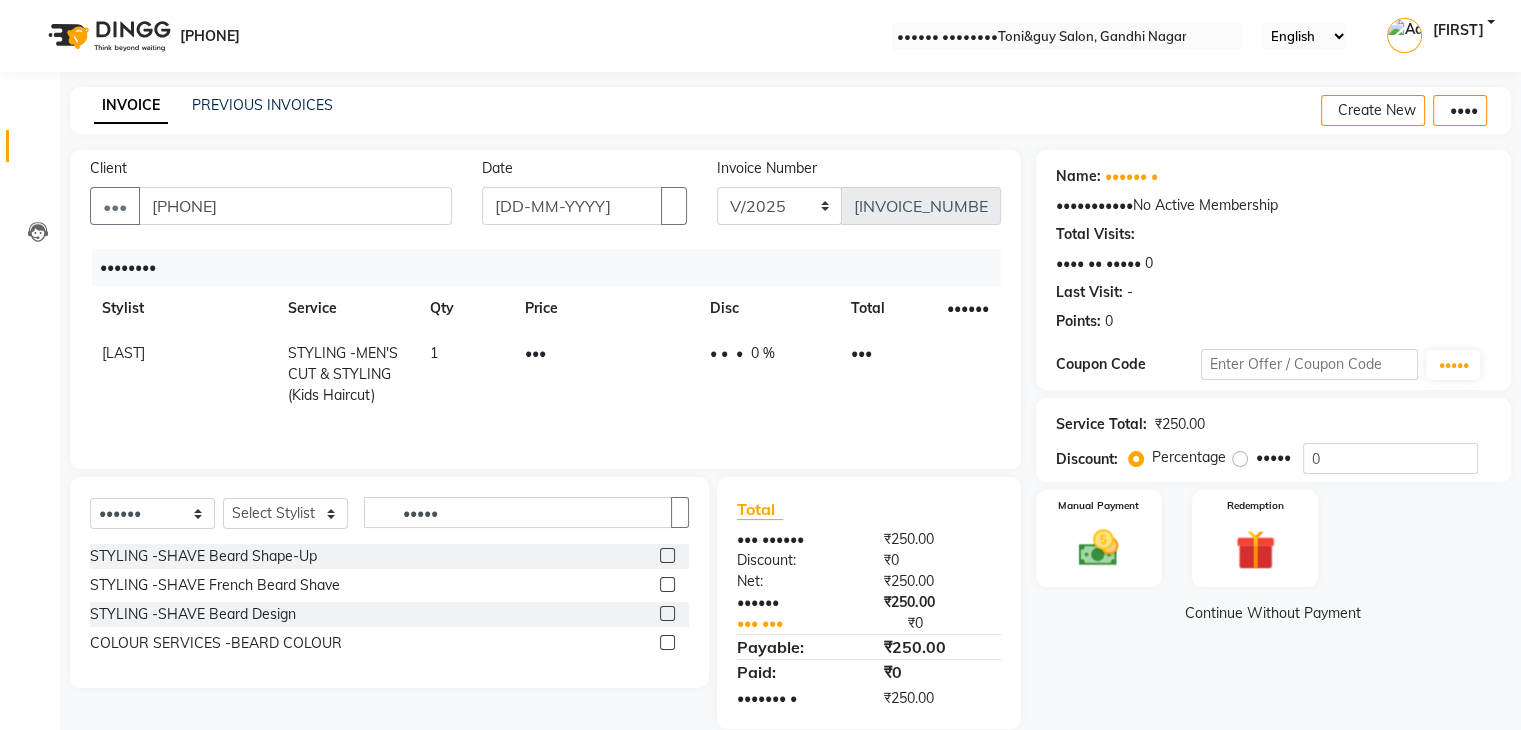 click at bounding box center [667, 555] 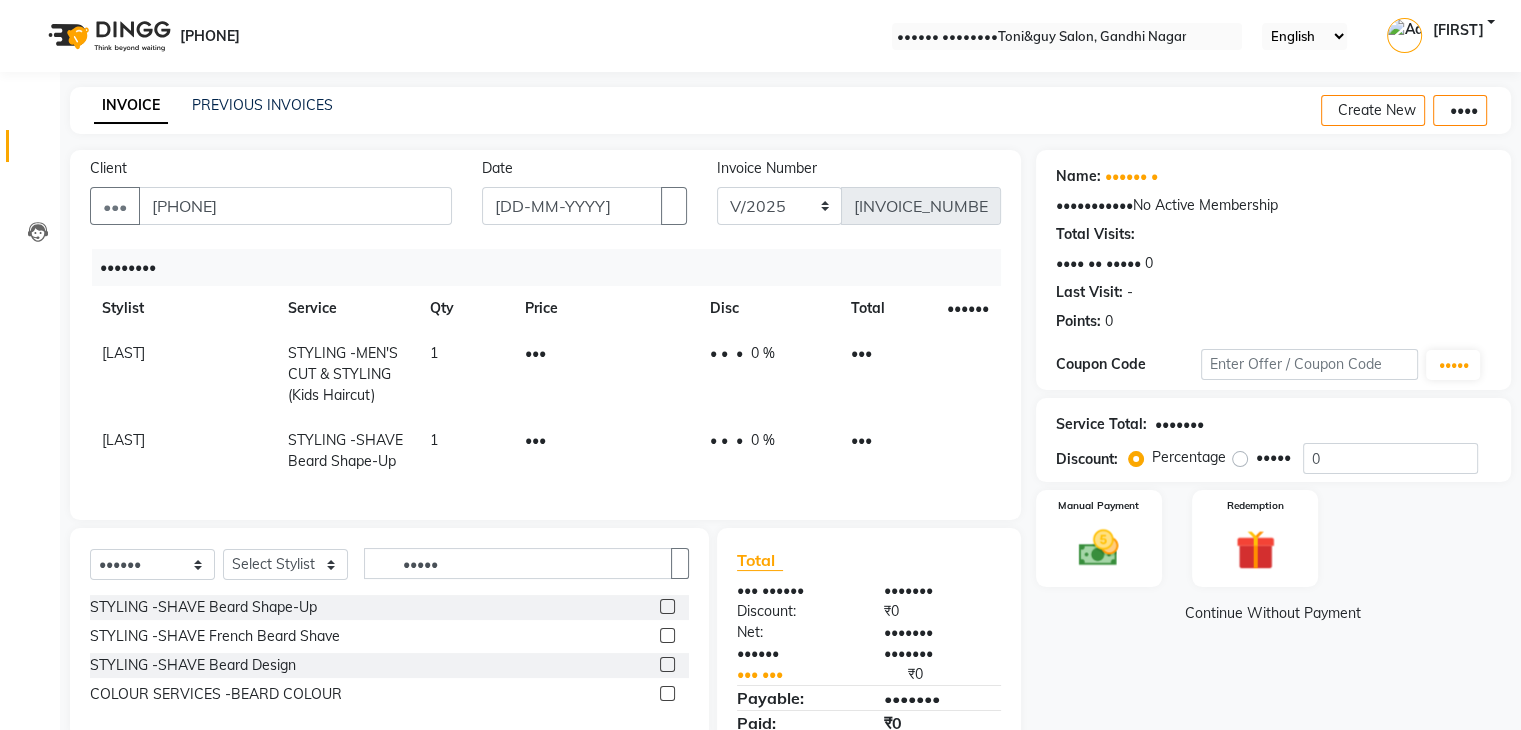 click on "•••" at bounding box center [605, 374] 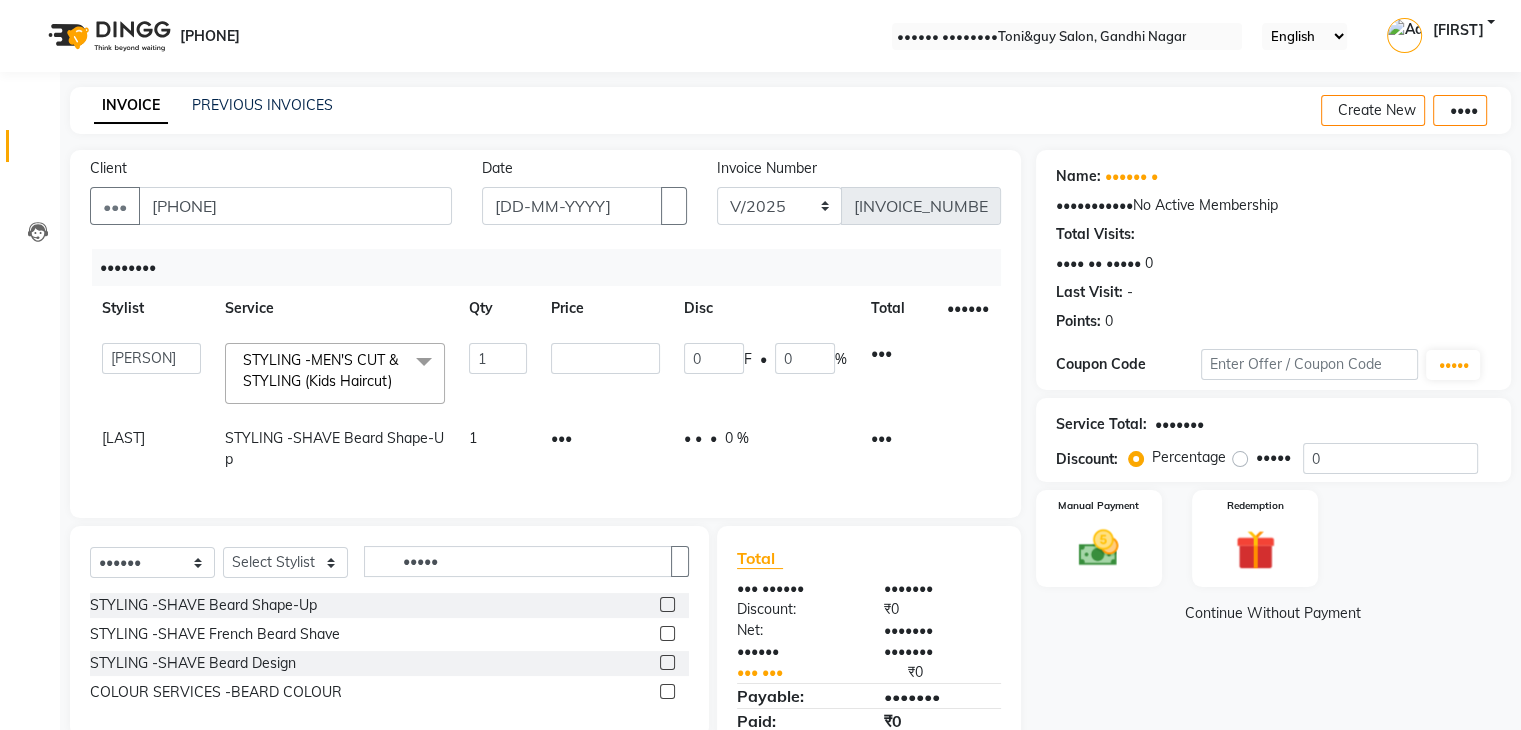 click on "•••" at bounding box center [498, 358] 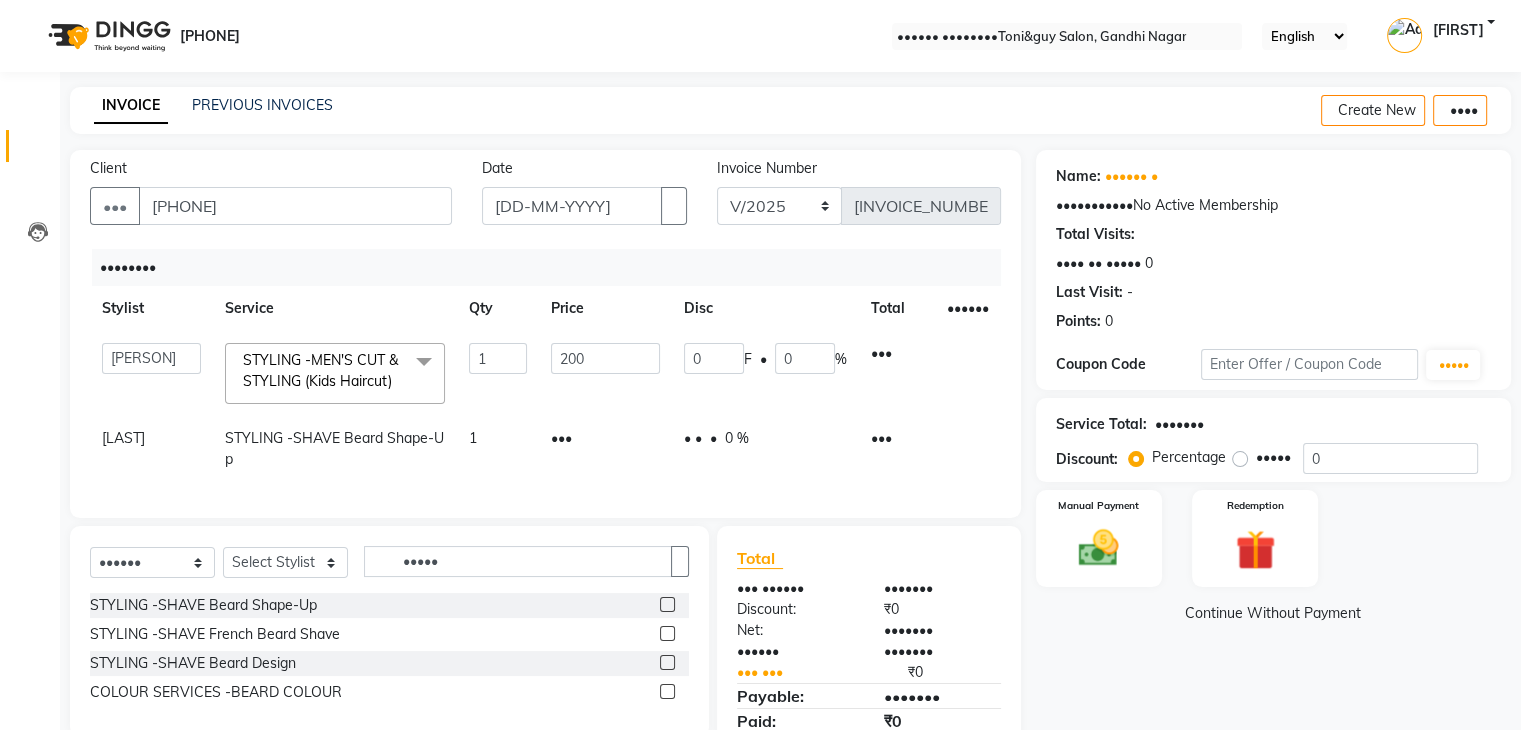 click on "•••" at bounding box center (605, 373) 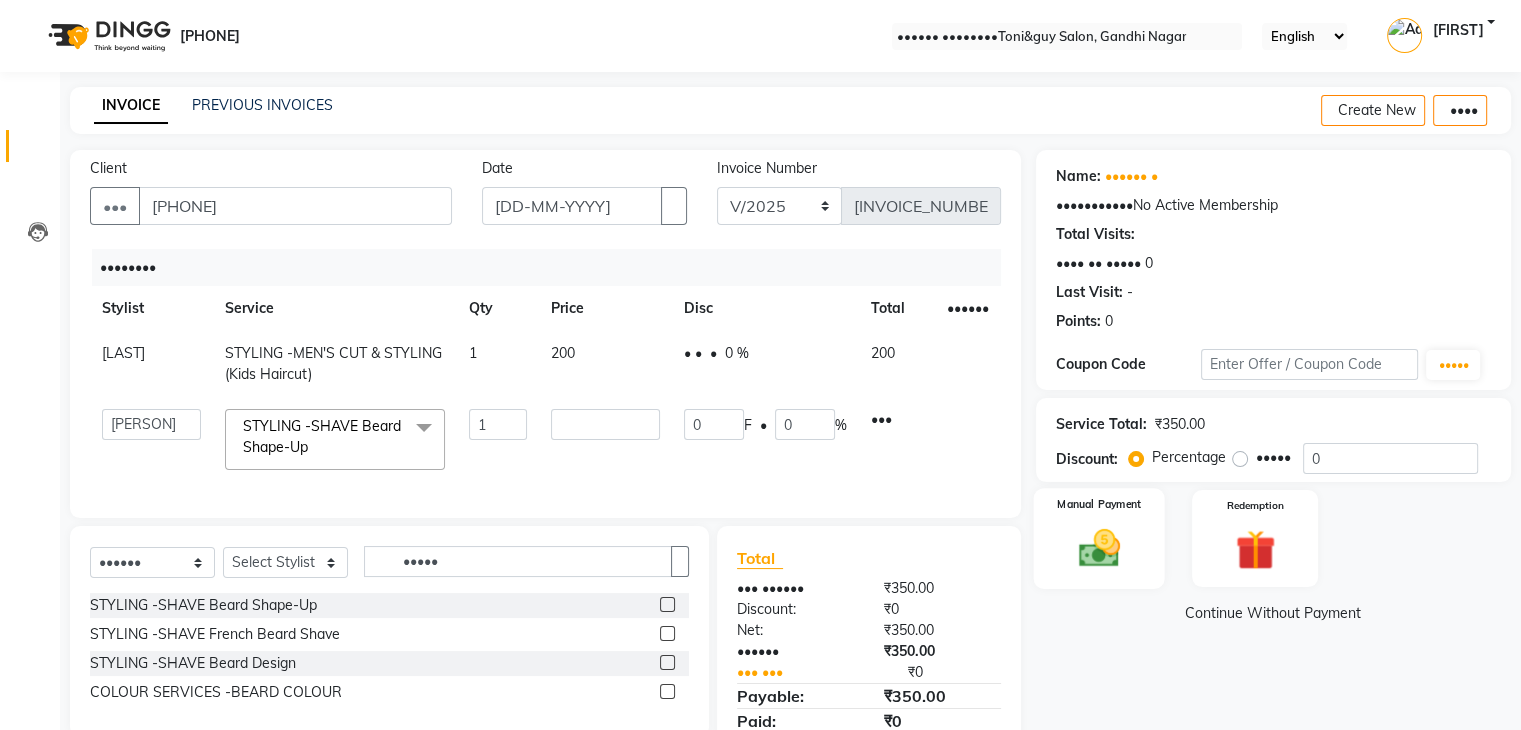 click at bounding box center [1098, 548] 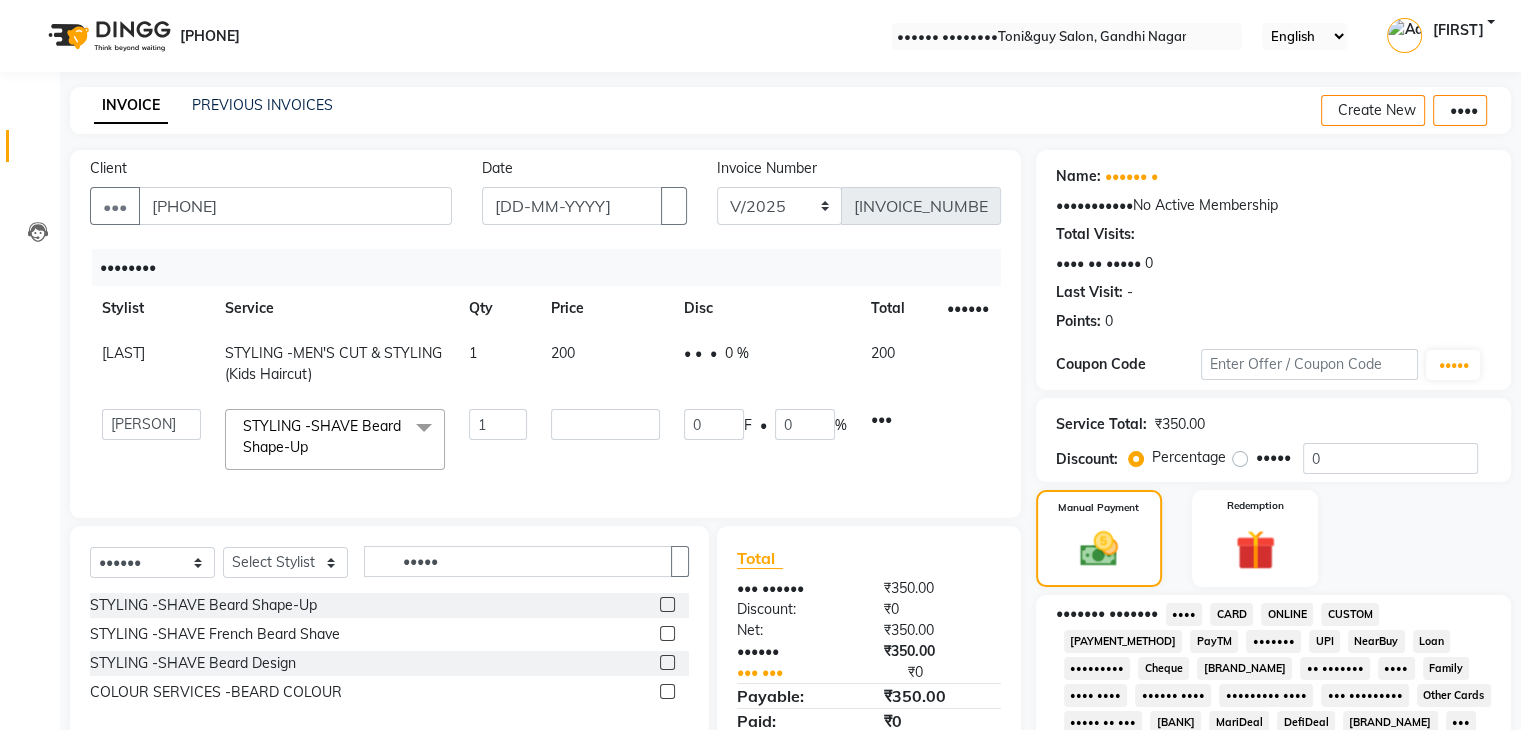 click on "UPI" at bounding box center [1184, 614] 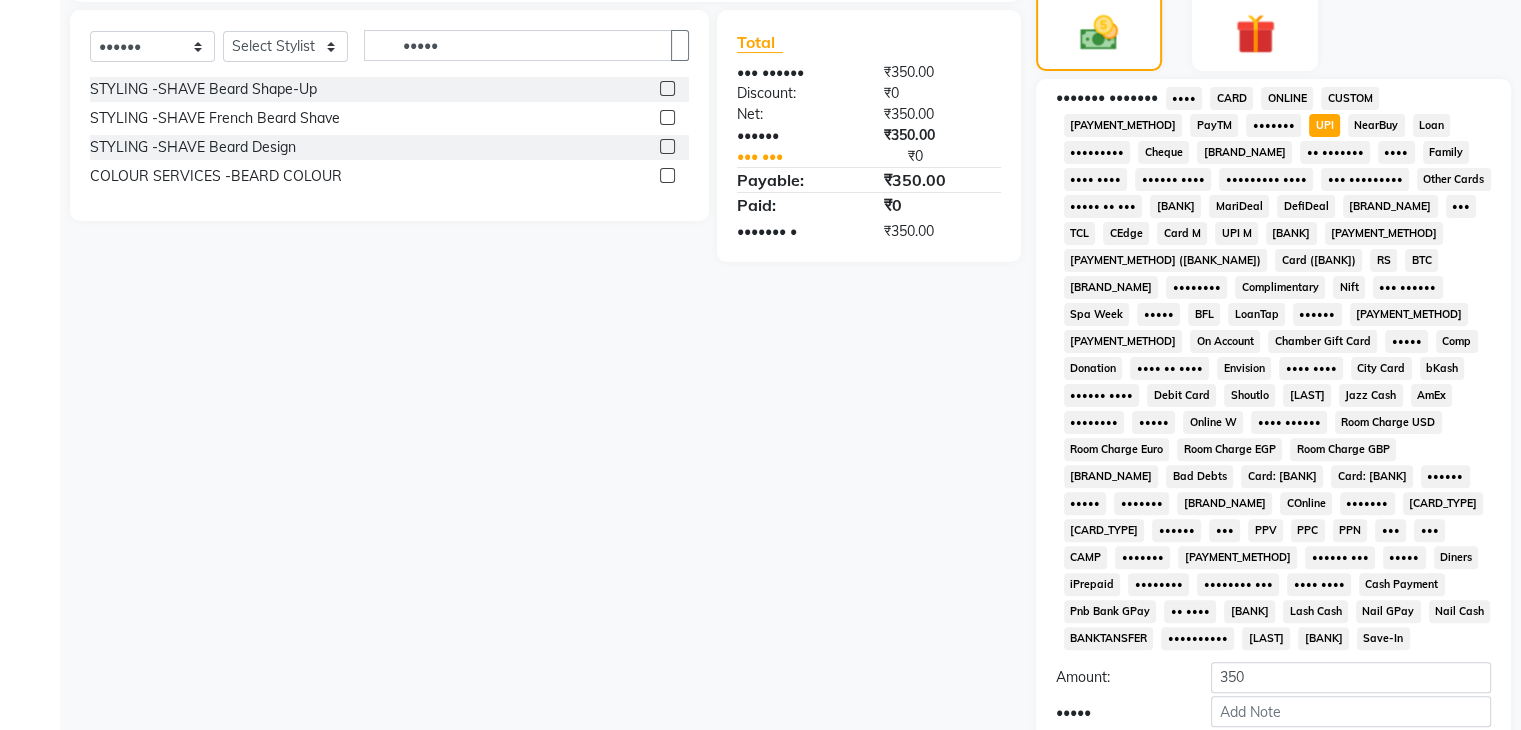scroll, scrollTop: 556, scrollLeft: 0, axis: vertical 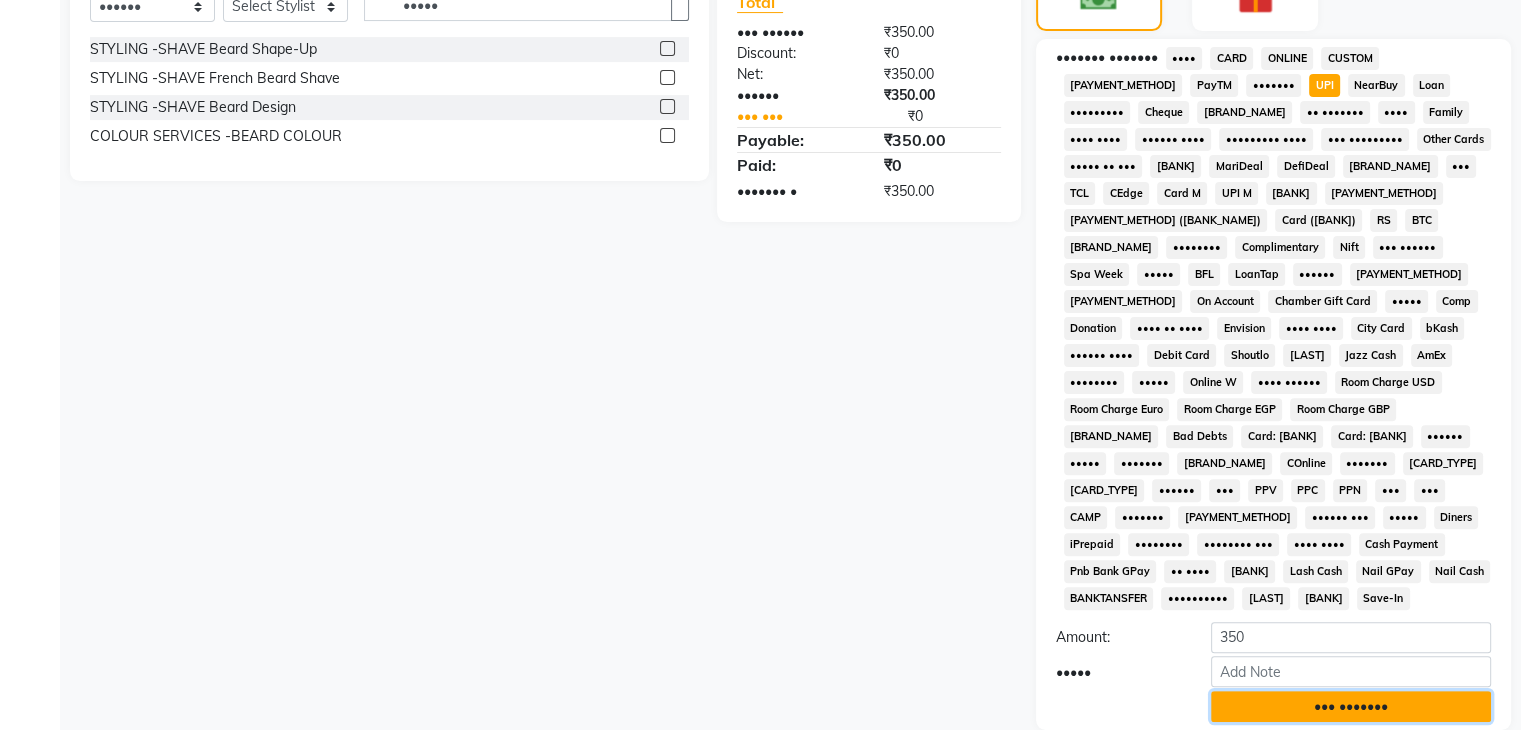 click on "••• •••••••" at bounding box center [1351, 706] 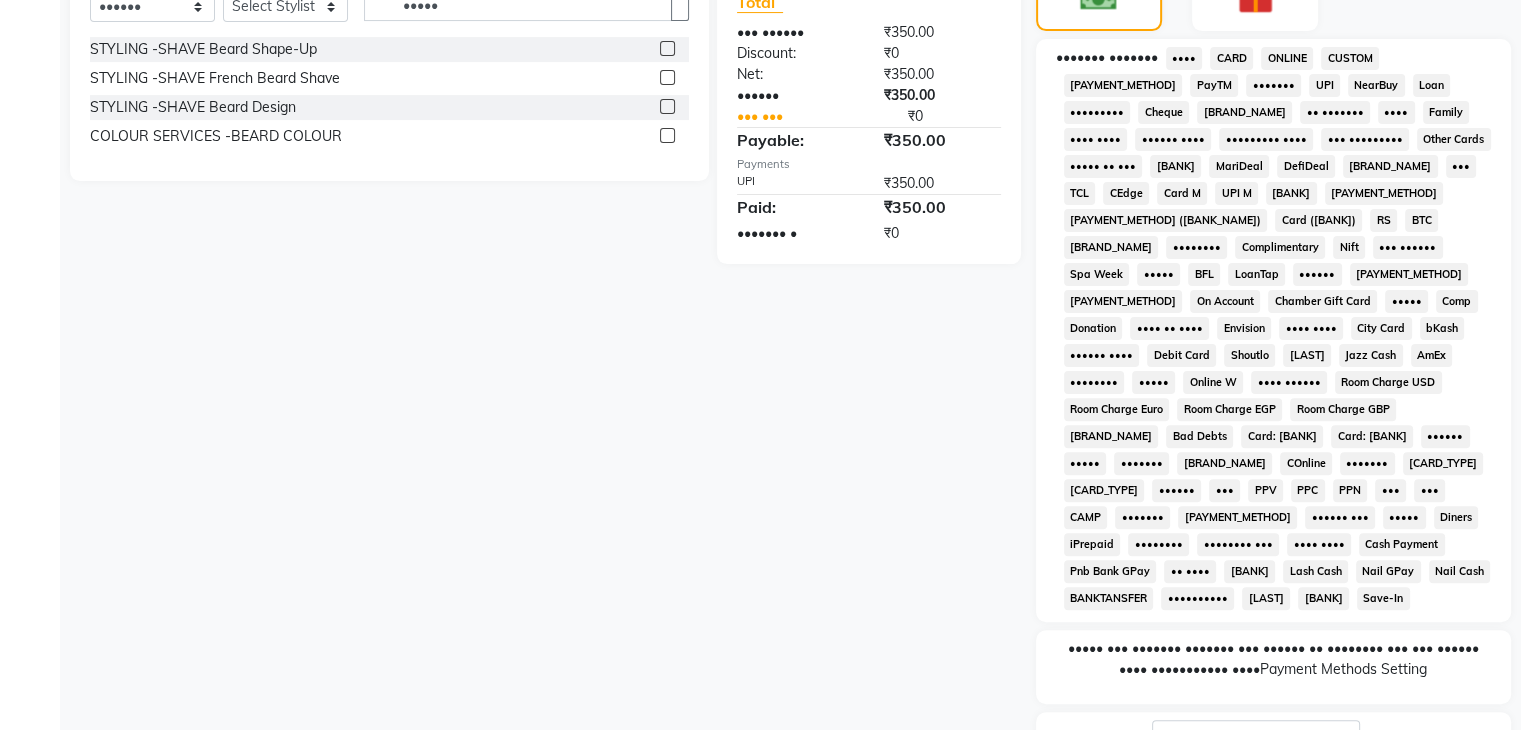 scroll, scrollTop: 699, scrollLeft: 0, axis: vertical 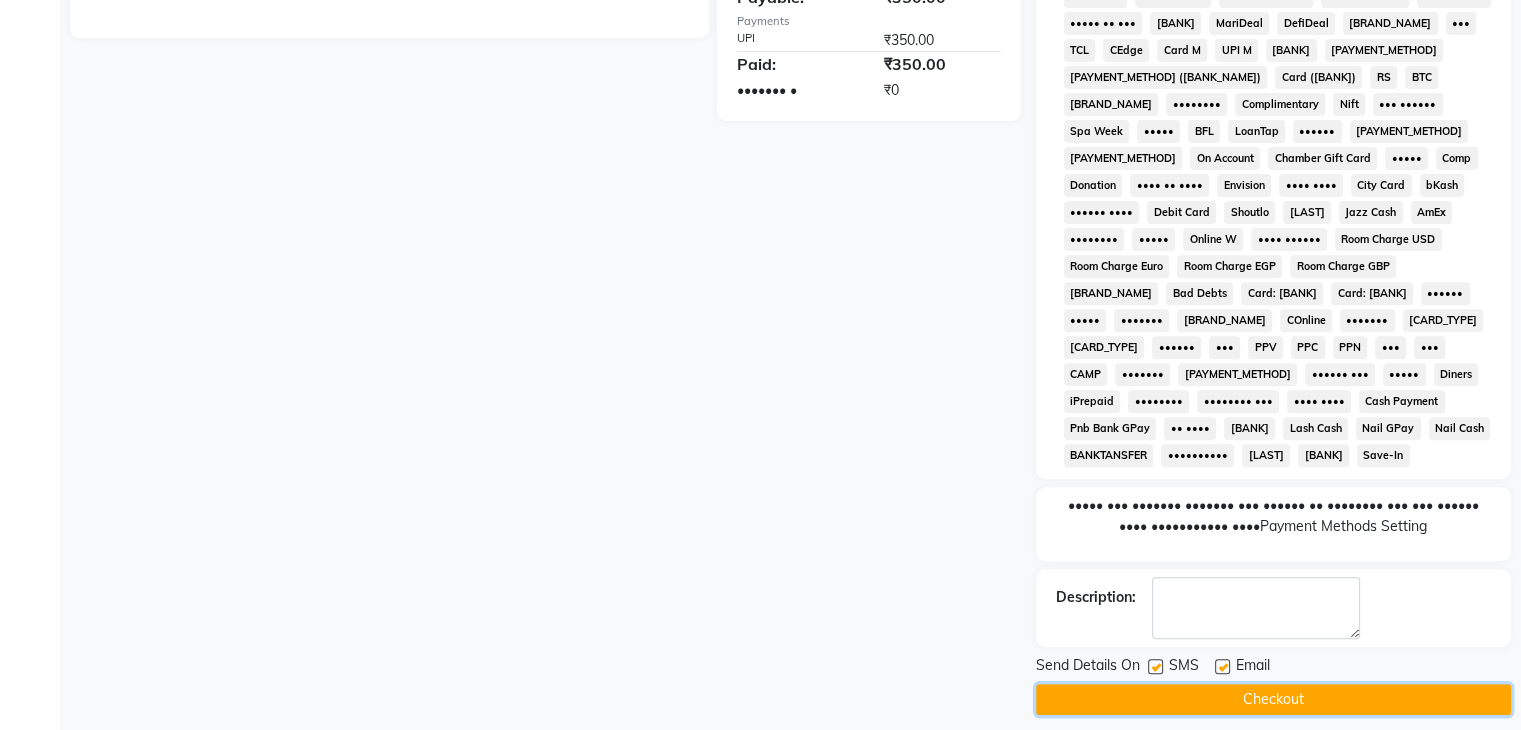 click on "Checkout" at bounding box center (1273, 699) 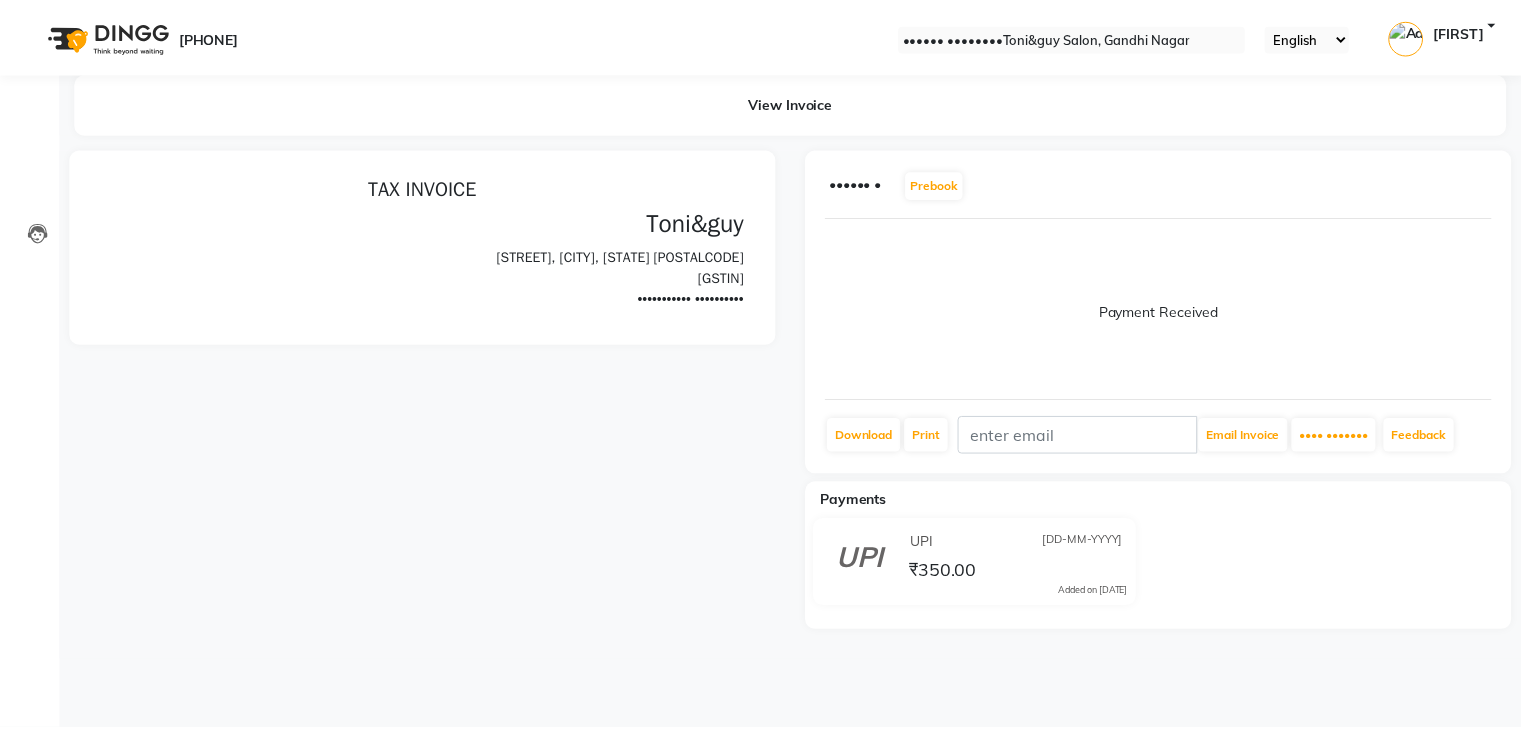 scroll, scrollTop: 0, scrollLeft: 0, axis: both 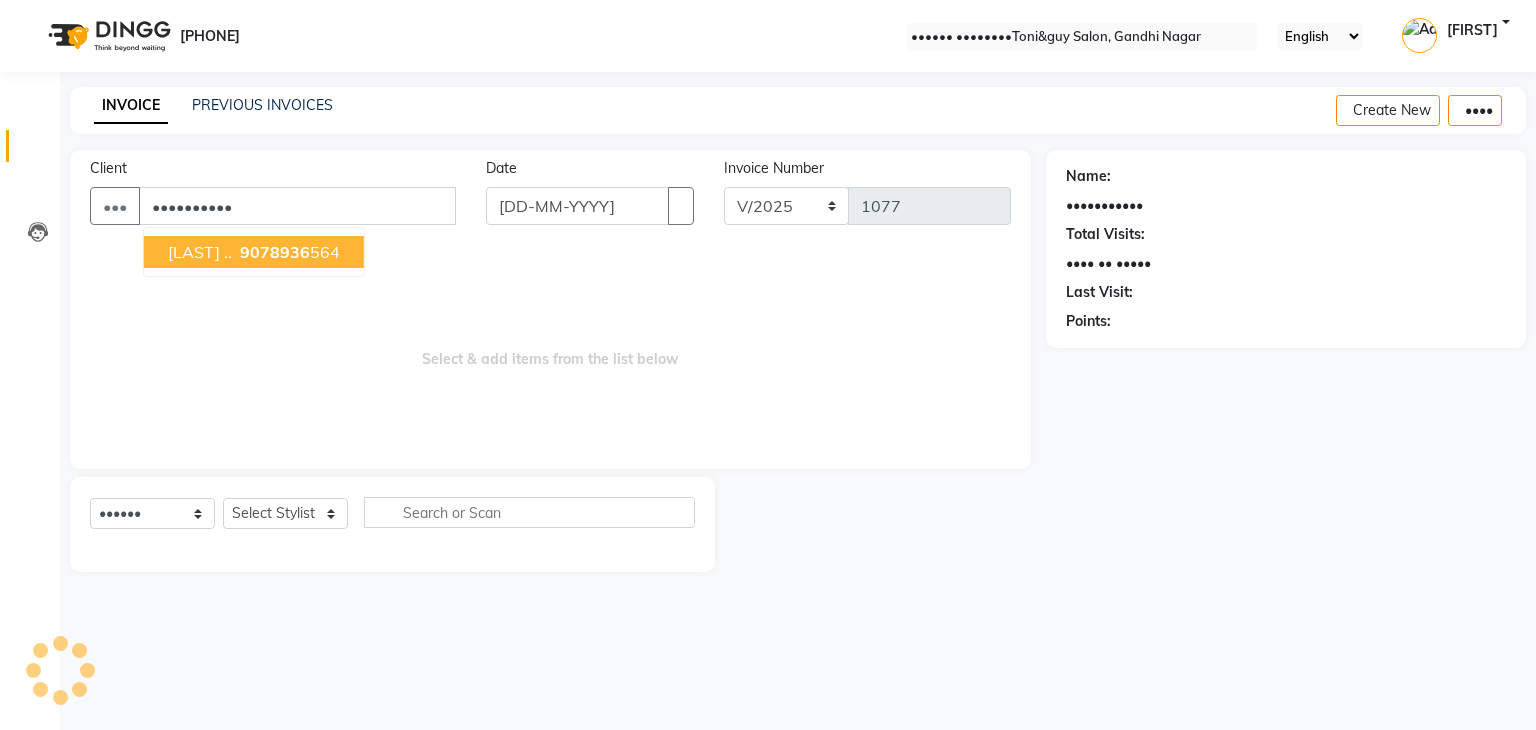 type on "••••••••••" 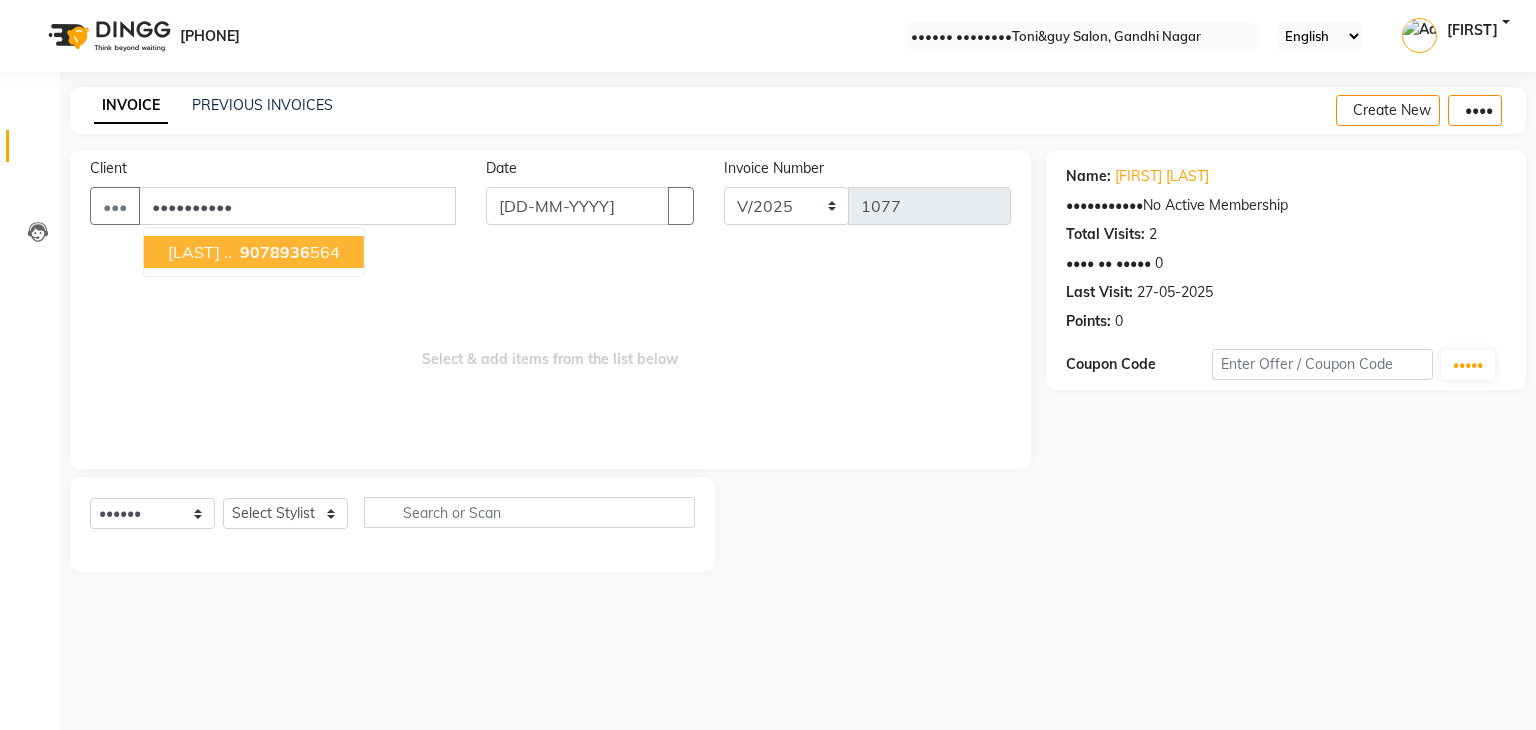 click on "[LAST] .." at bounding box center (200, 252) 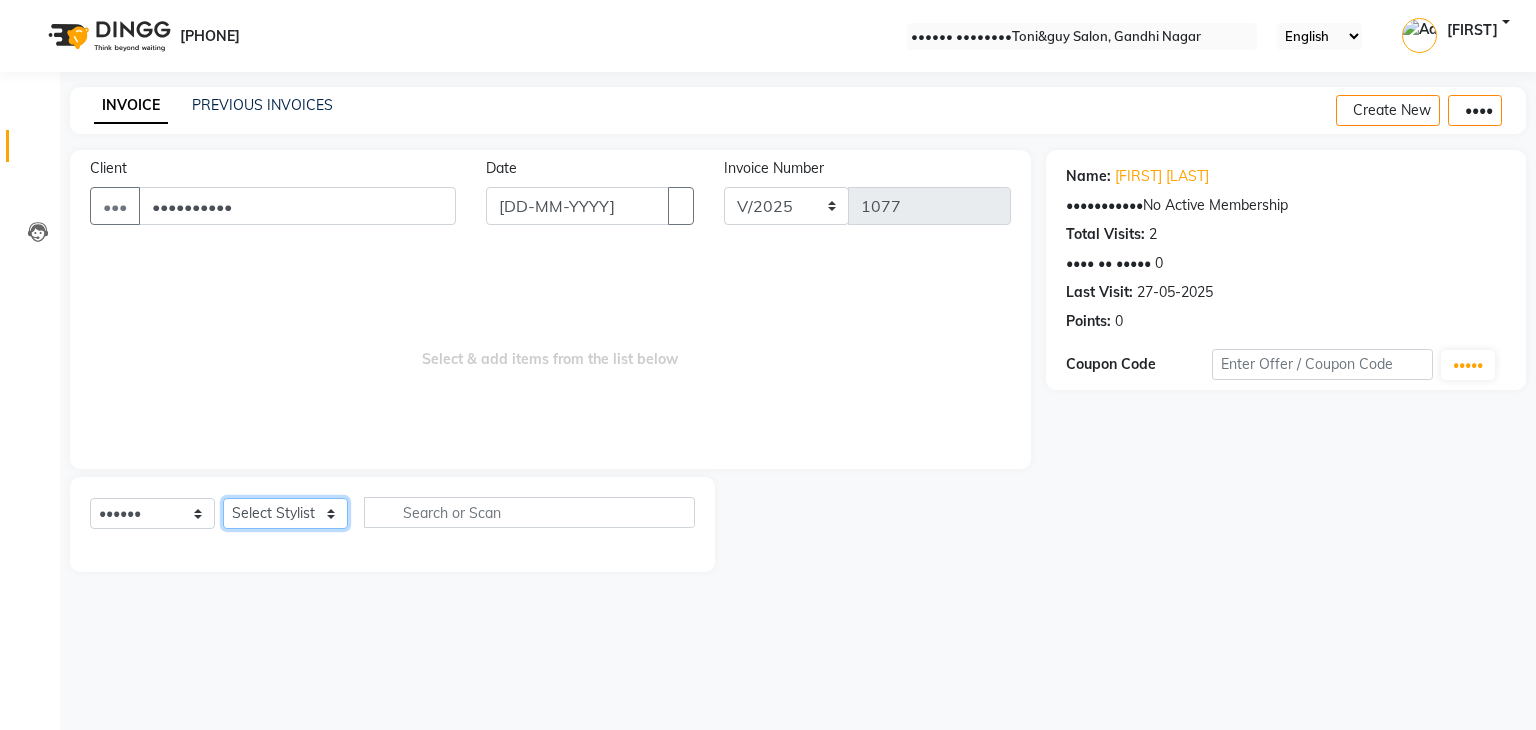 click on "Select Stylist ARSH BILAJ DEEPA DIPAK PAYAL PRIYA PRIYA rafik RAJU SIR riju SAKCHI sandhya SHIVANI swarna" at bounding box center (285, 513) 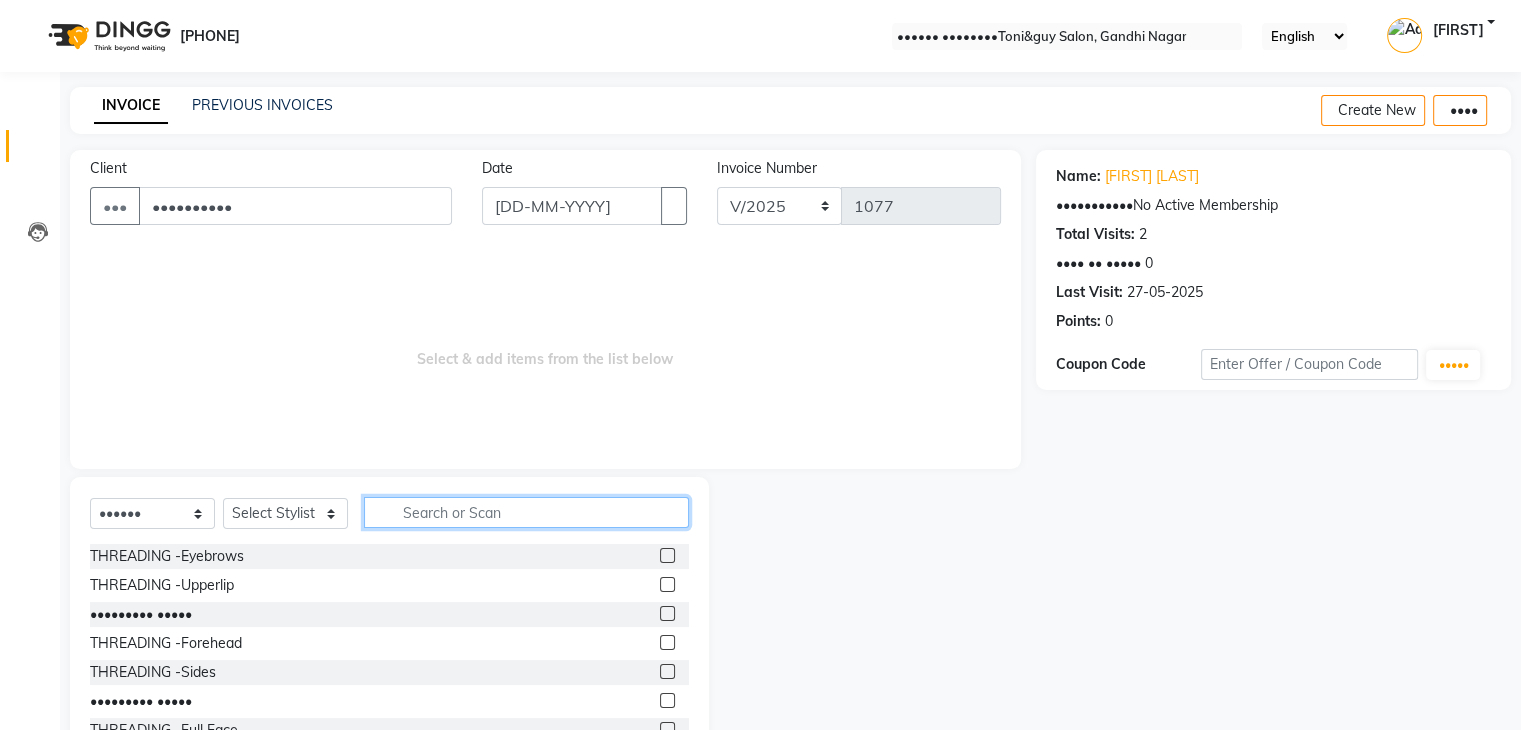 click at bounding box center [526, 512] 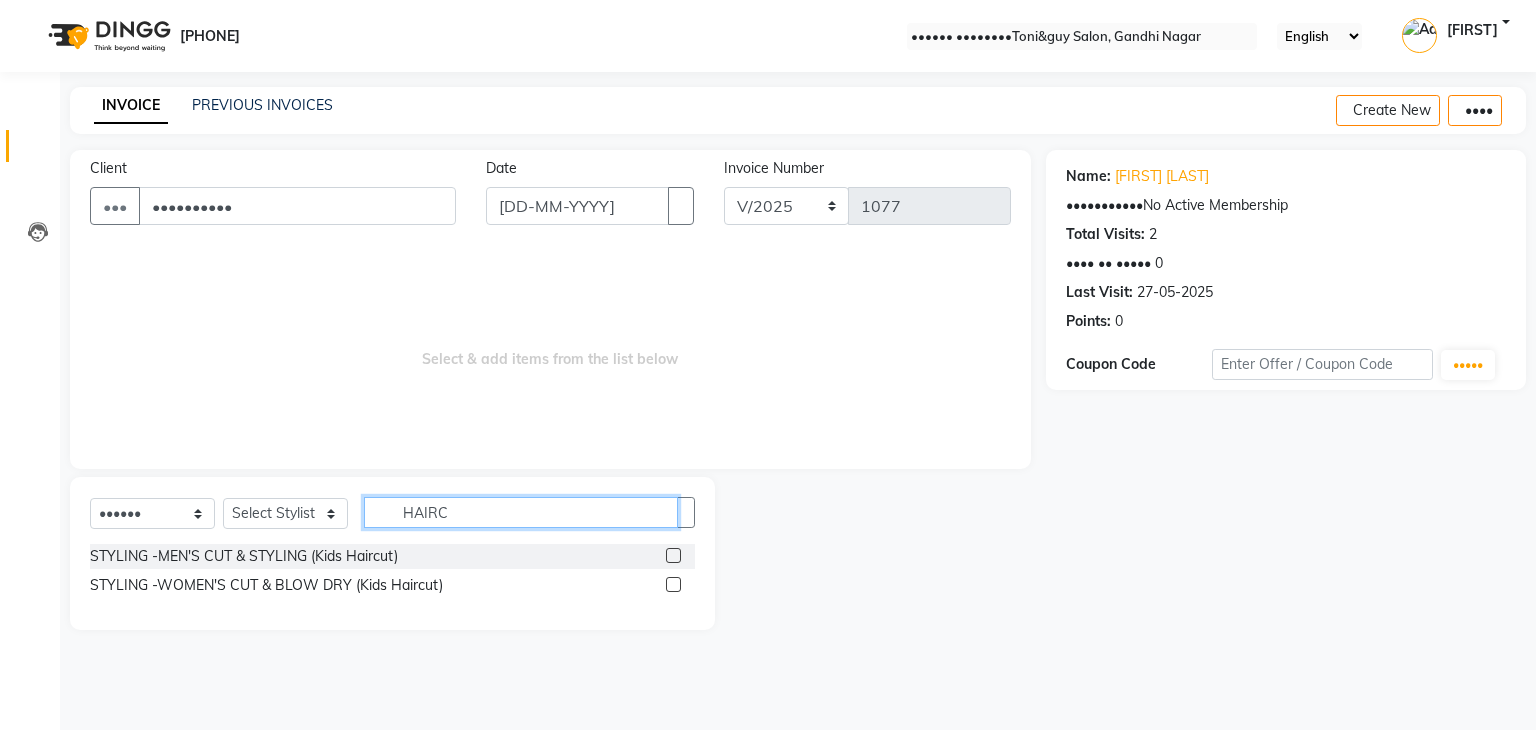 type on "HAIRC" 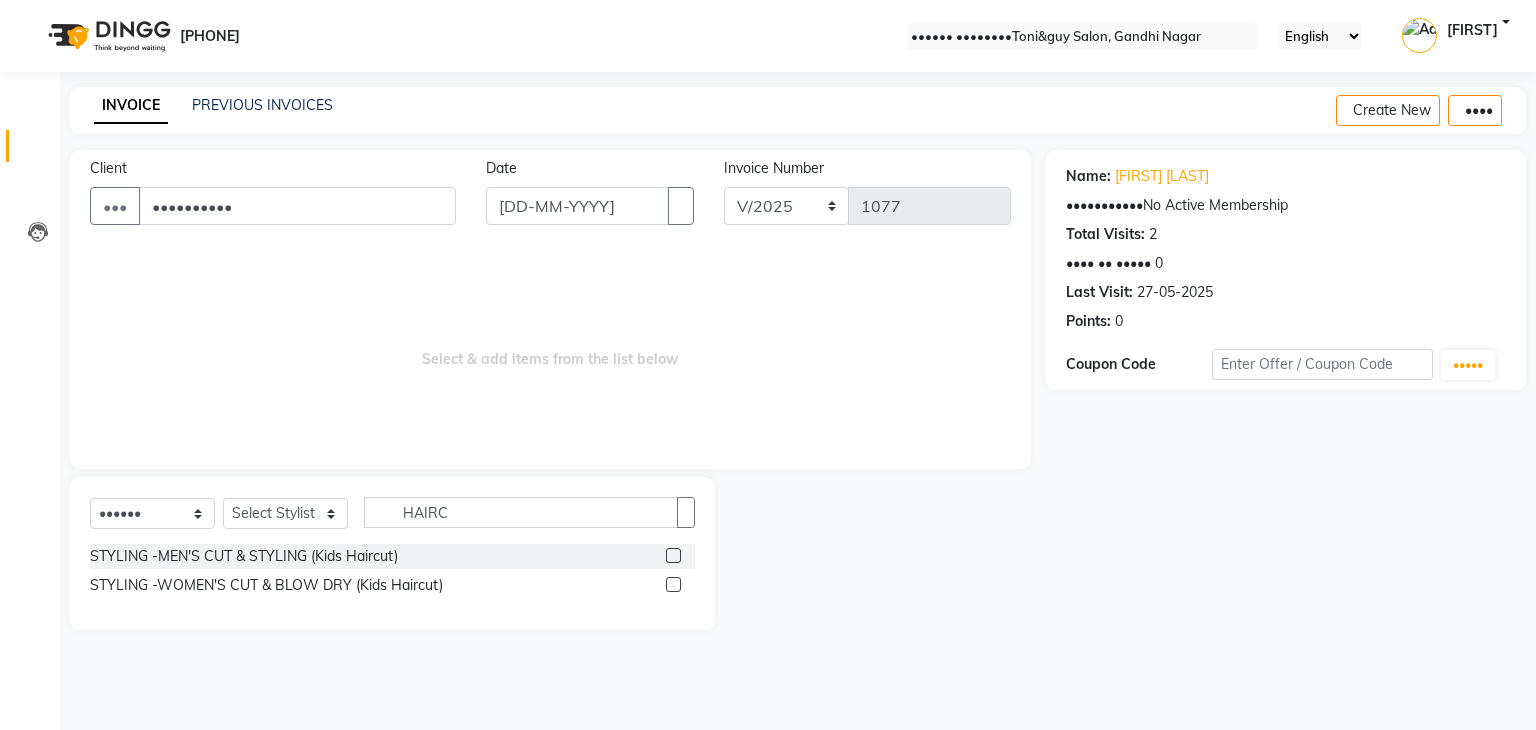 click at bounding box center [673, 555] 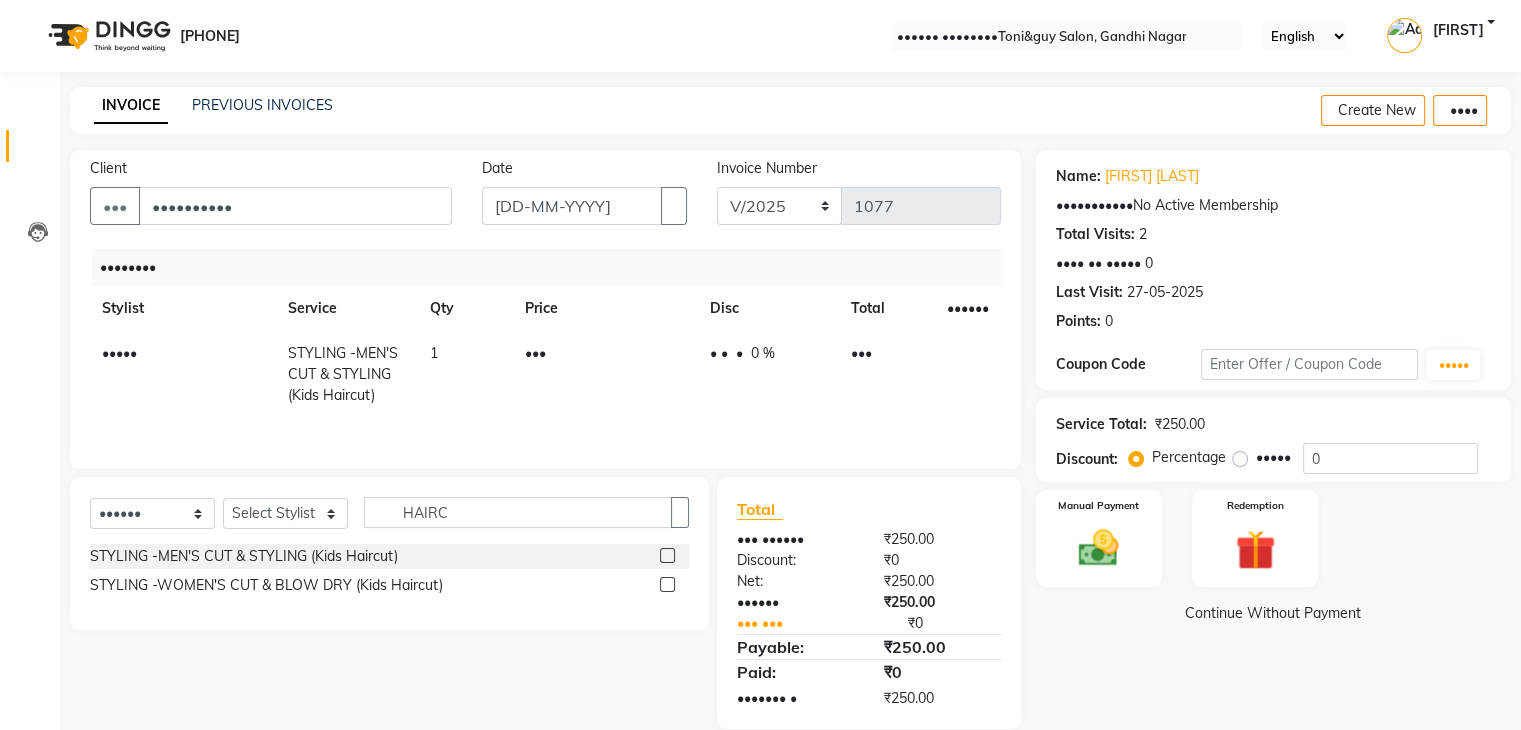 click on "•••" at bounding box center (605, 374) 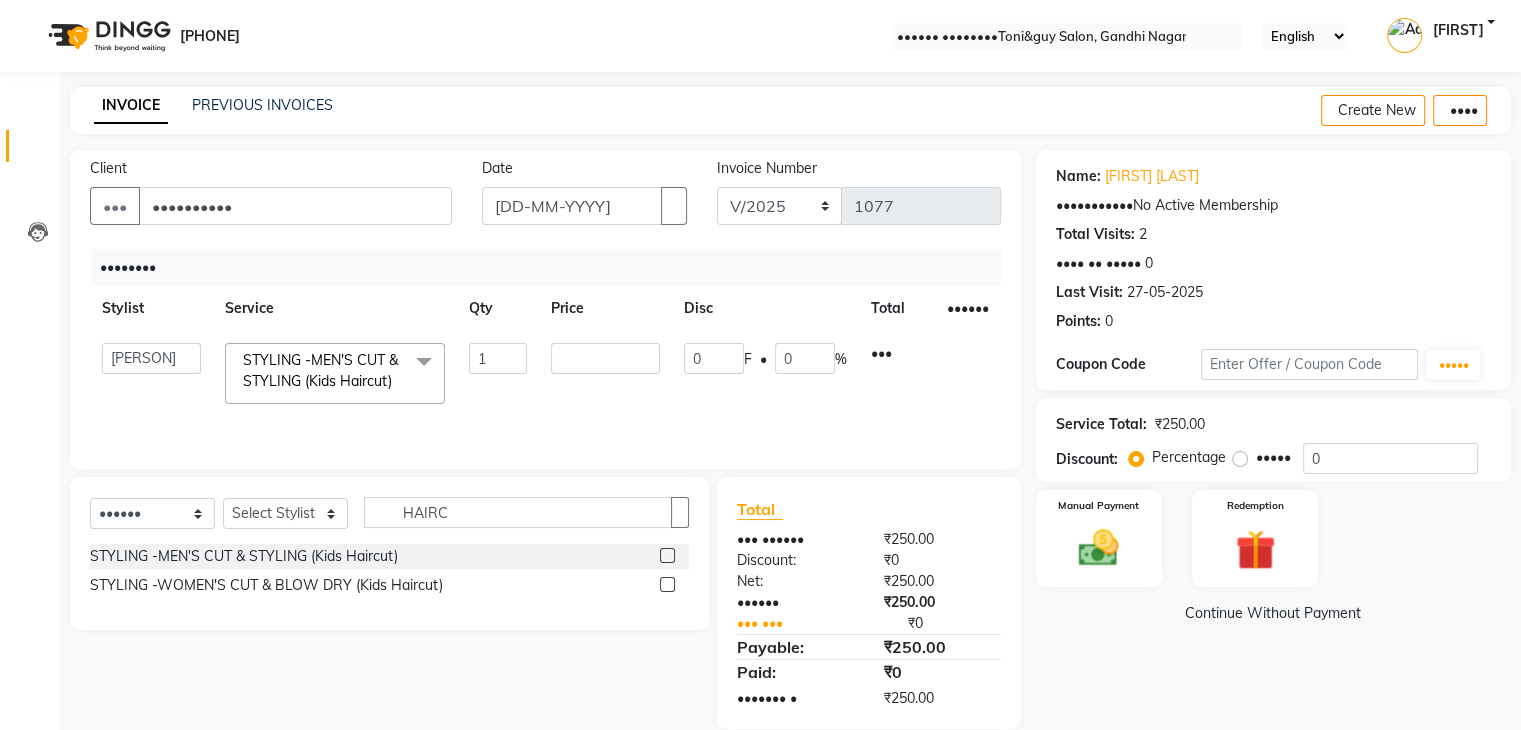 click on "•••" at bounding box center (498, 358) 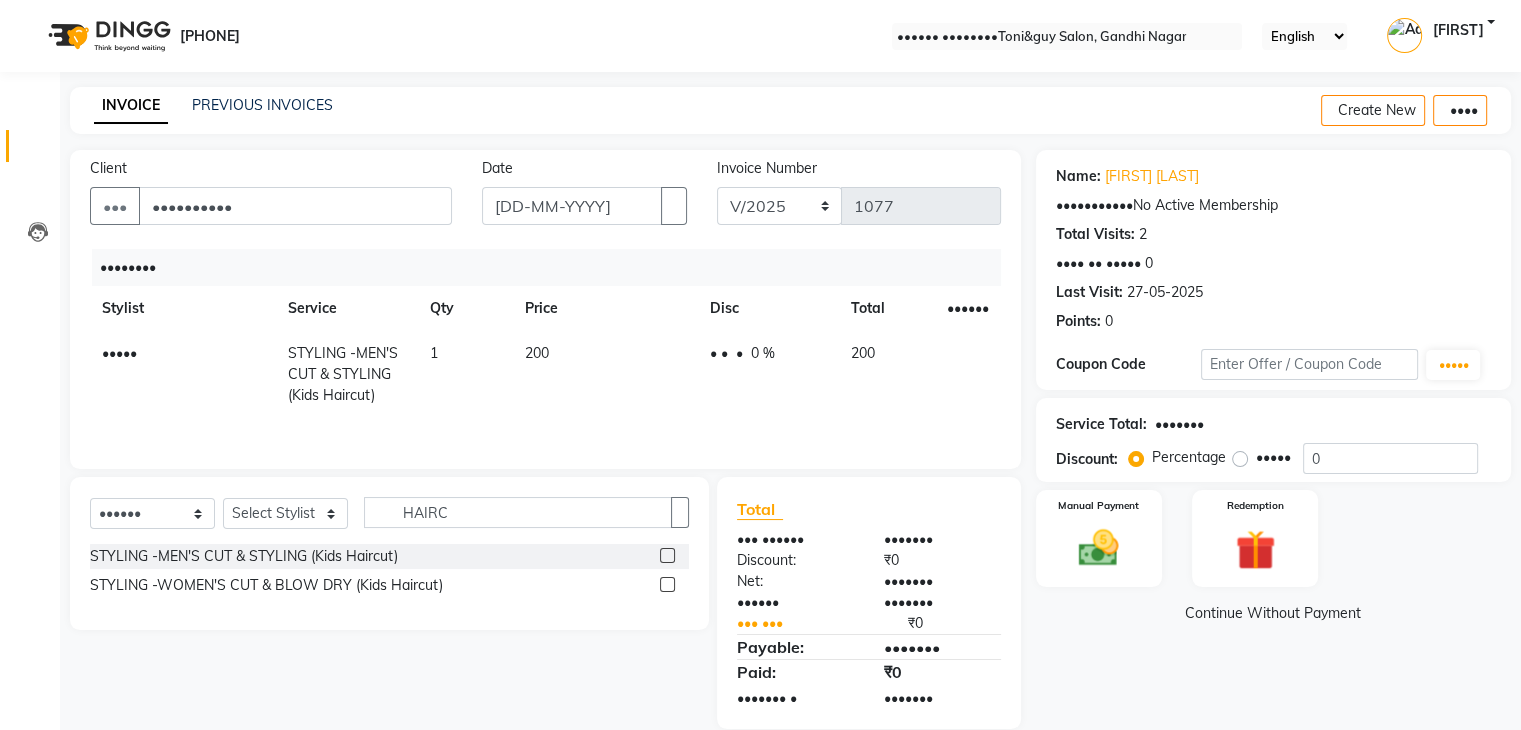 click on "•••••••• ••••••• ••••••• ••• ••••• •••• ••••• •••••• ••••• ••••••• •••••• ••• • ••••••• ••••• •••••••• • ••• • • • • • •••" at bounding box center (545, 349) 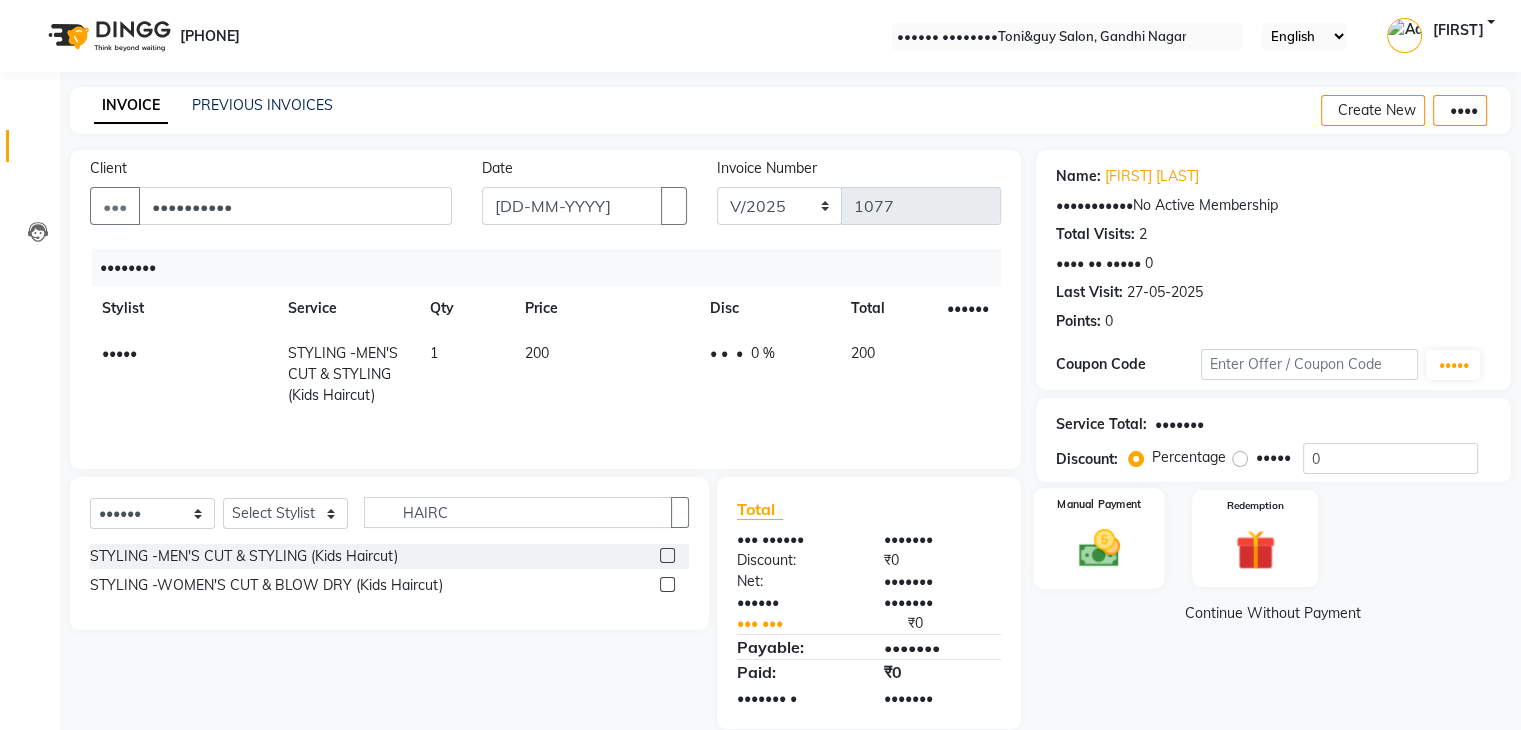 click at bounding box center [1098, 548] 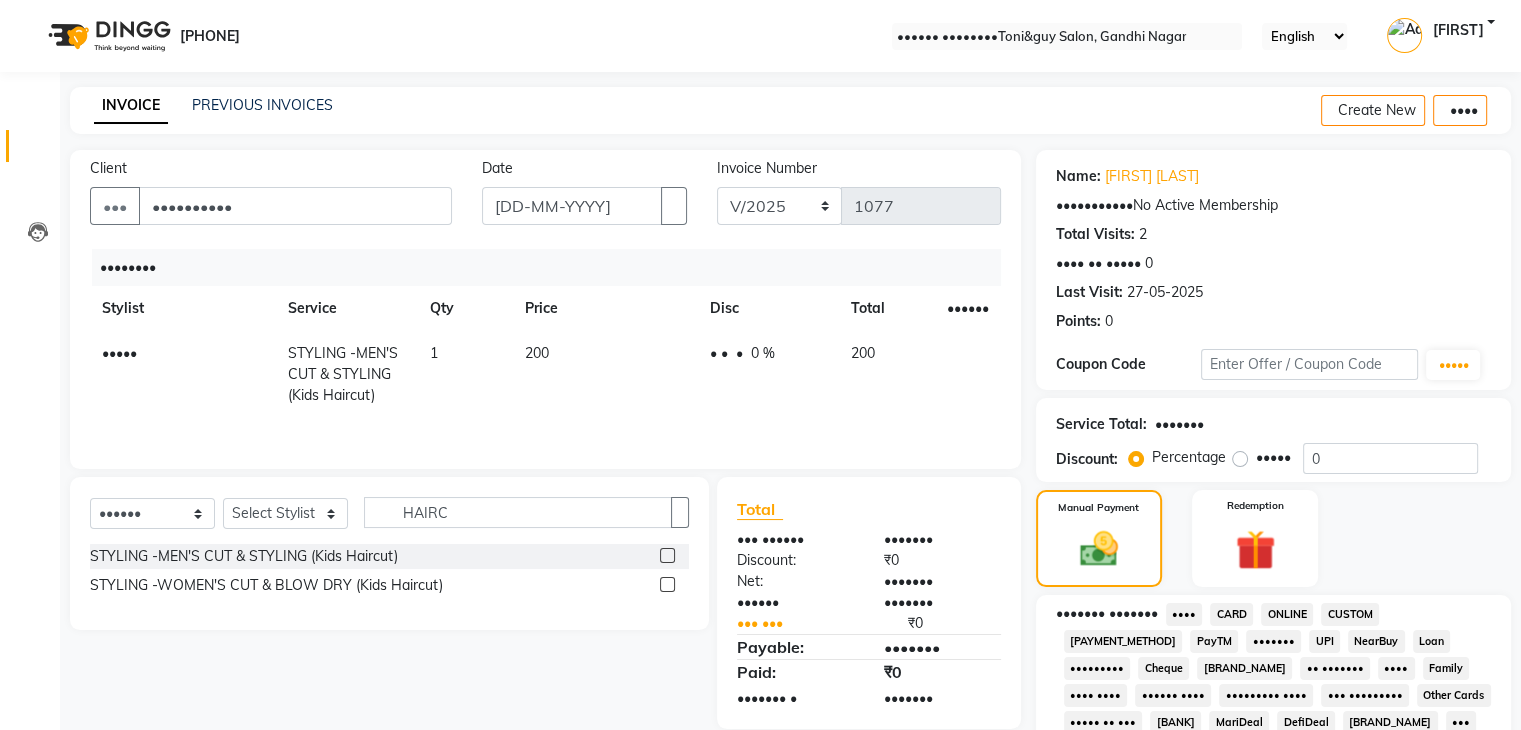 click on "••••" at bounding box center [1184, 614] 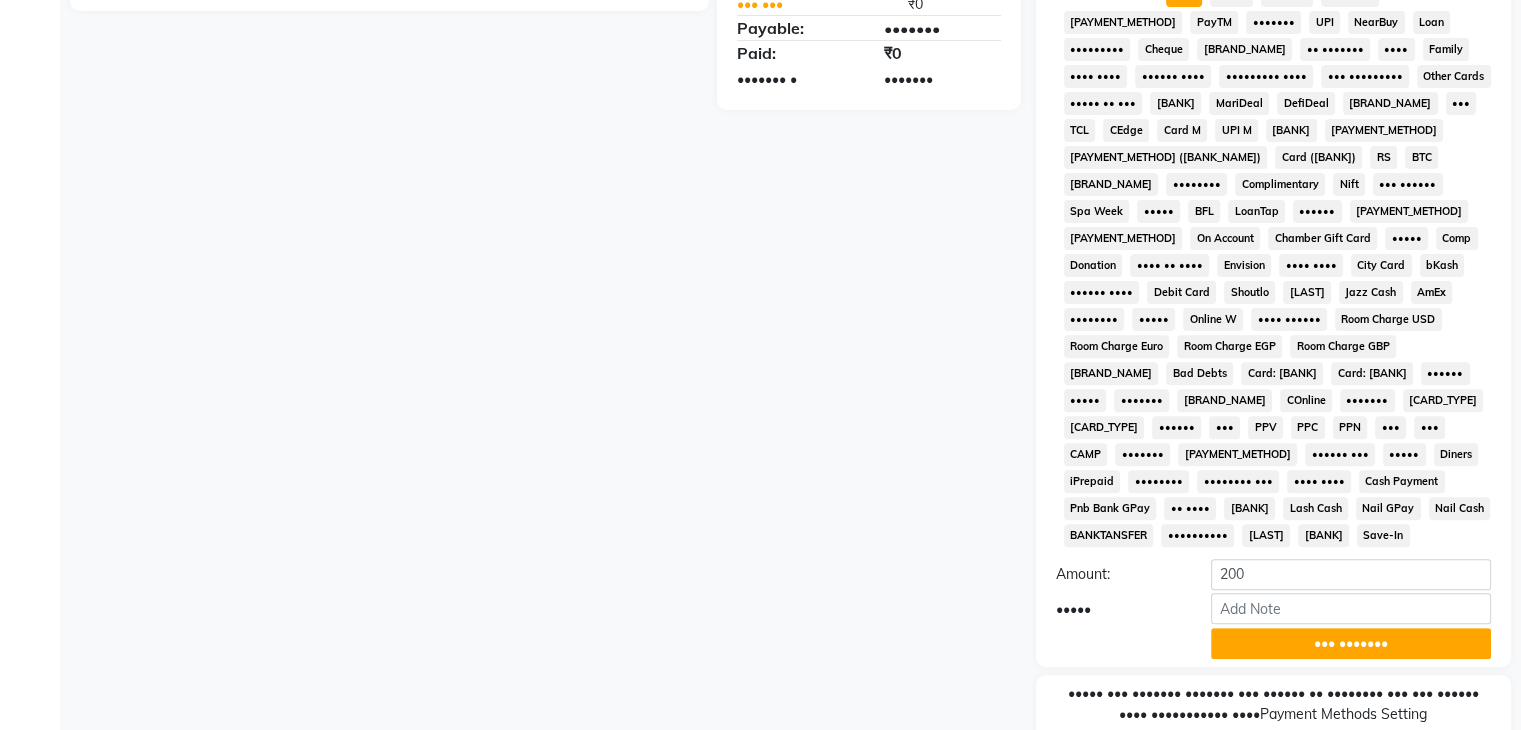 scroll, scrollTop: 650, scrollLeft: 0, axis: vertical 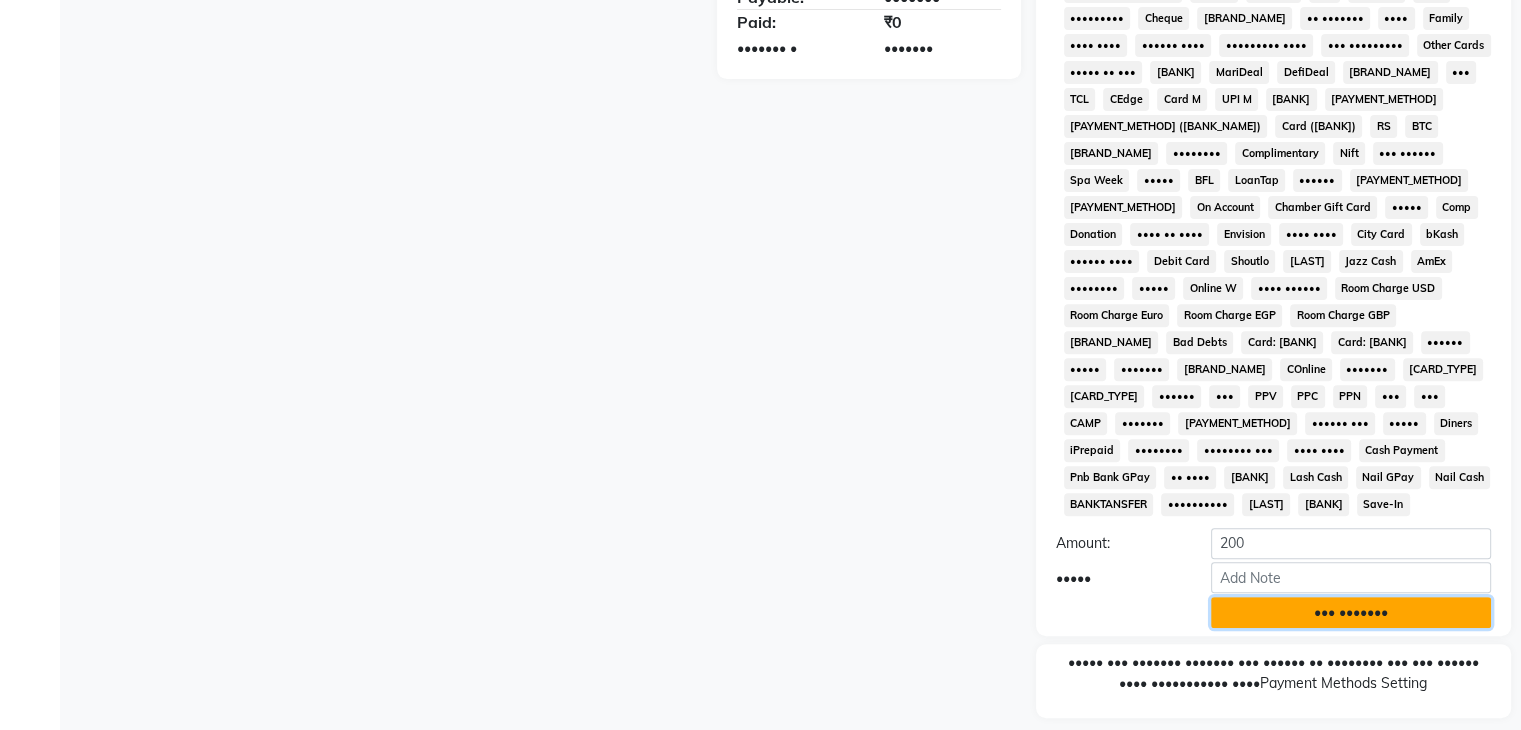 click on "••• •••••••" at bounding box center [1351, 612] 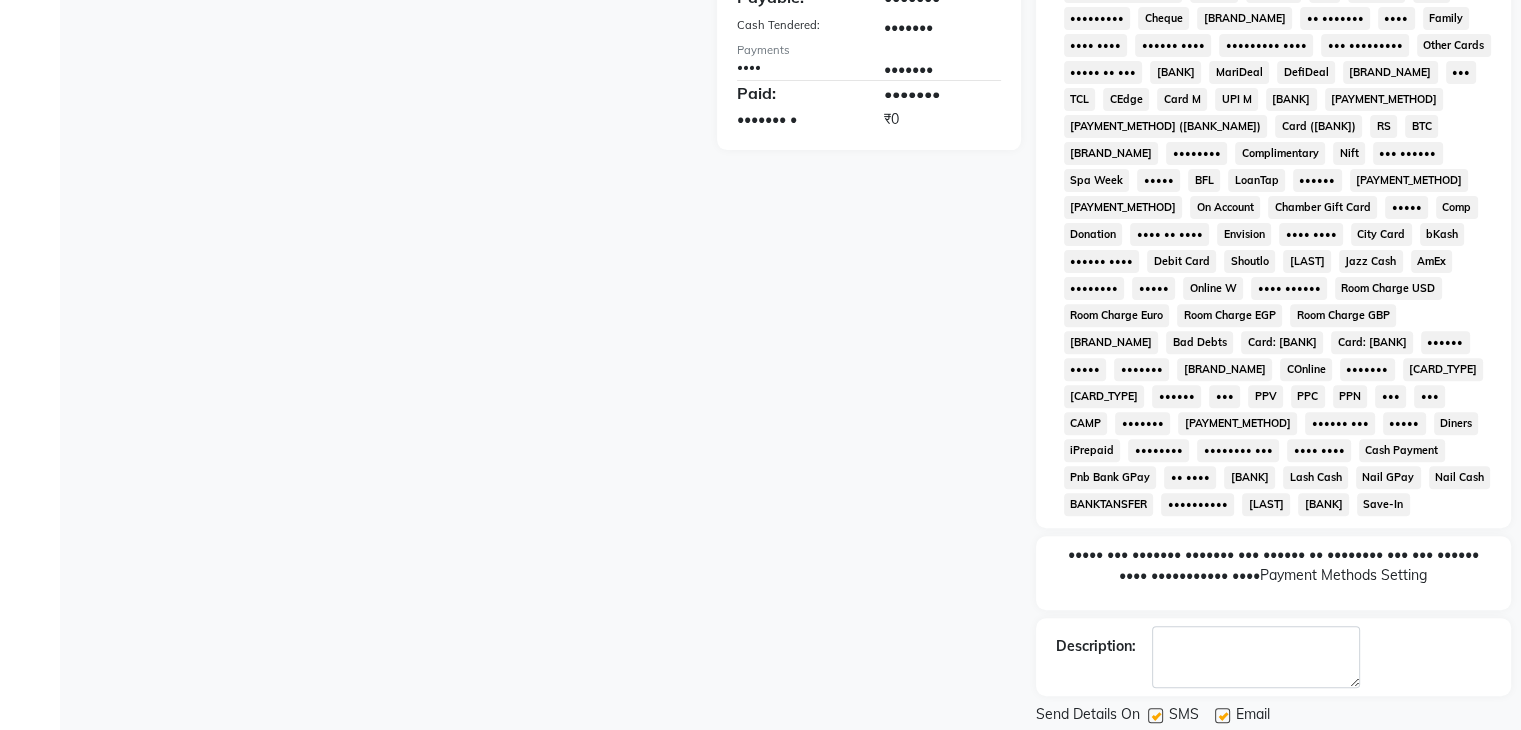 click on "Checkout" at bounding box center (1273, 748) 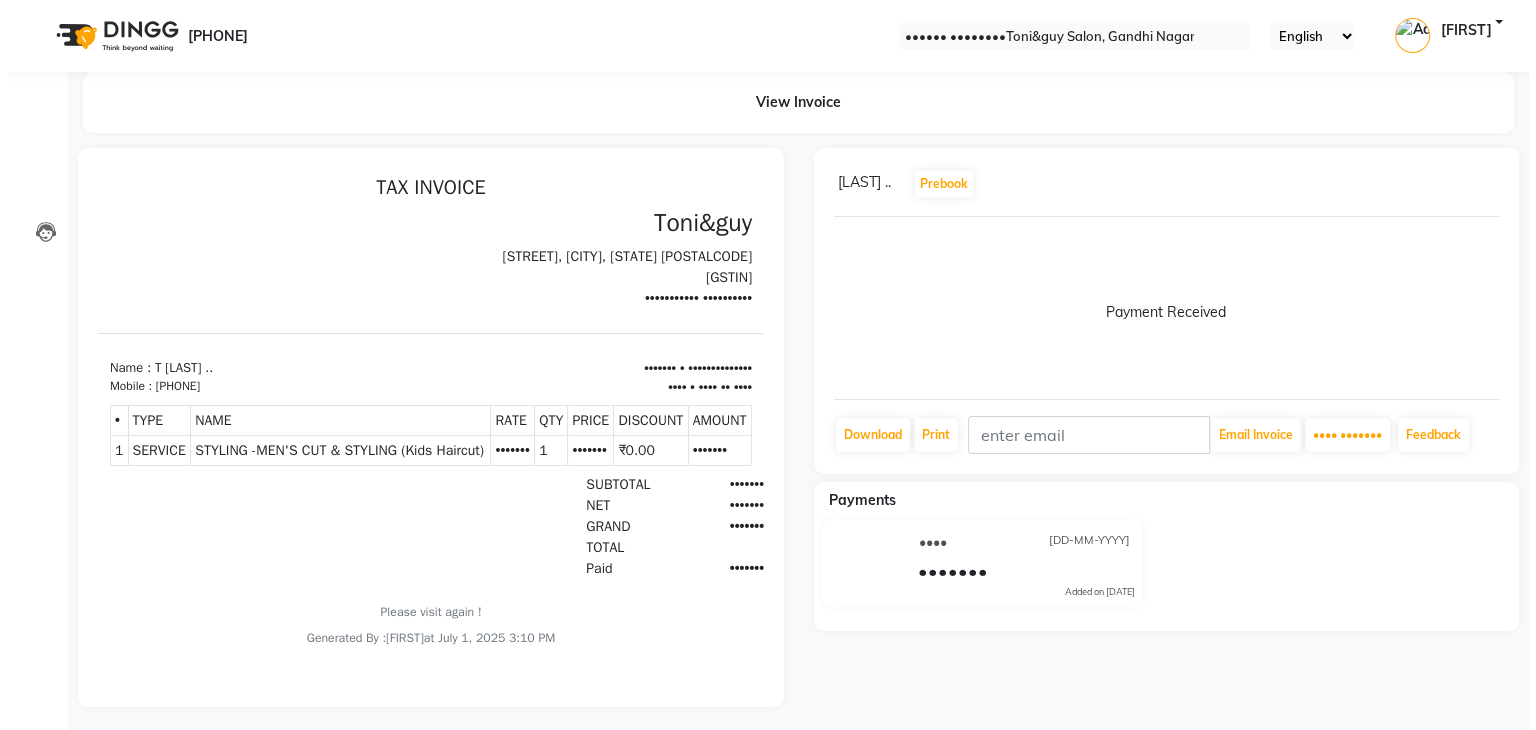 scroll, scrollTop: 0, scrollLeft: 0, axis: both 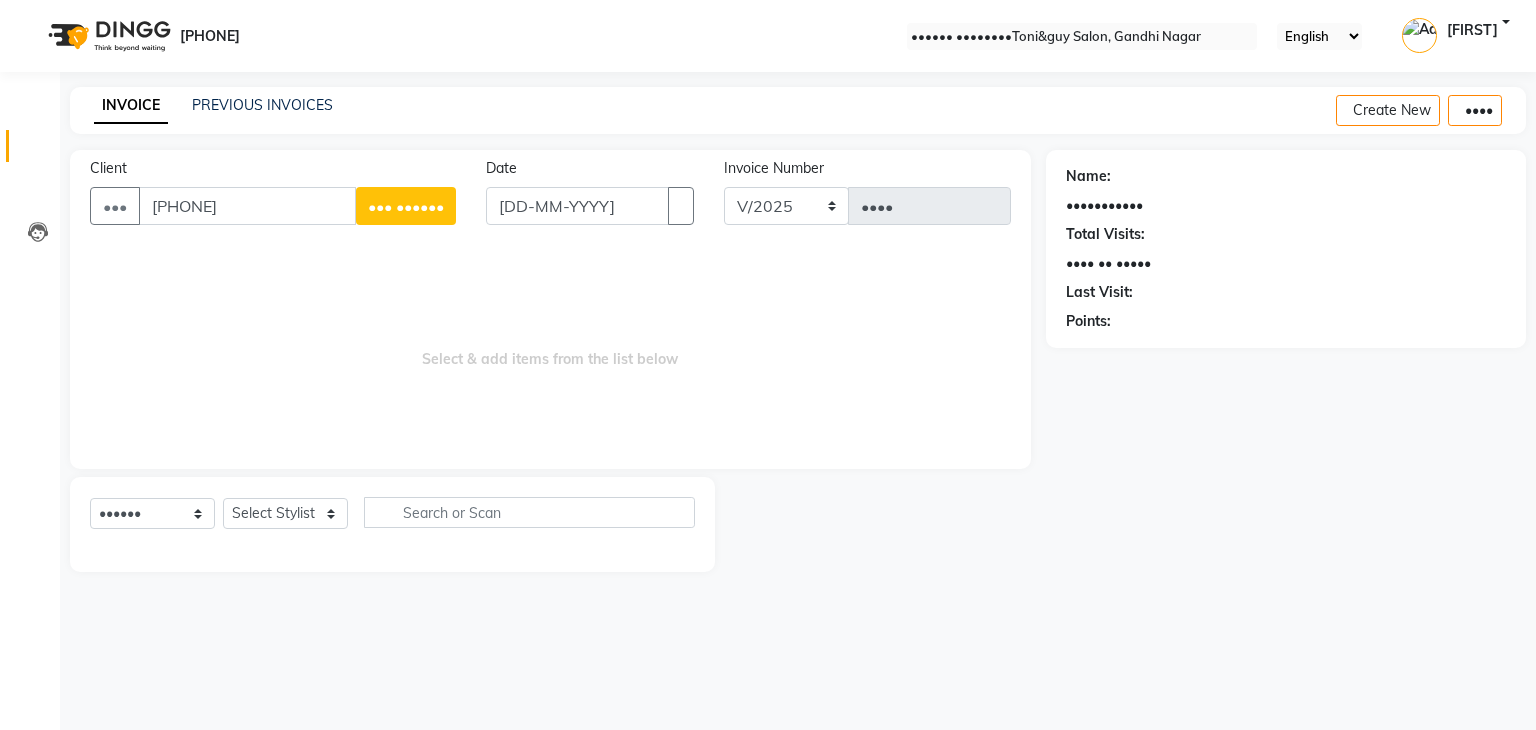 type on "[PHONE]" 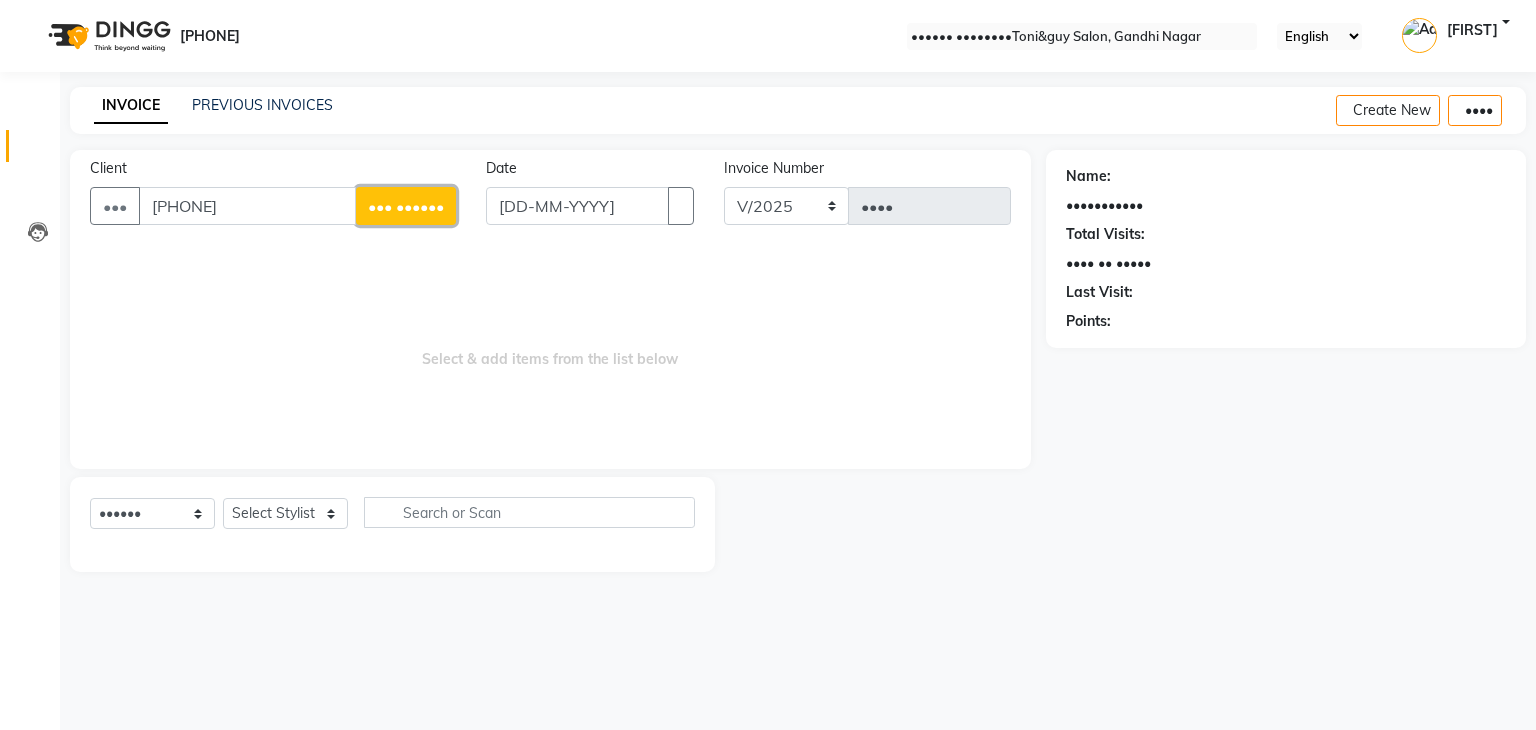 click on "••• ••••••" at bounding box center (406, 206) 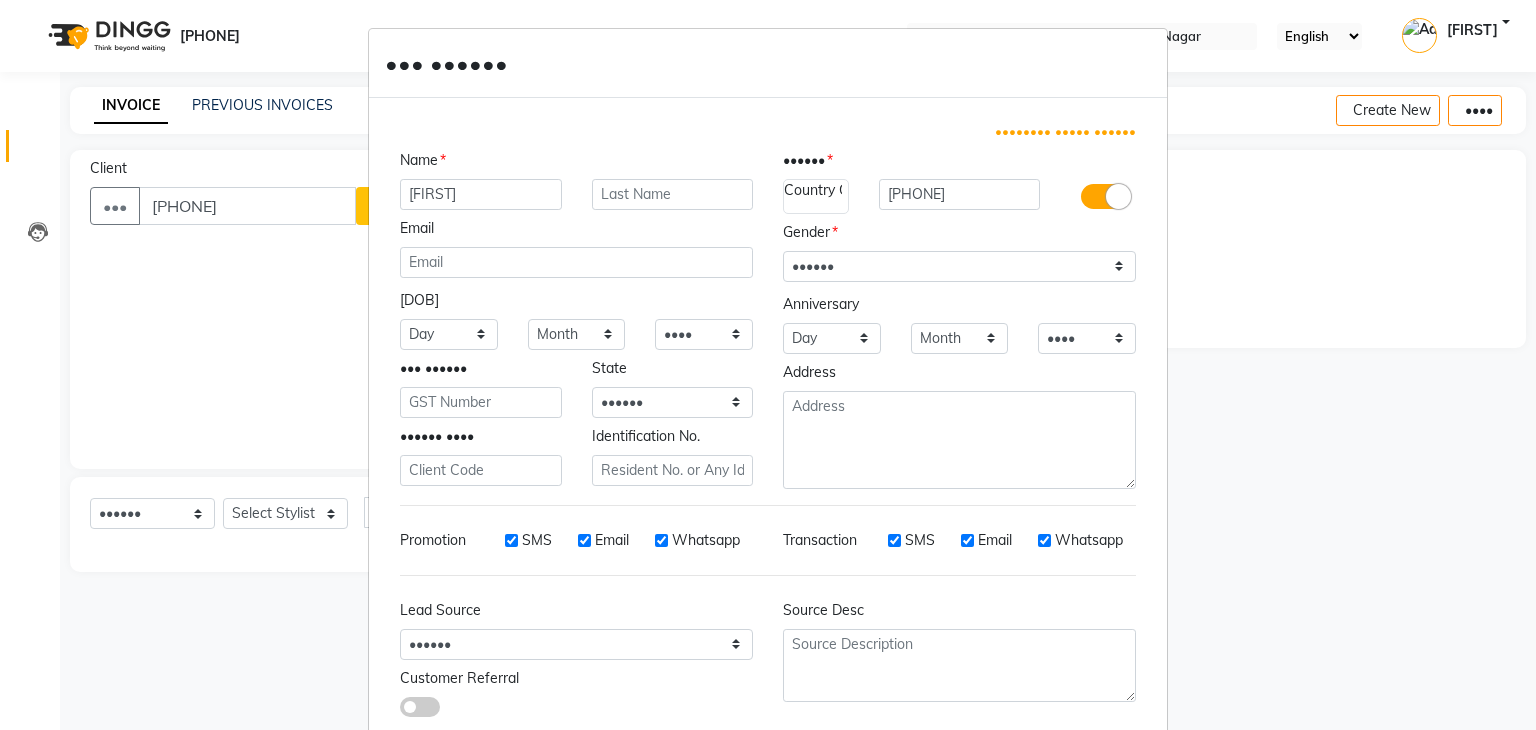 type on "[FIRST]" 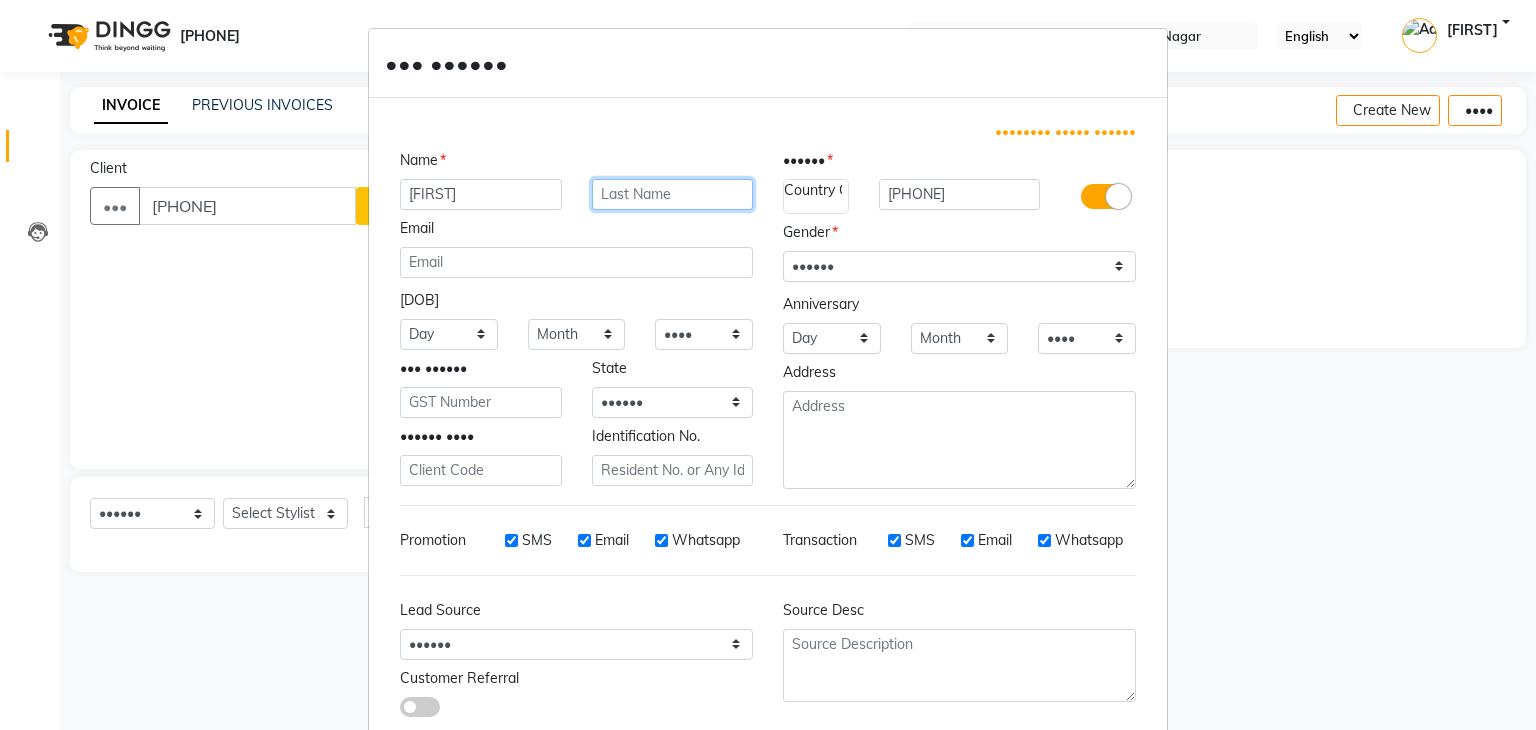 click at bounding box center [673, 194] 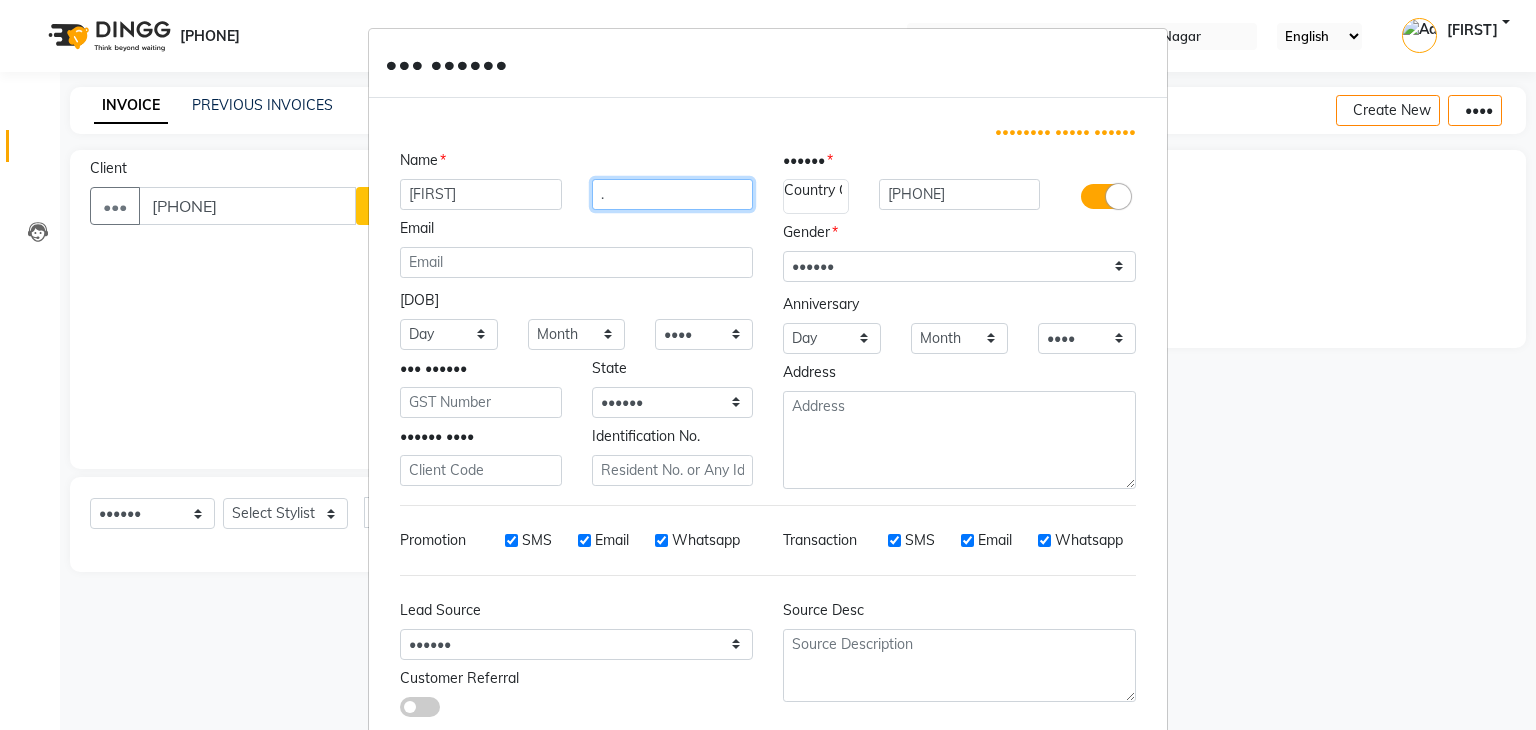 type on "." 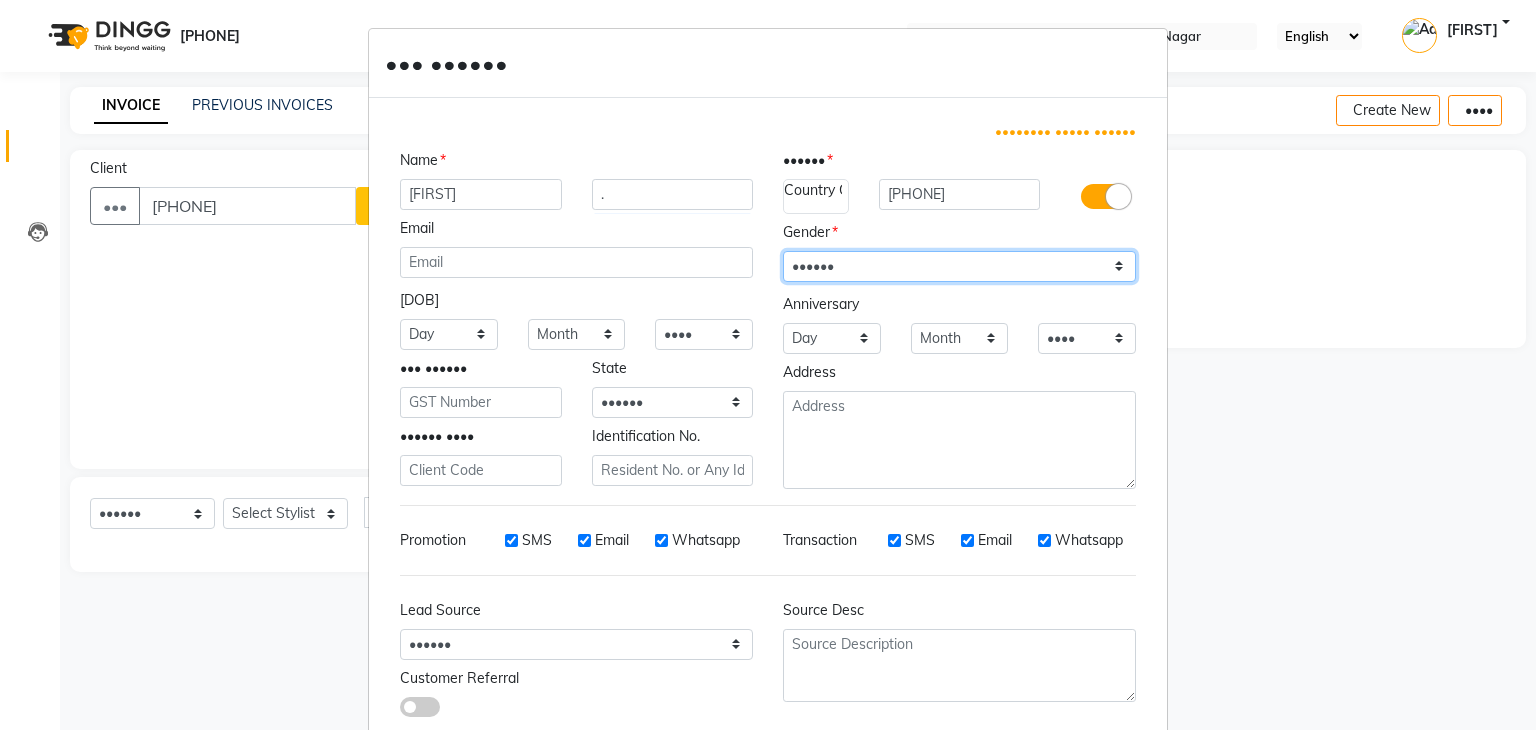 drag, startPoint x: 817, startPoint y: 266, endPoint x: 826, endPoint y: 322, distance: 56.718605 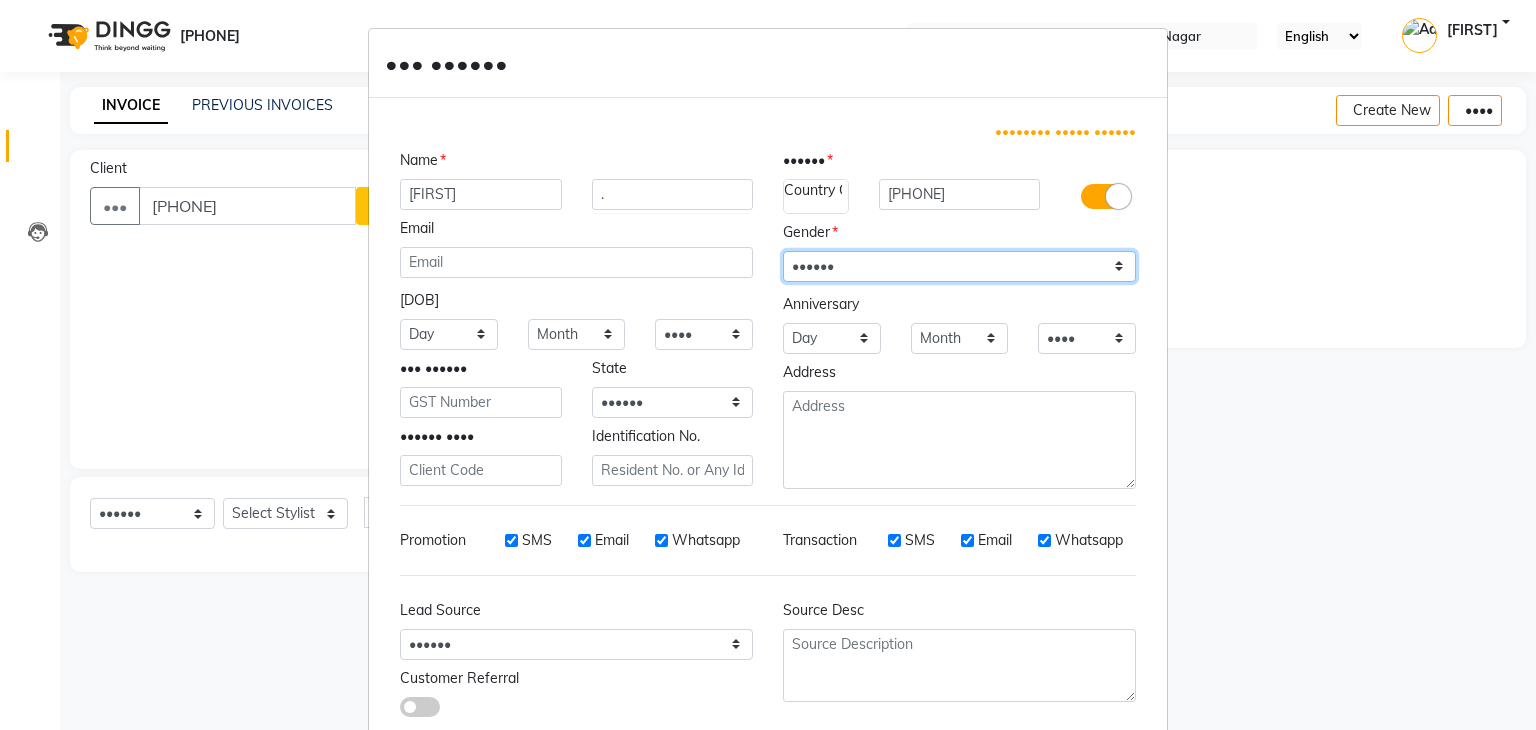 click on "Select Male Female Other Prefer Not To Say" at bounding box center [959, 266] 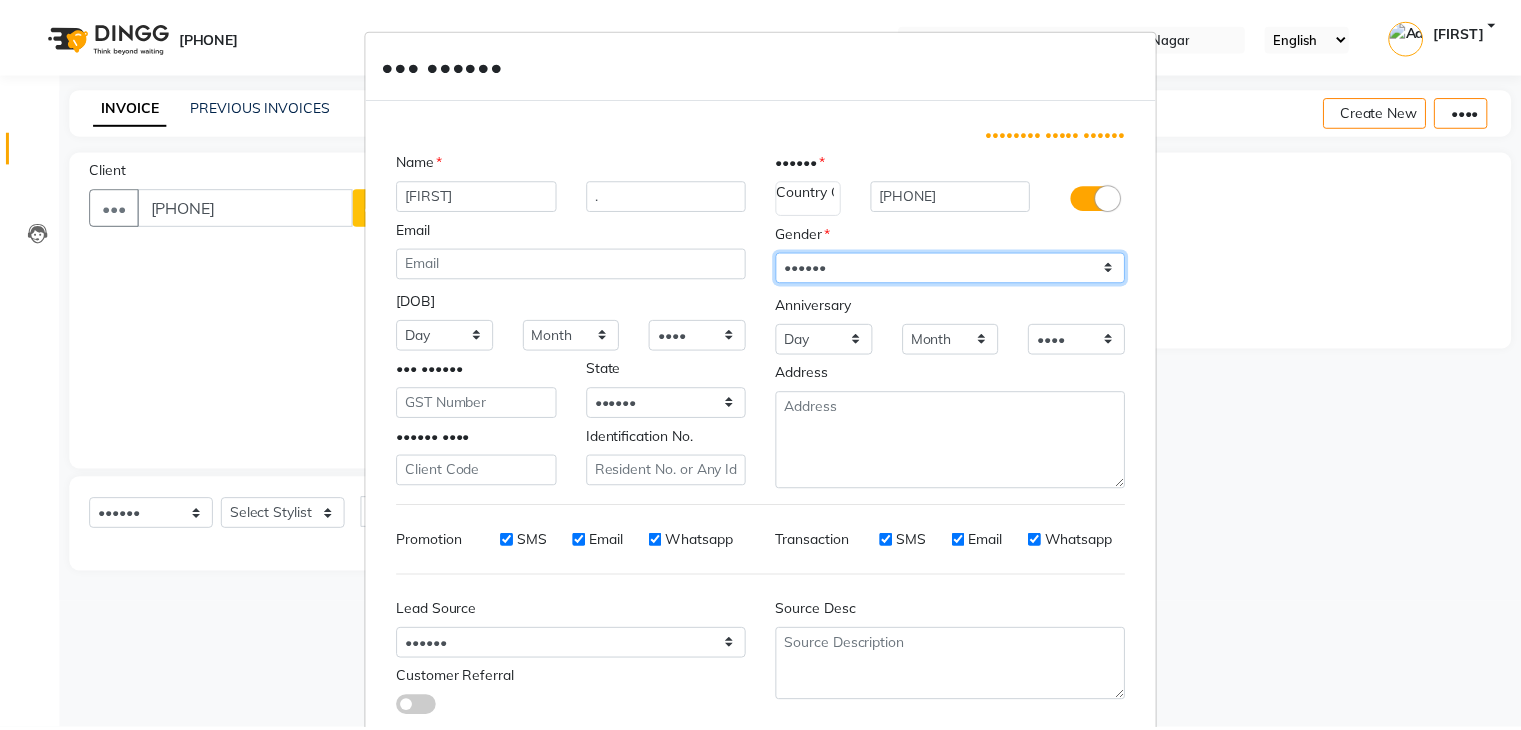 scroll, scrollTop: 127, scrollLeft: 0, axis: vertical 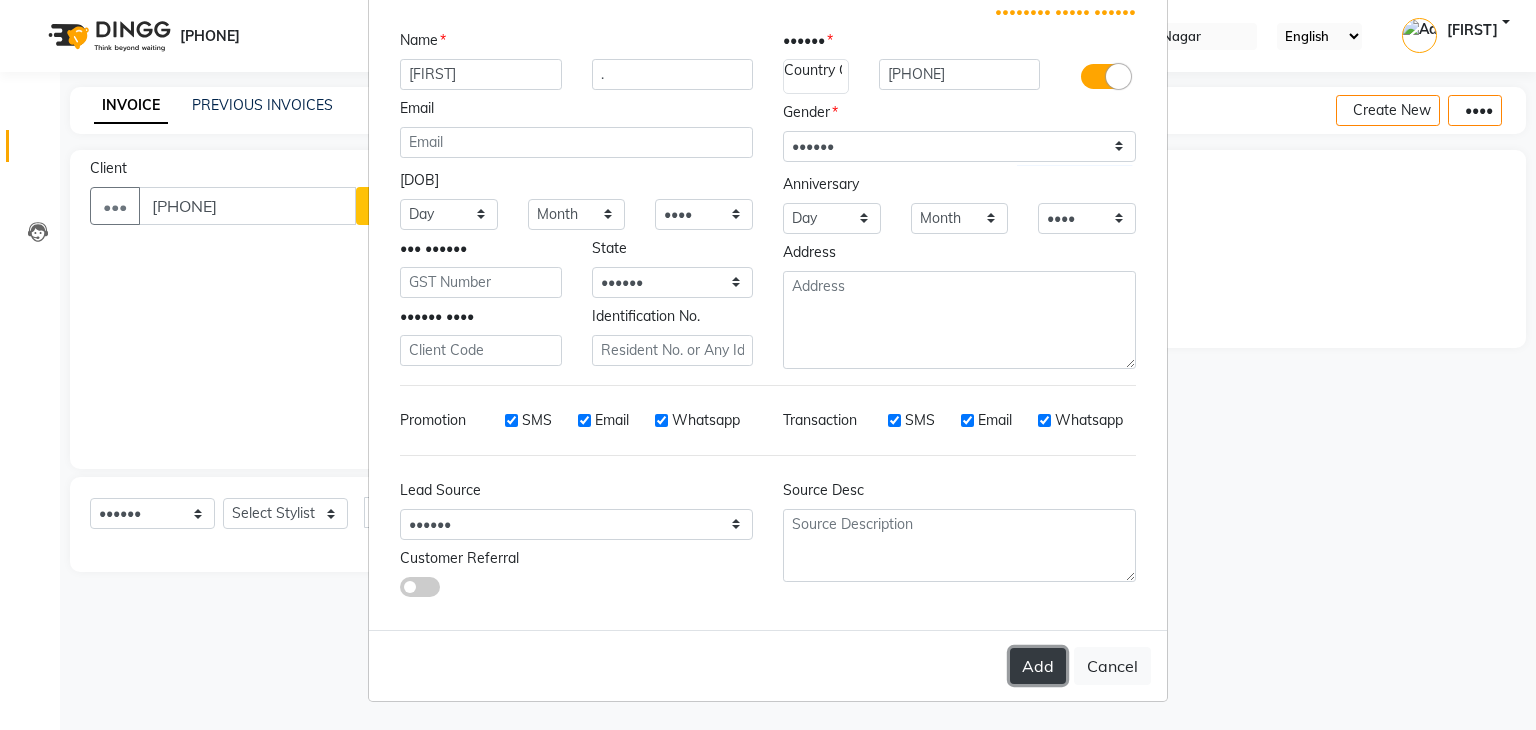 click on "Add" at bounding box center [1038, 666] 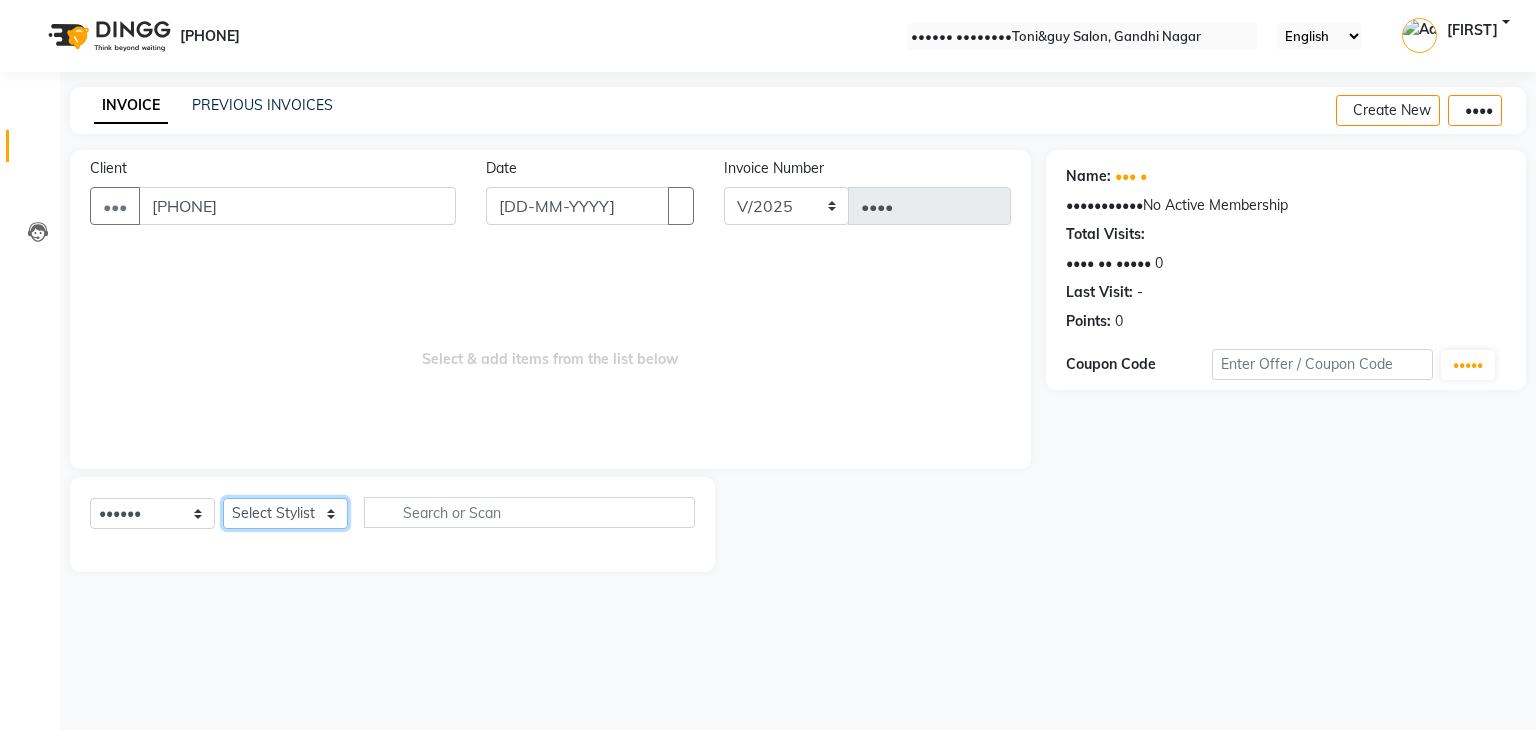 click on "Select Stylist ARSH BILAJ DEEPA DIPAK PAYAL PRIYA PRIYA rafik RAJU SIR riju SAKCHI sandhya SHIVANI swarna" at bounding box center [285, 513] 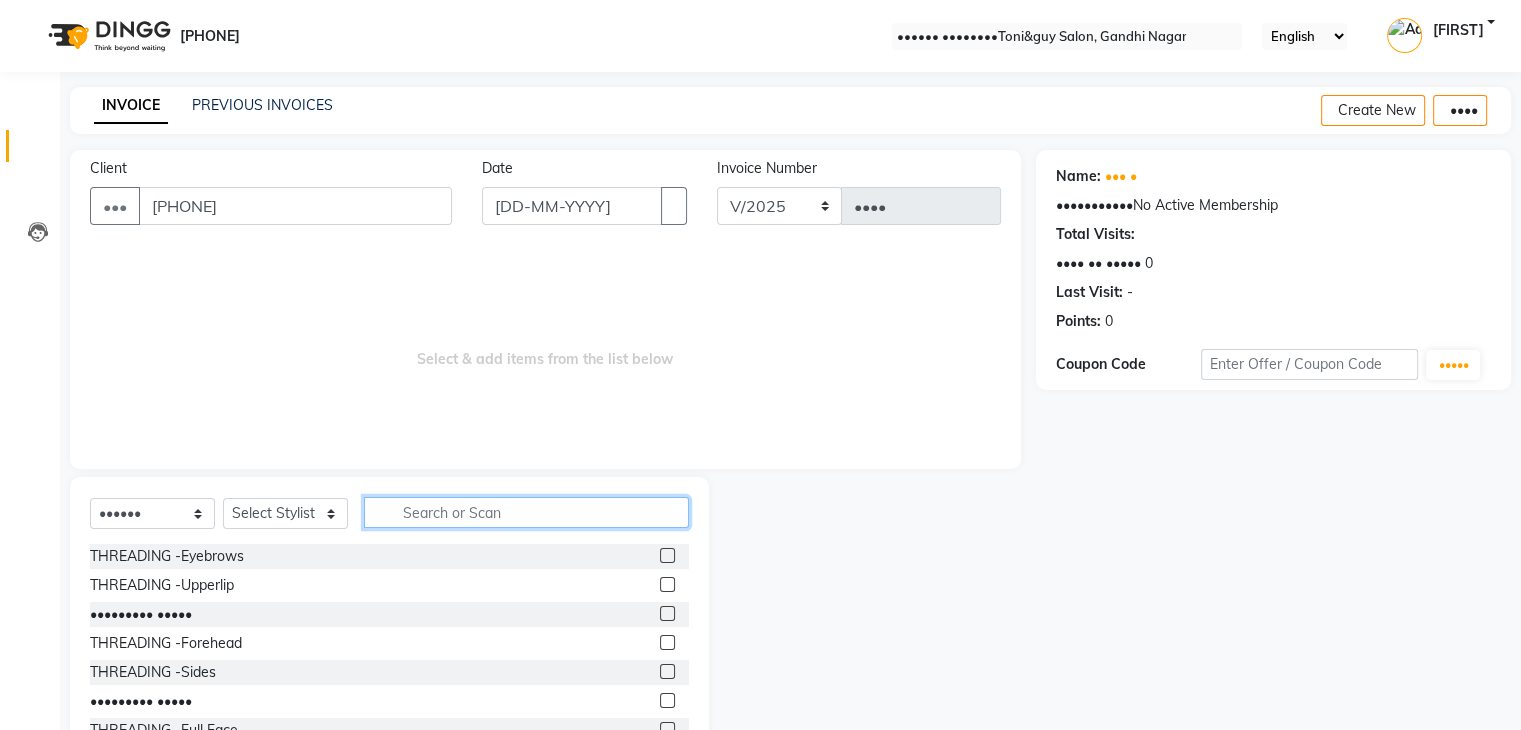 click at bounding box center (526, 512) 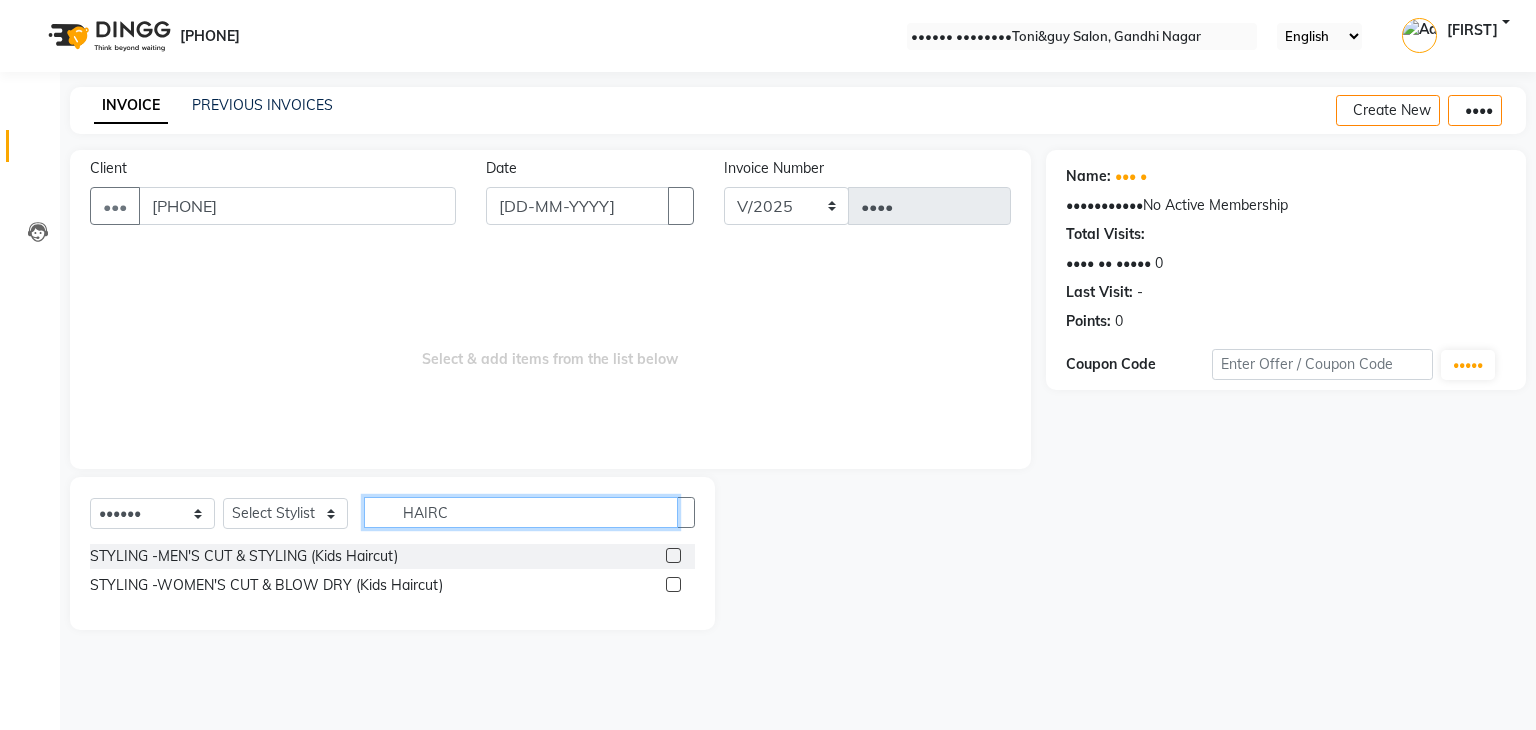 type on "HAIRC" 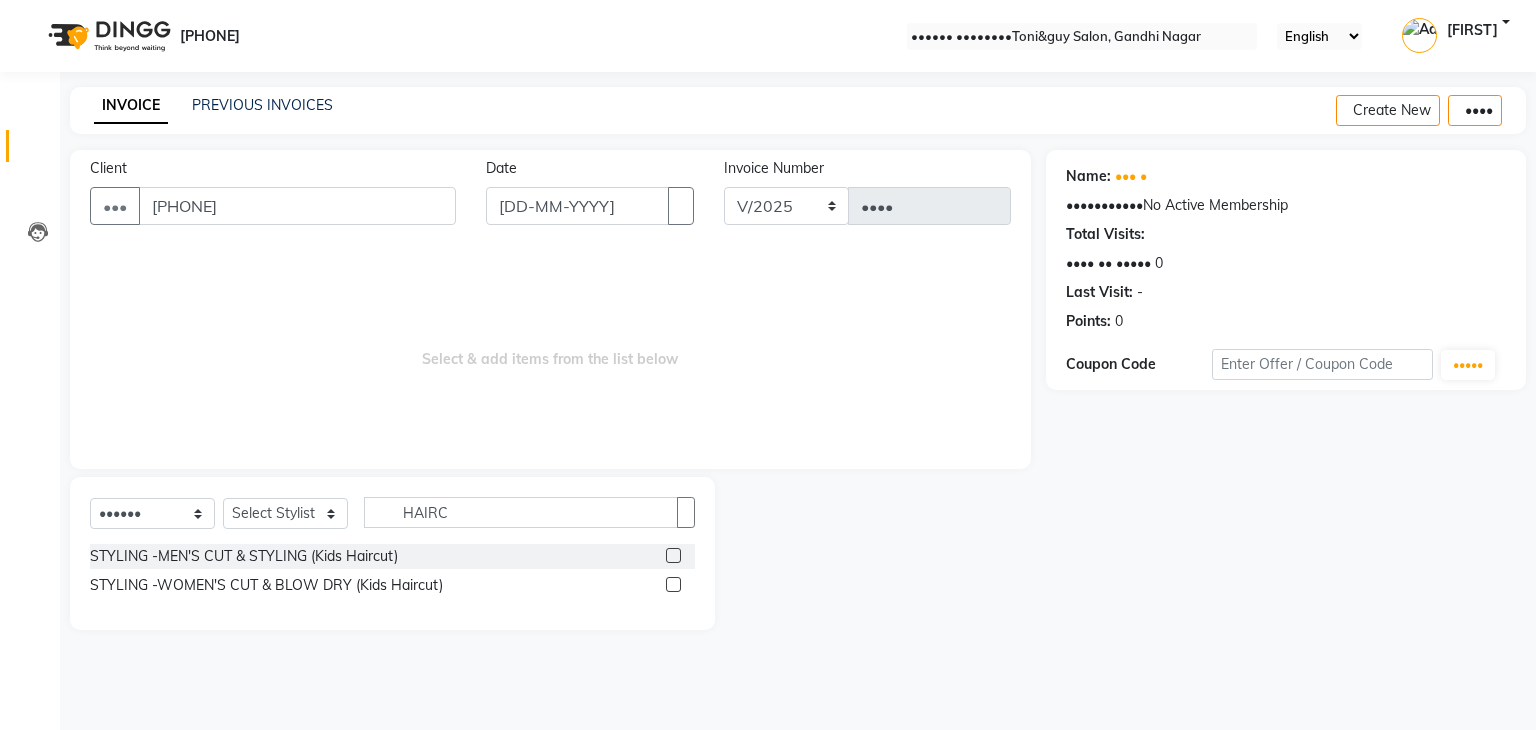 click at bounding box center (673, 555) 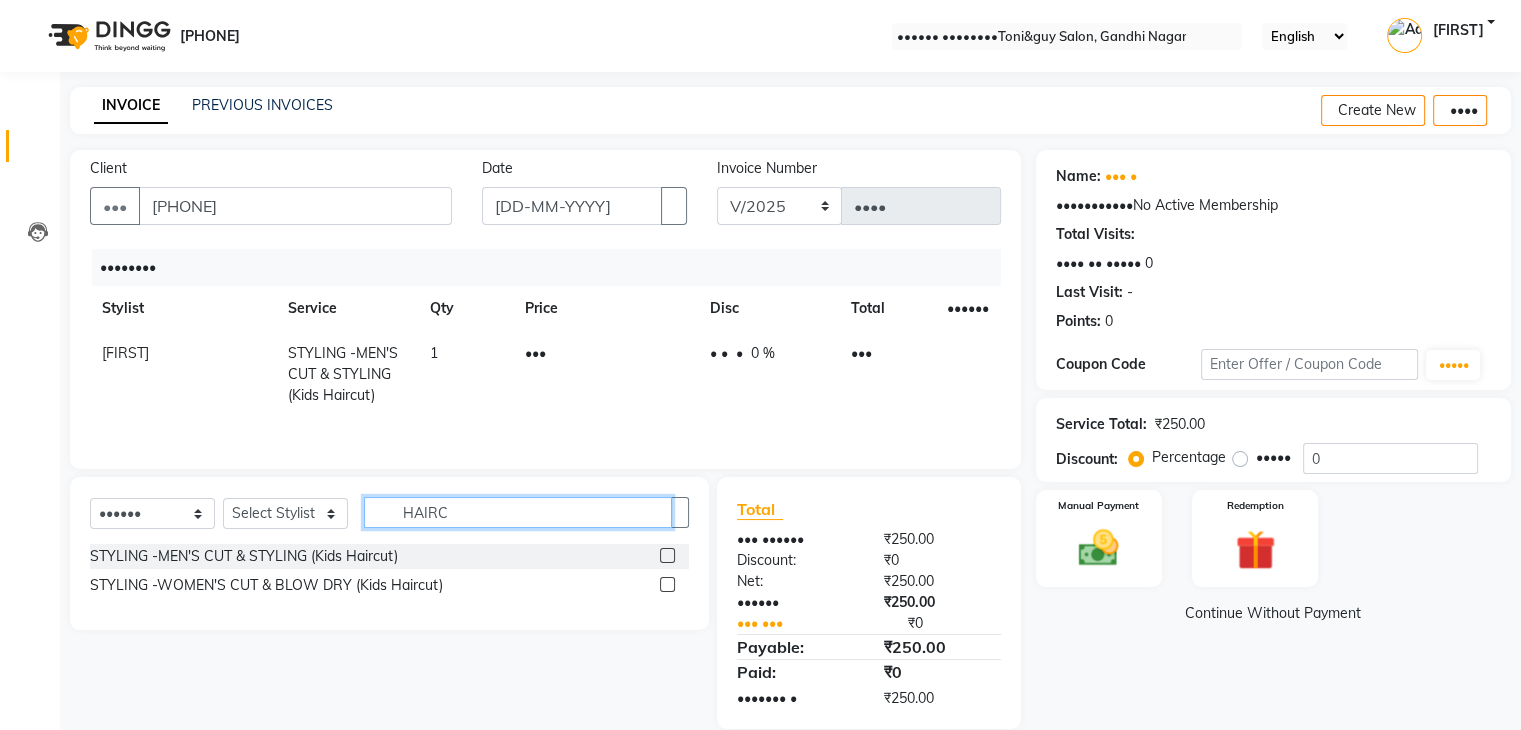 click on "HAIRC" at bounding box center (518, 512) 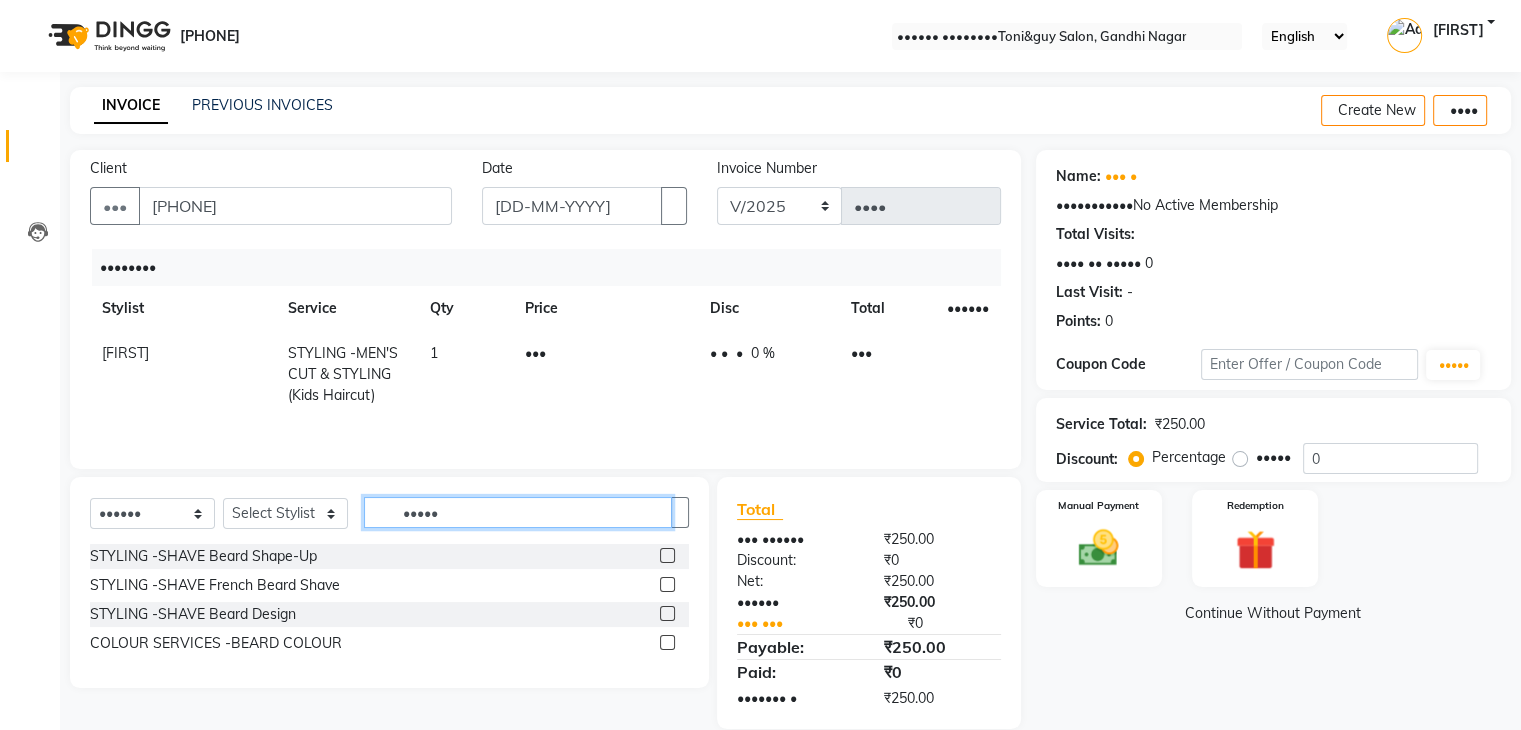 type on "•••••" 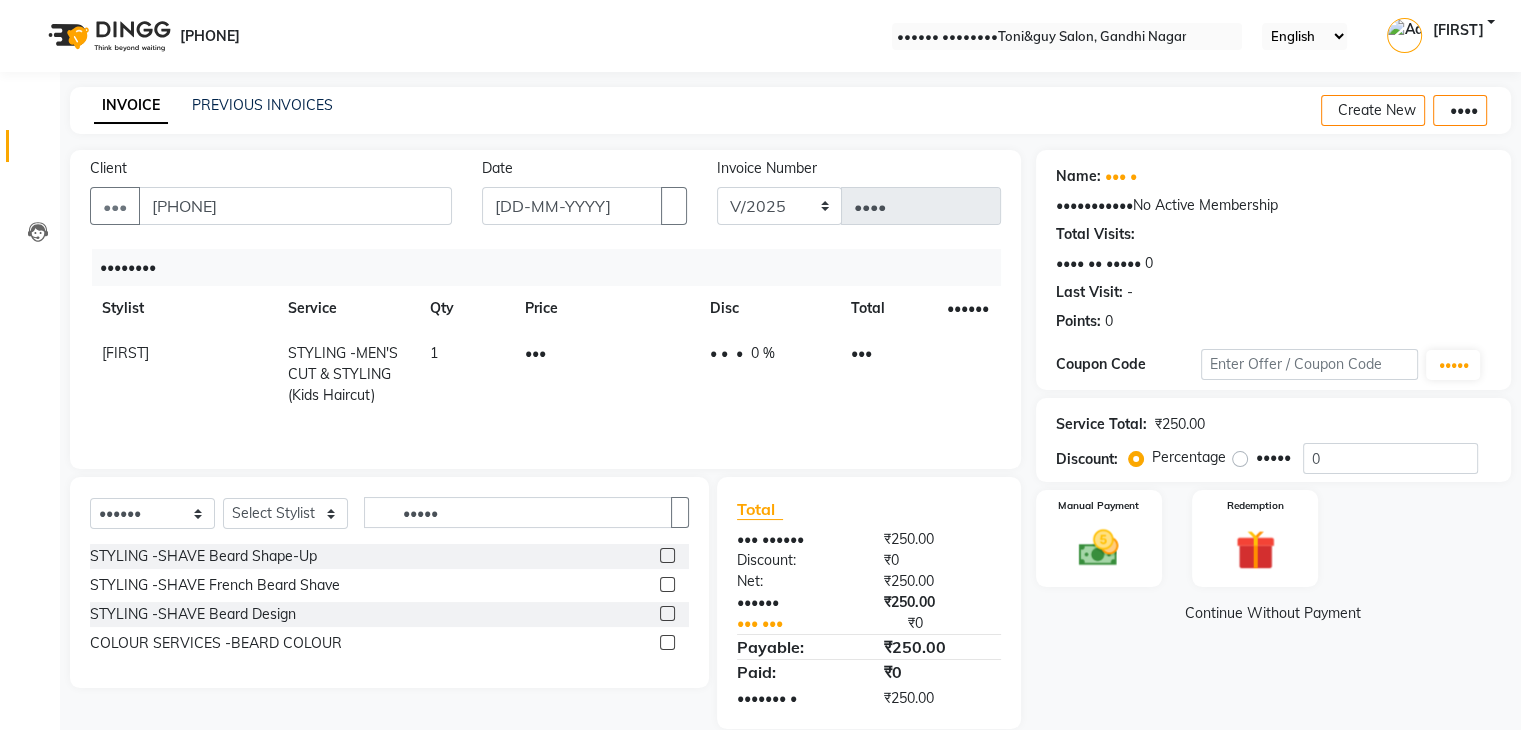 click at bounding box center (667, 555) 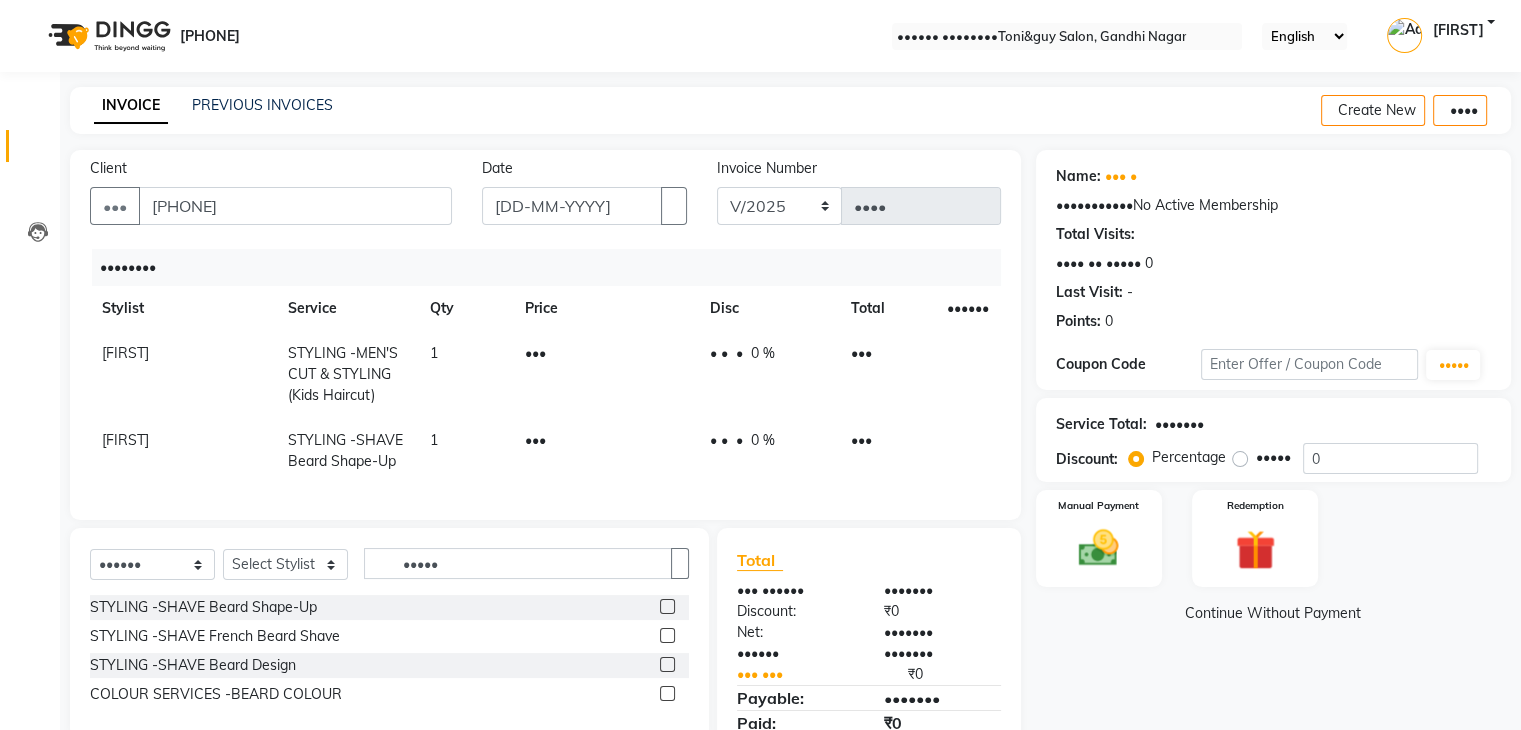 click on "•••" at bounding box center (605, 374) 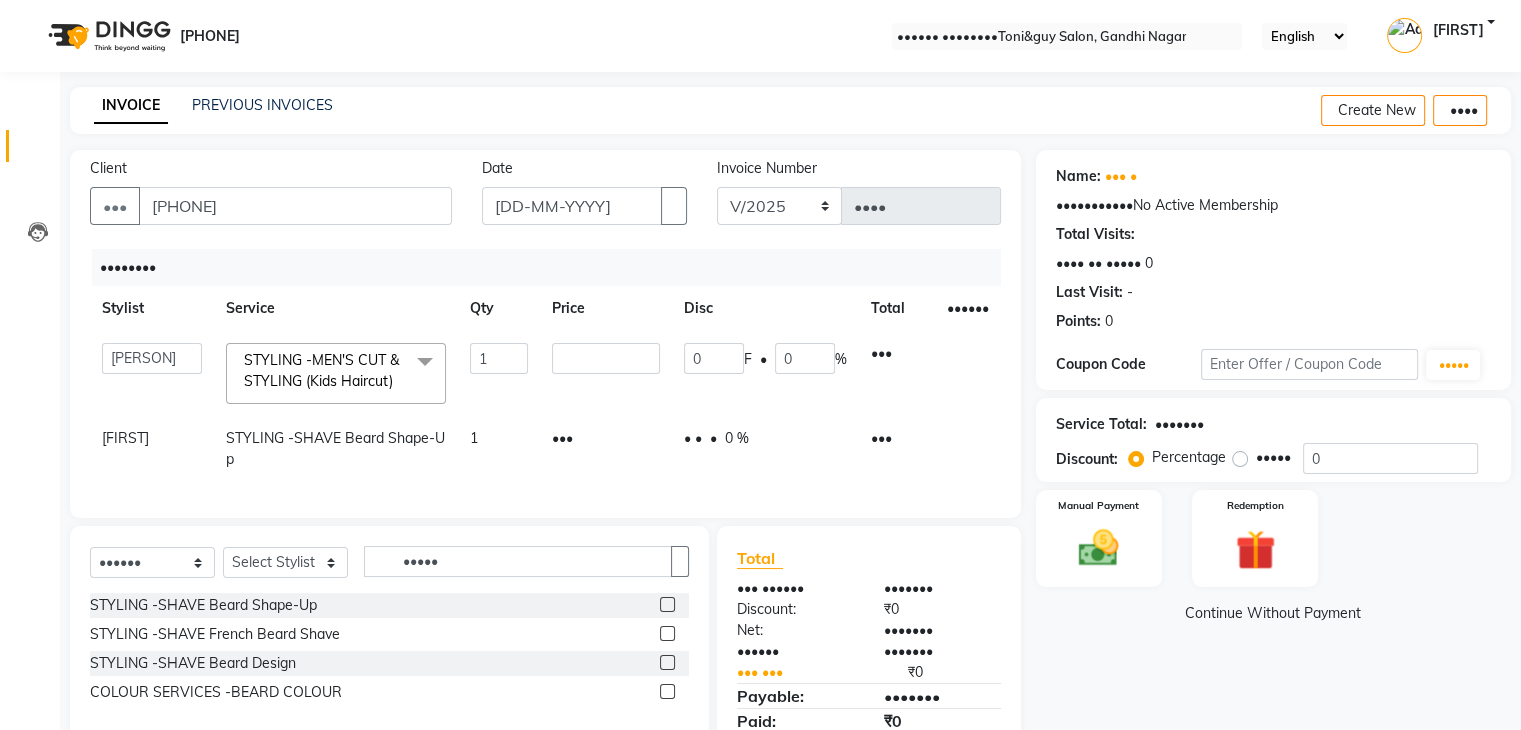 click on "•••" at bounding box center [499, 358] 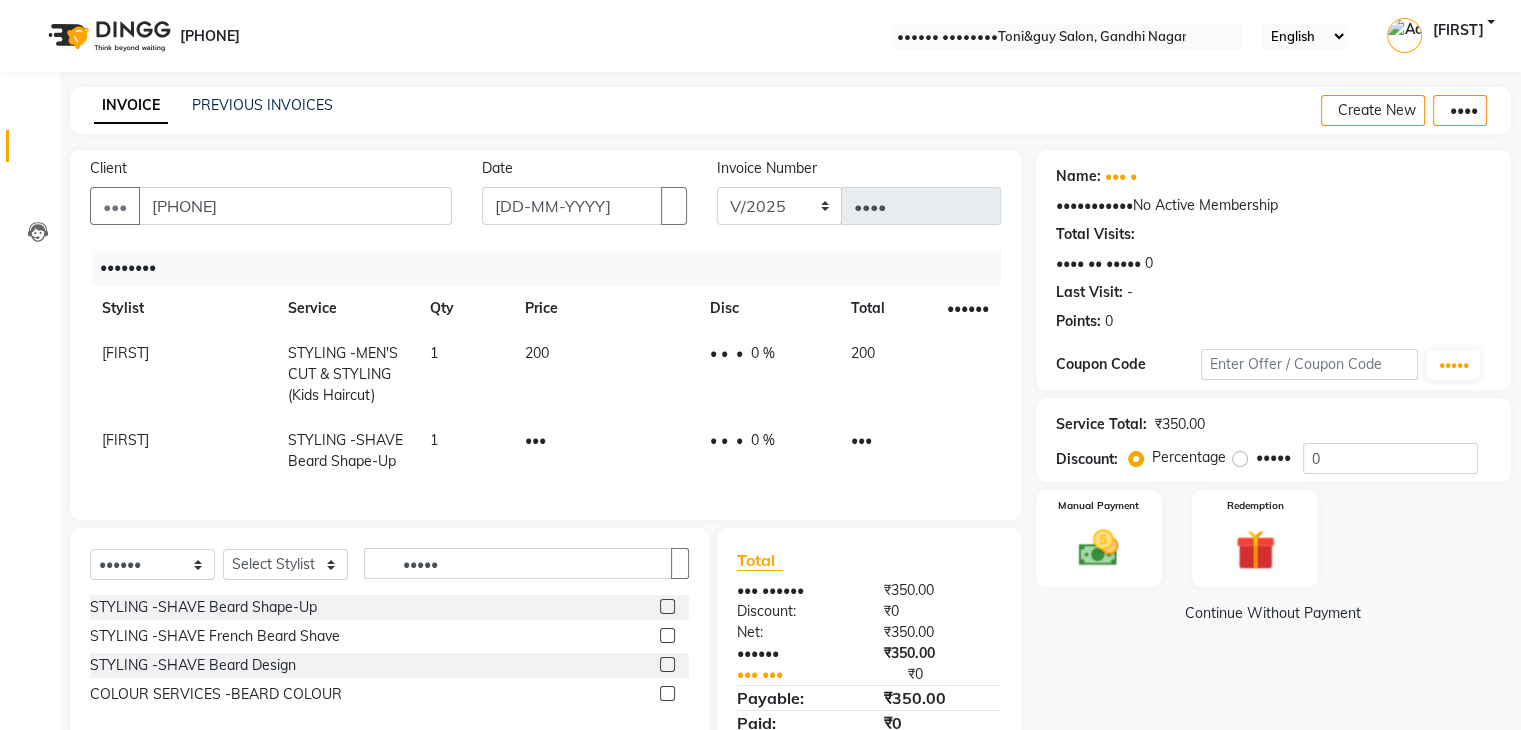 click on "Services Stylist Service Qty Price Disc Total Action rafik STYLING -MEN'S CUT & STYLING (Kids Haircut) 1 200 0 F | 0 % 200 rafik STYLING -SHAVE Beard Shape-Up 1 150 0 F | 0 % 150" at bounding box center (545, 374) 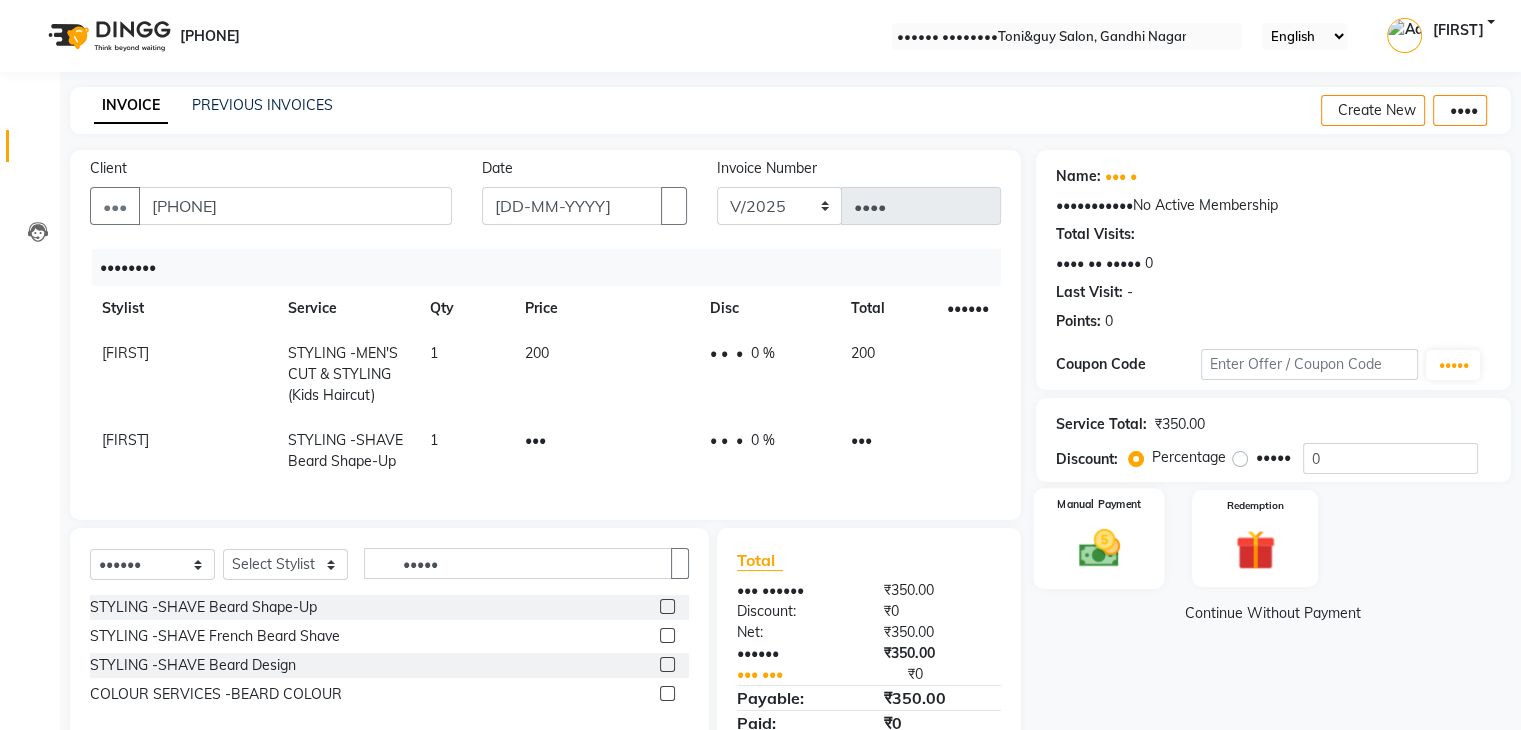 click on "Manual Payment" at bounding box center (1099, 504) 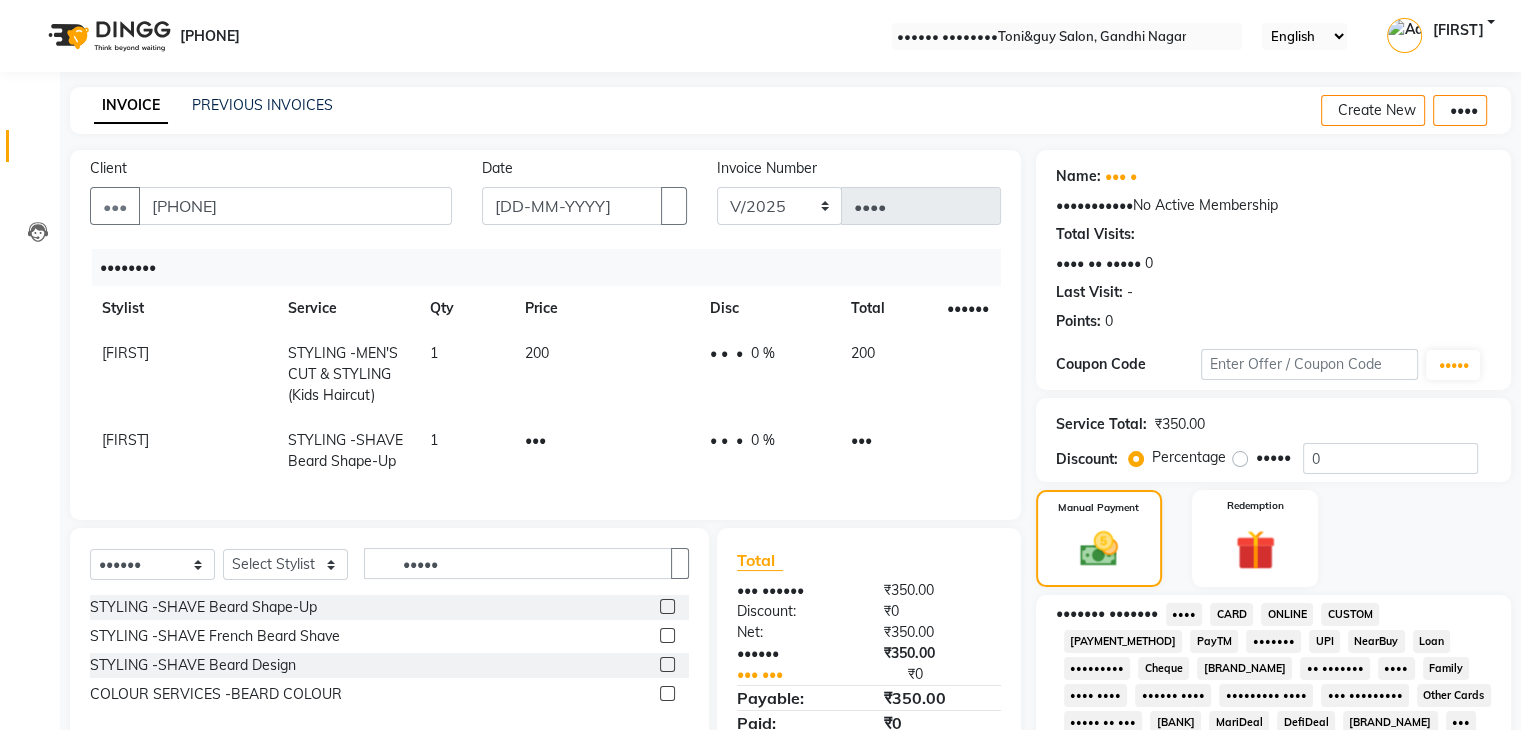 click on "UPI" at bounding box center [1184, 614] 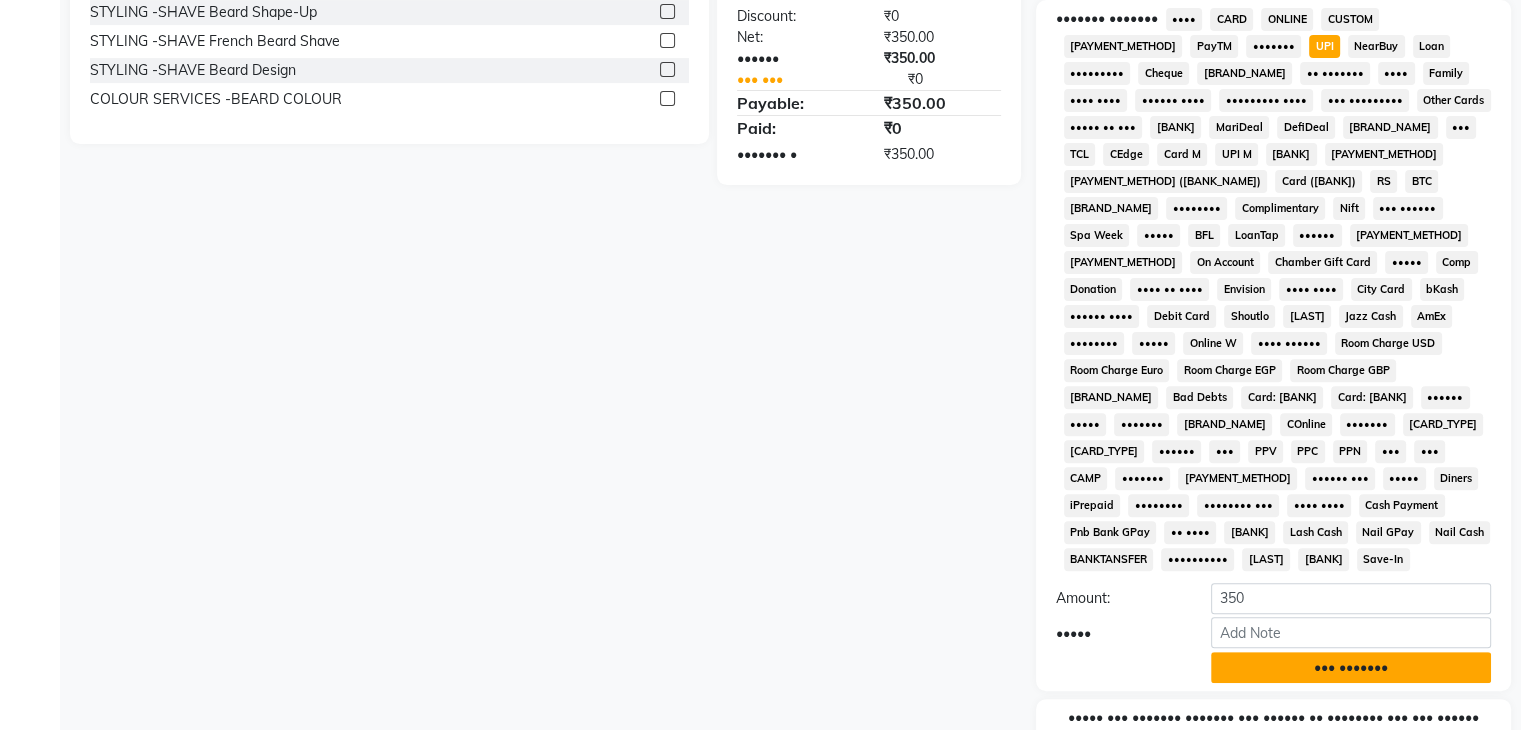 scroll, scrollTop: 632, scrollLeft: 0, axis: vertical 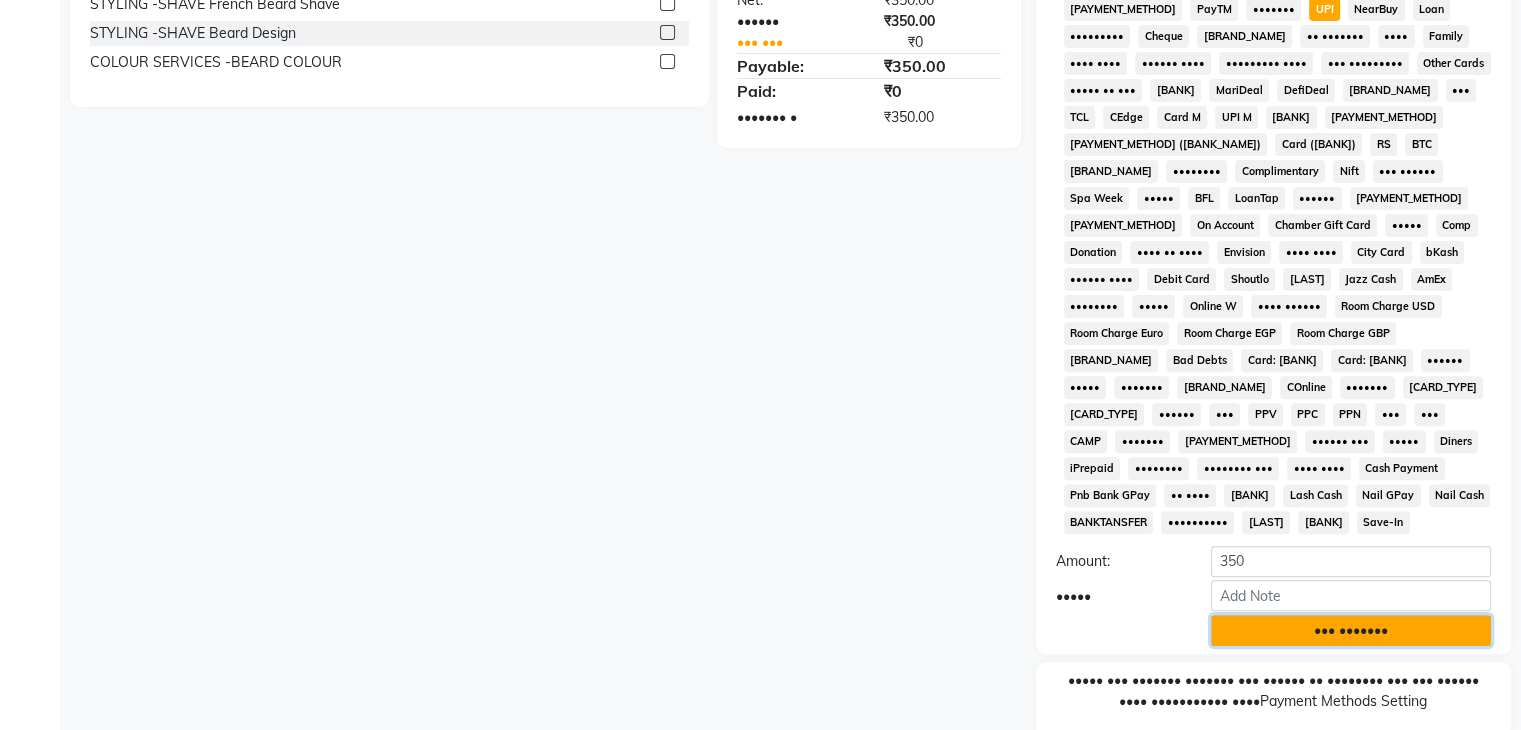 click on "••• •••••••" at bounding box center (1351, 630) 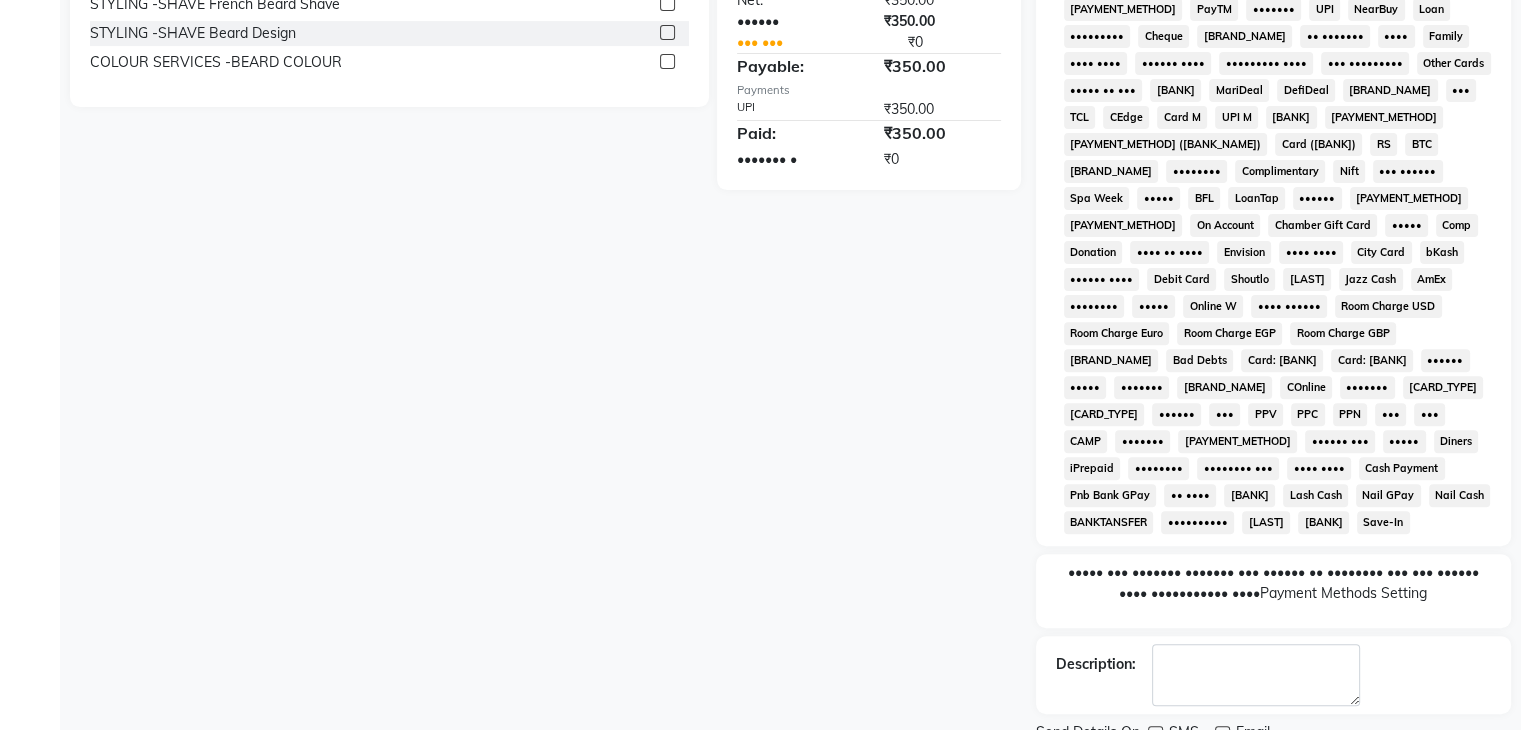 scroll, scrollTop: 699, scrollLeft: 0, axis: vertical 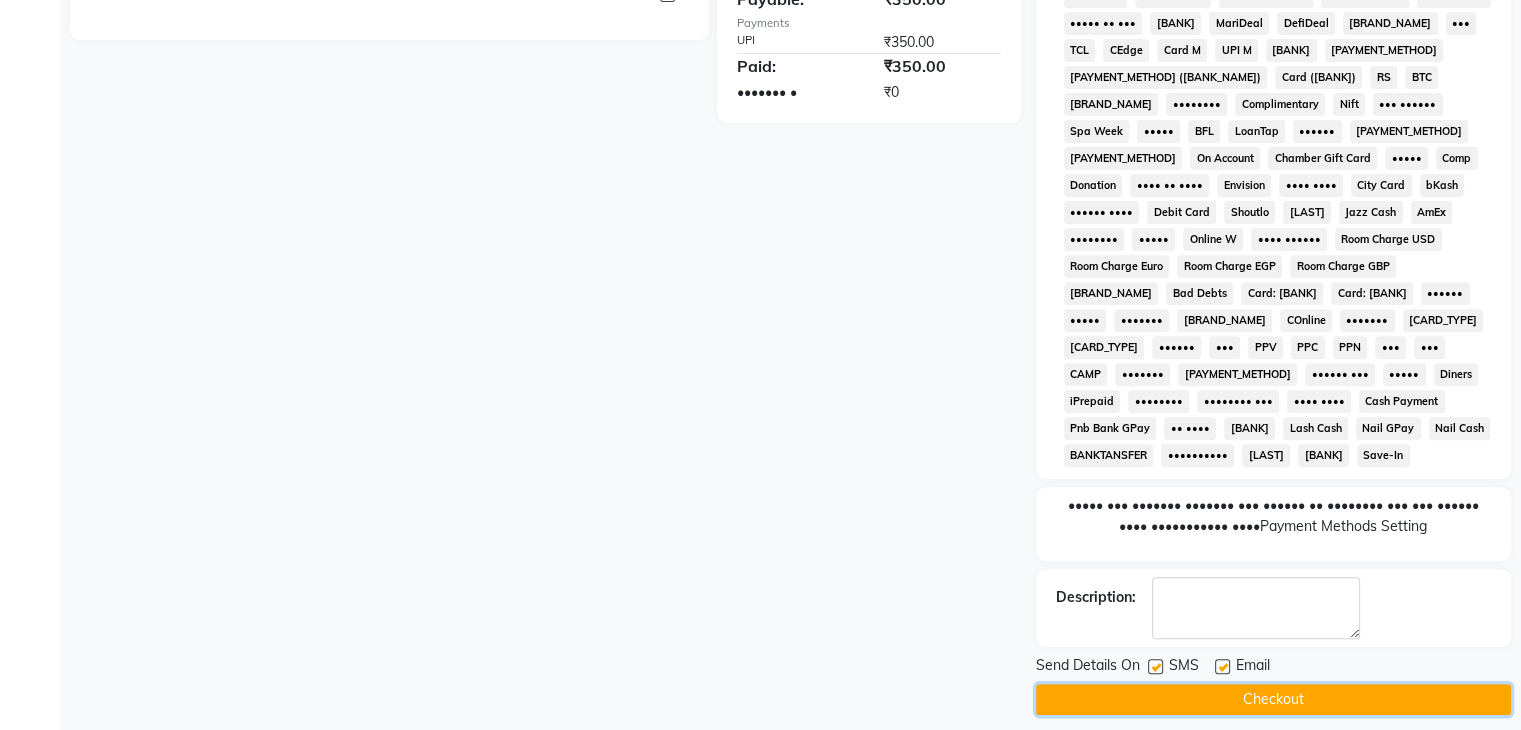 click on "Checkout" at bounding box center [1273, 699] 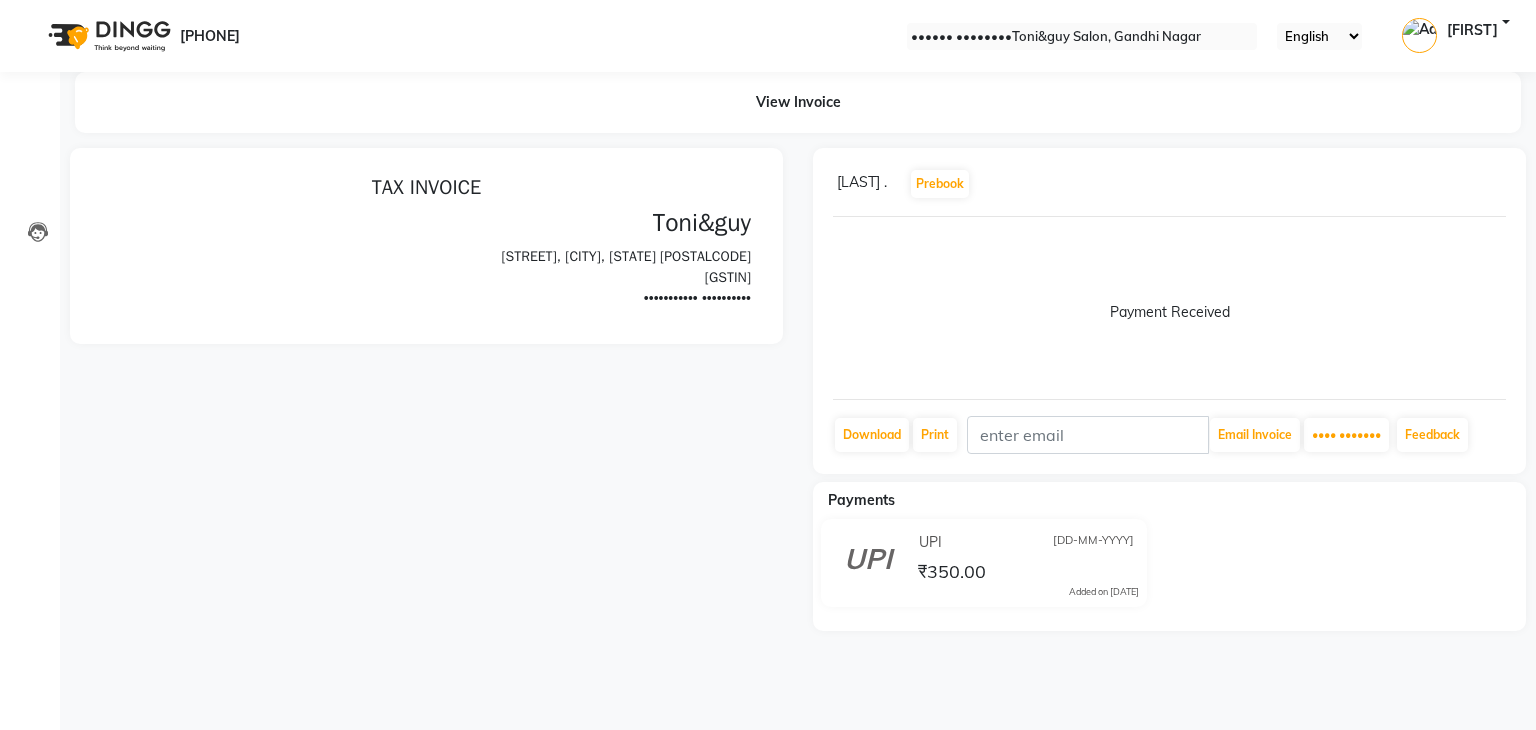 scroll, scrollTop: 0, scrollLeft: 0, axis: both 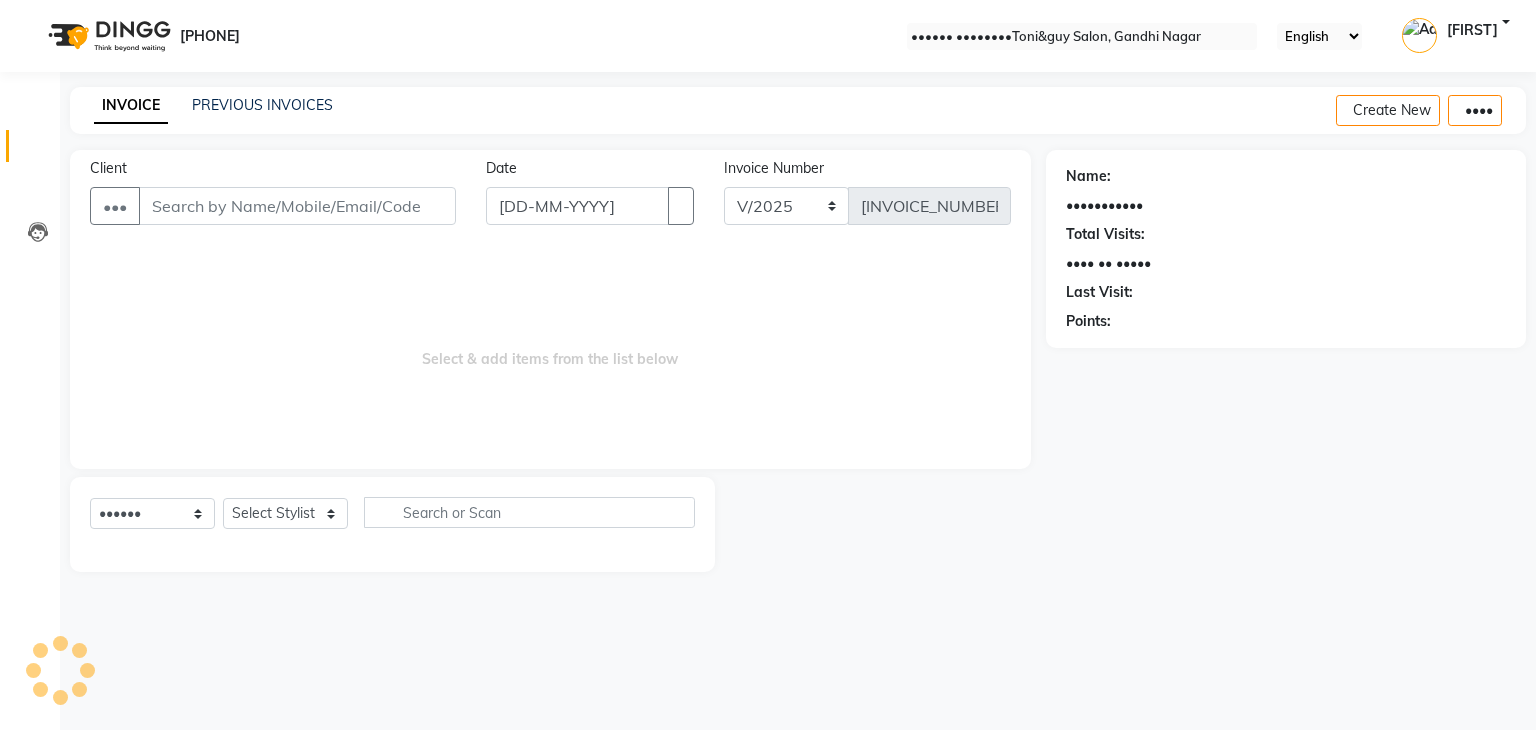 click on "Client" at bounding box center [297, 206] 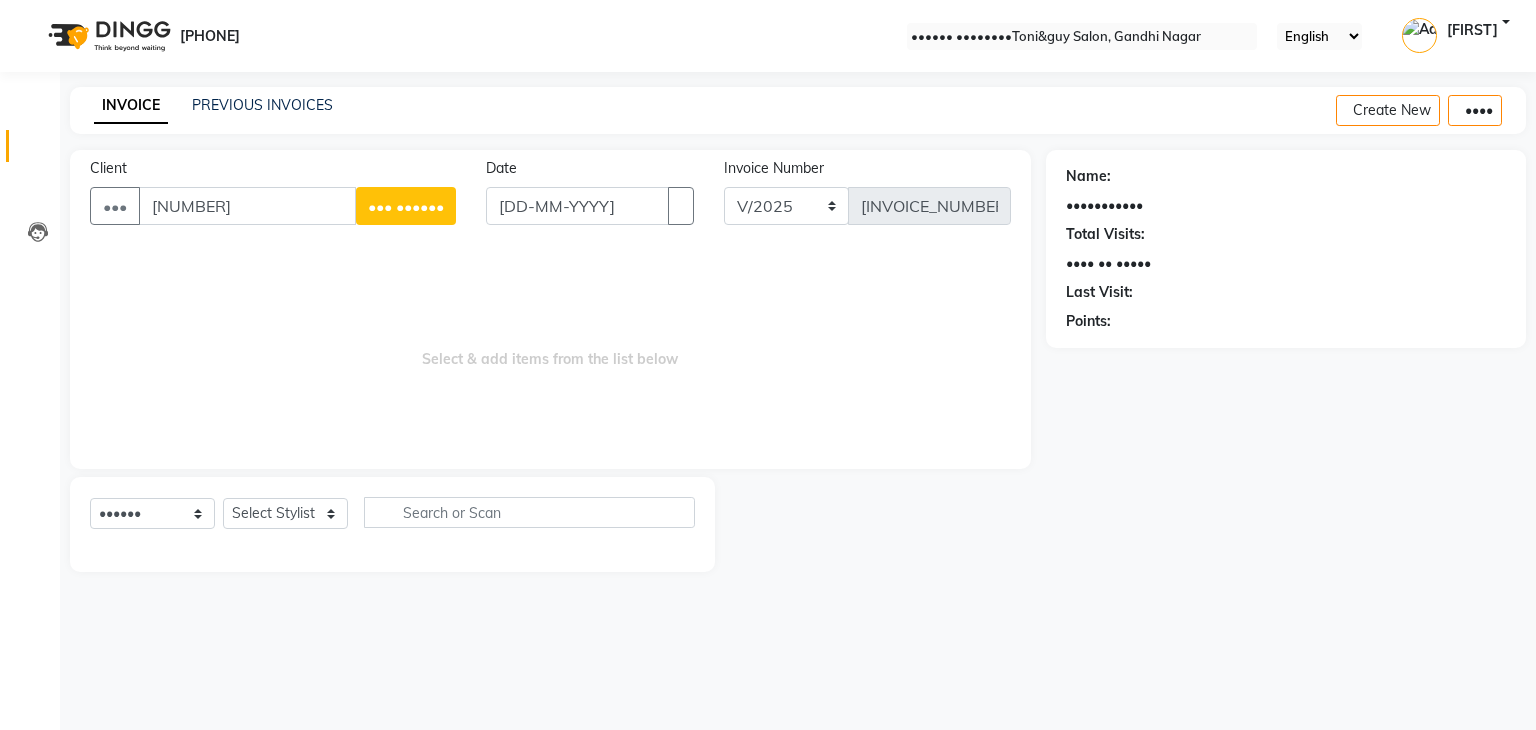type on "[NUMBER]" 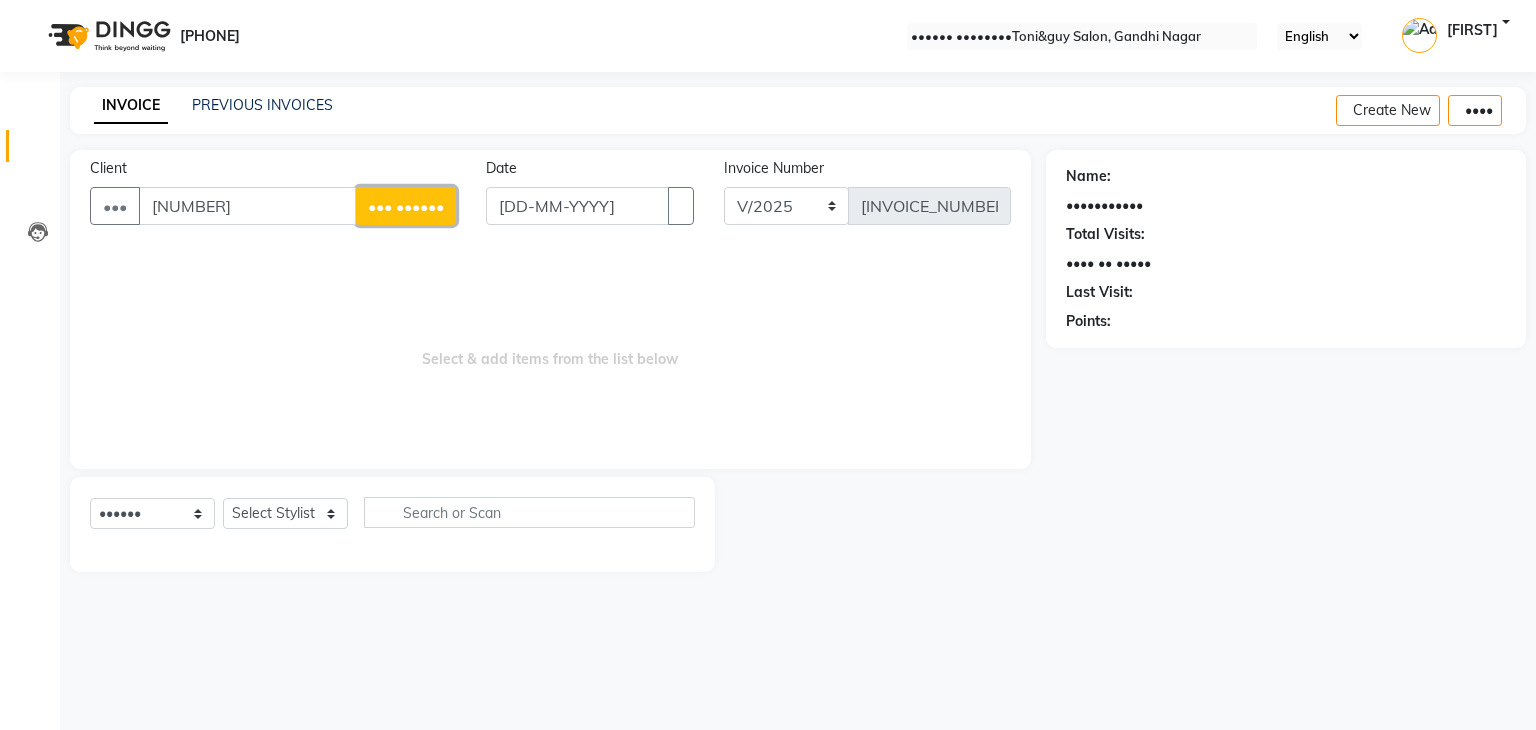 click on "••• ••••••" at bounding box center [406, 206] 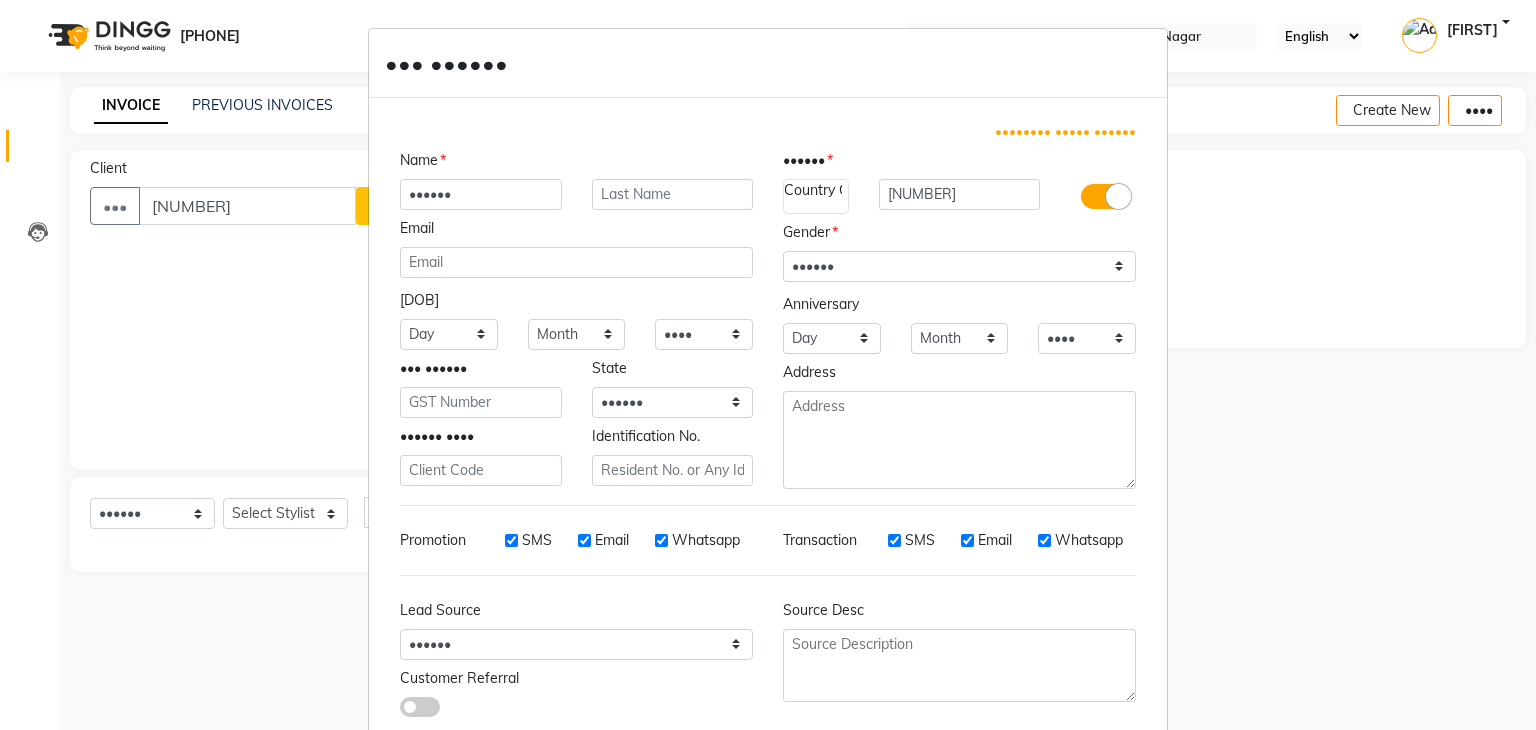 type on "••••••" 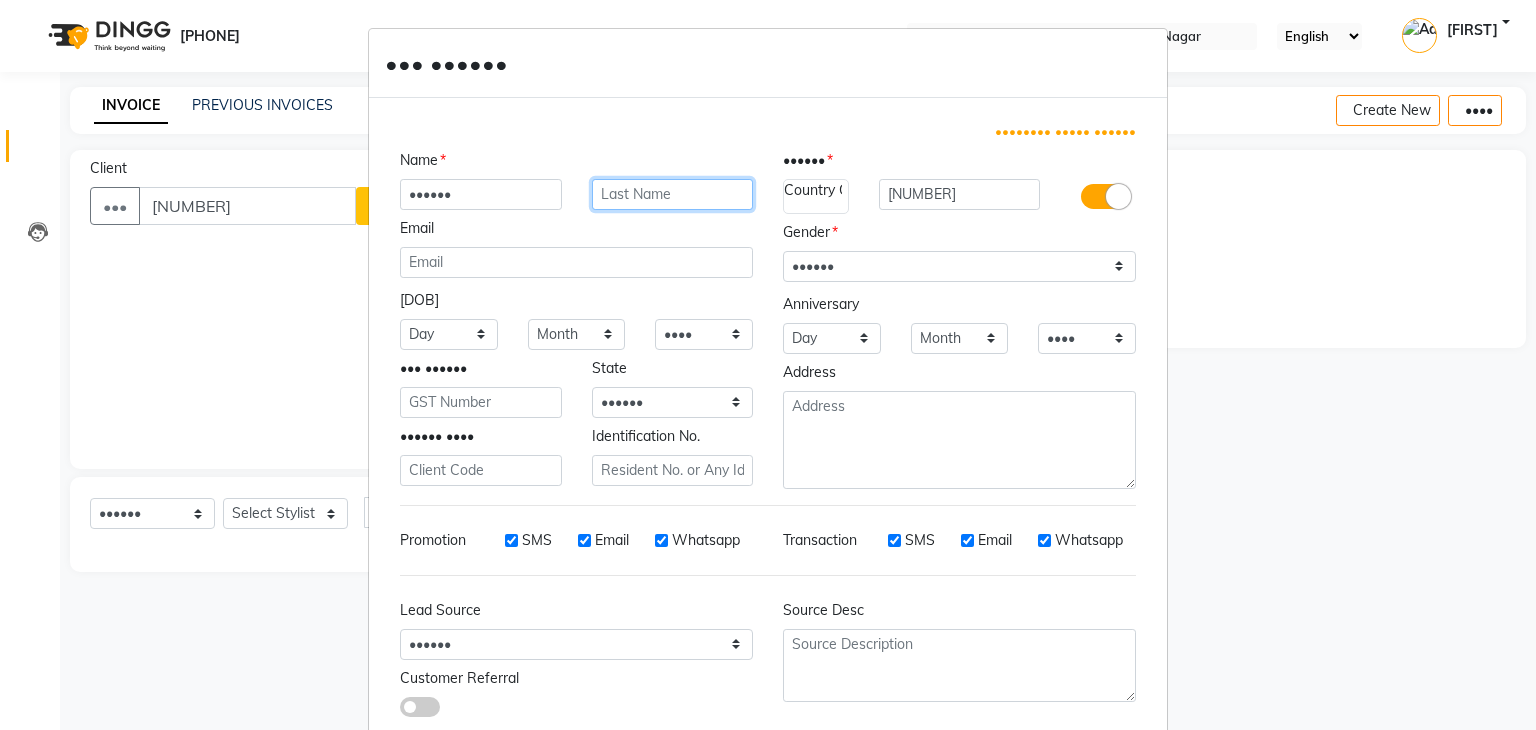 click at bounding box center (673, 194) 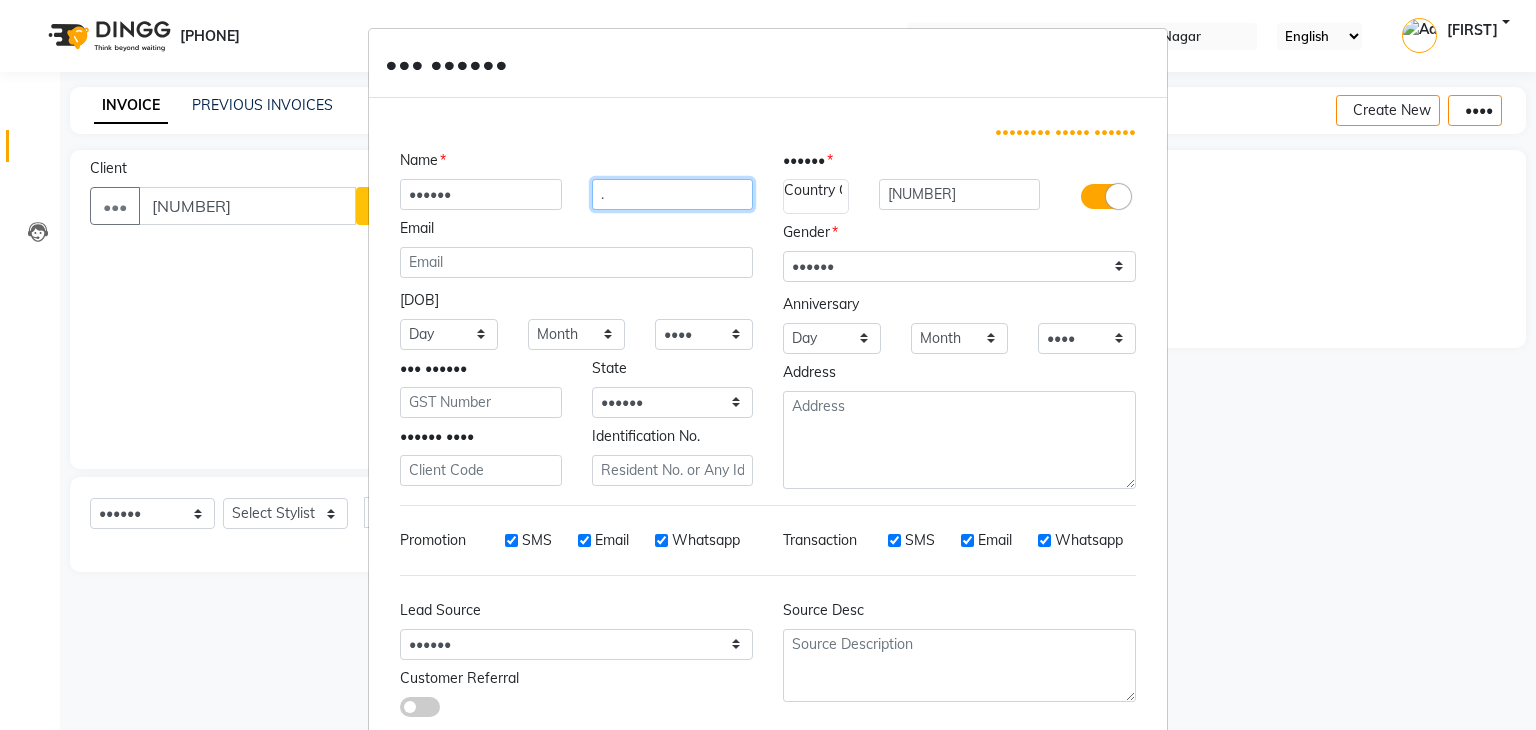 type on "." 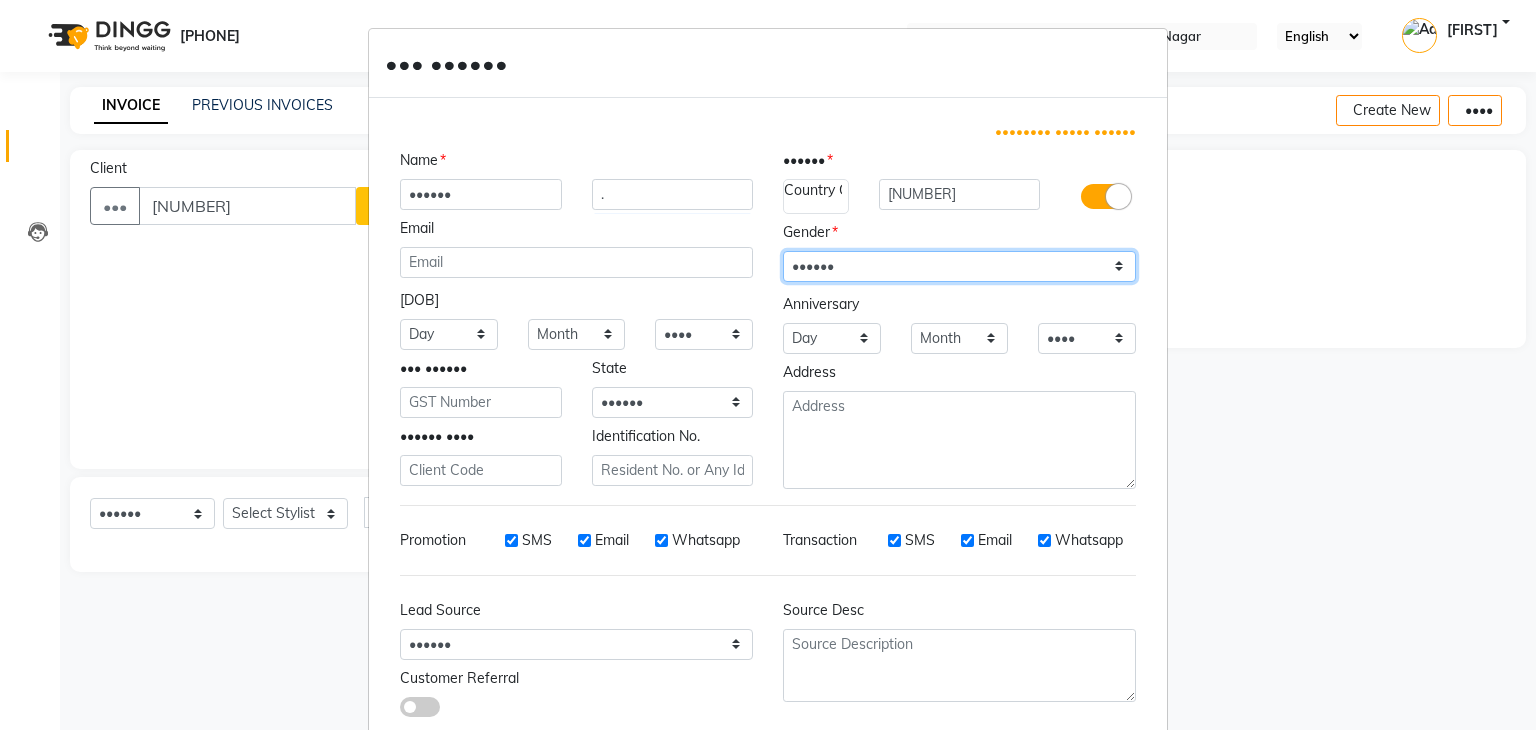 click on "Select Male Female Other Prefer Not To Say" at bounding box center [959, 266] 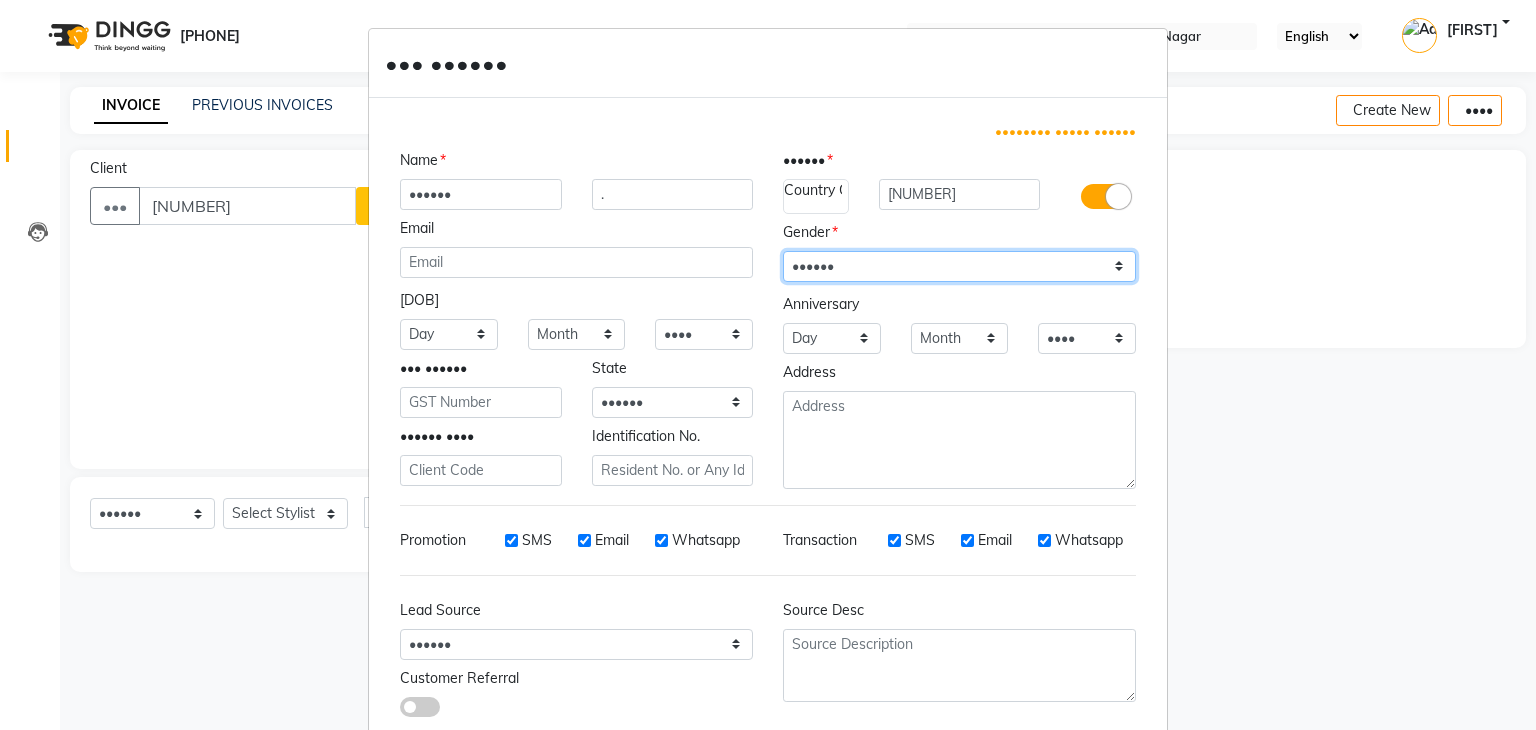 select on "female" 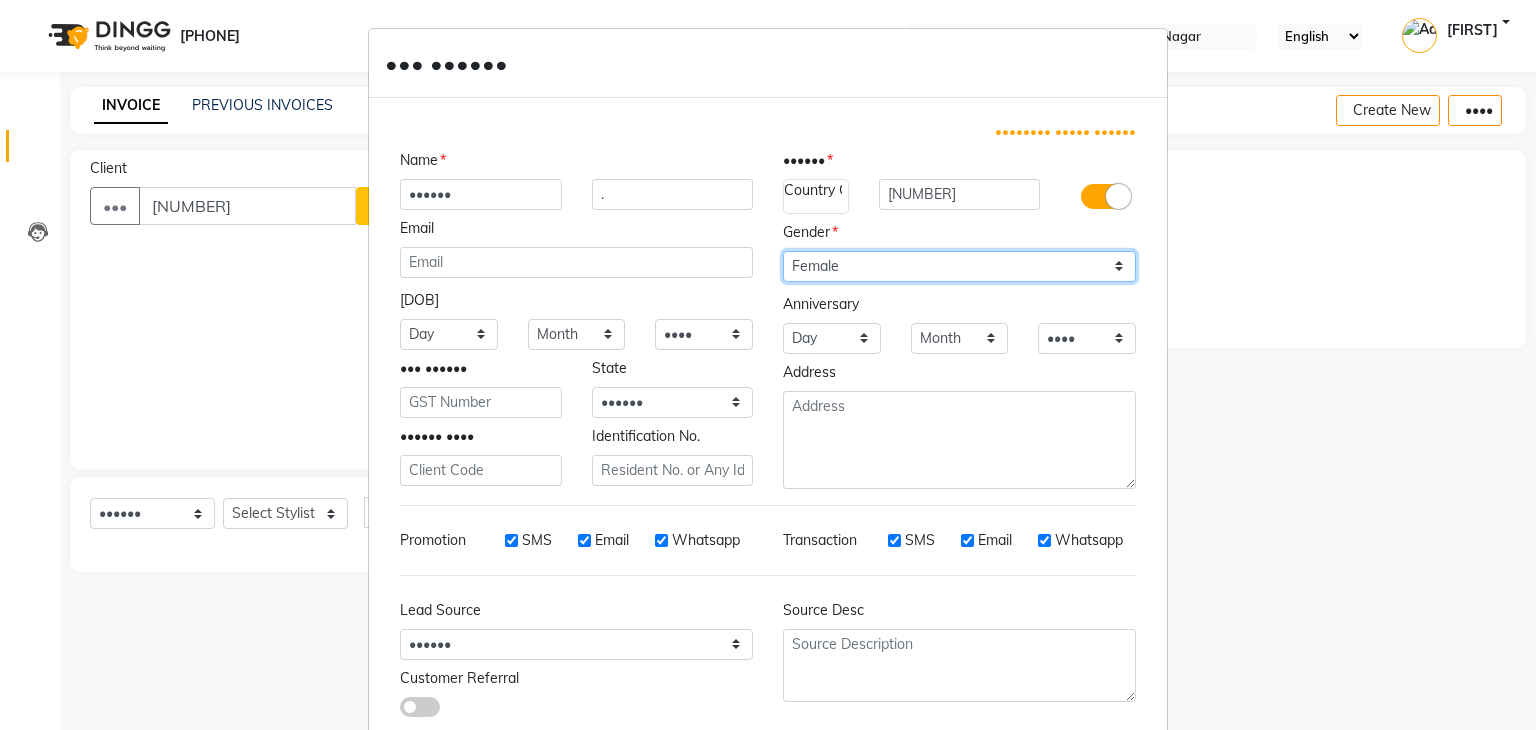 click on "Select Male Female Other Prefer Not To Say" at bounding box center (959, 266) 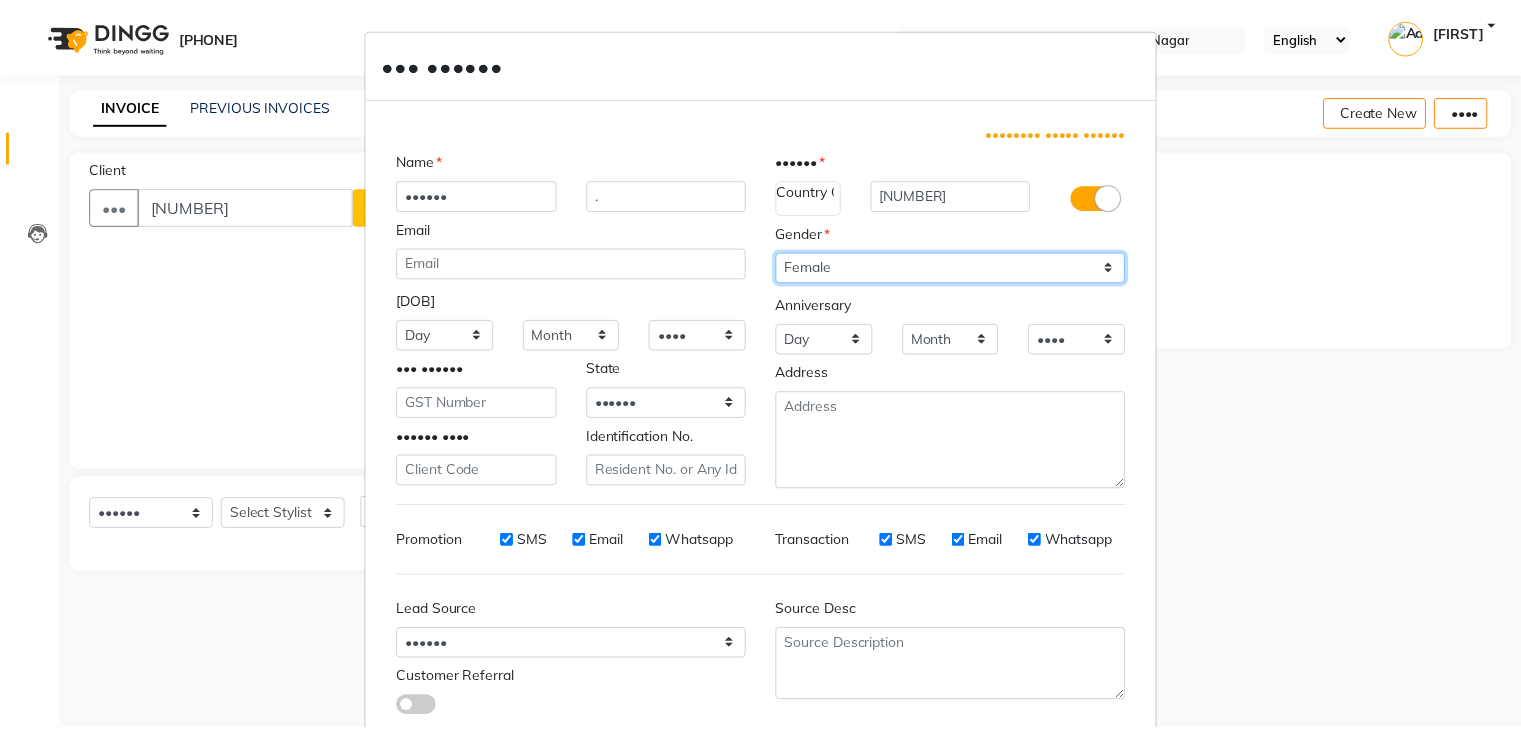 scroll, scrollTop: 127, scrollLeft: 0, axis: vertical 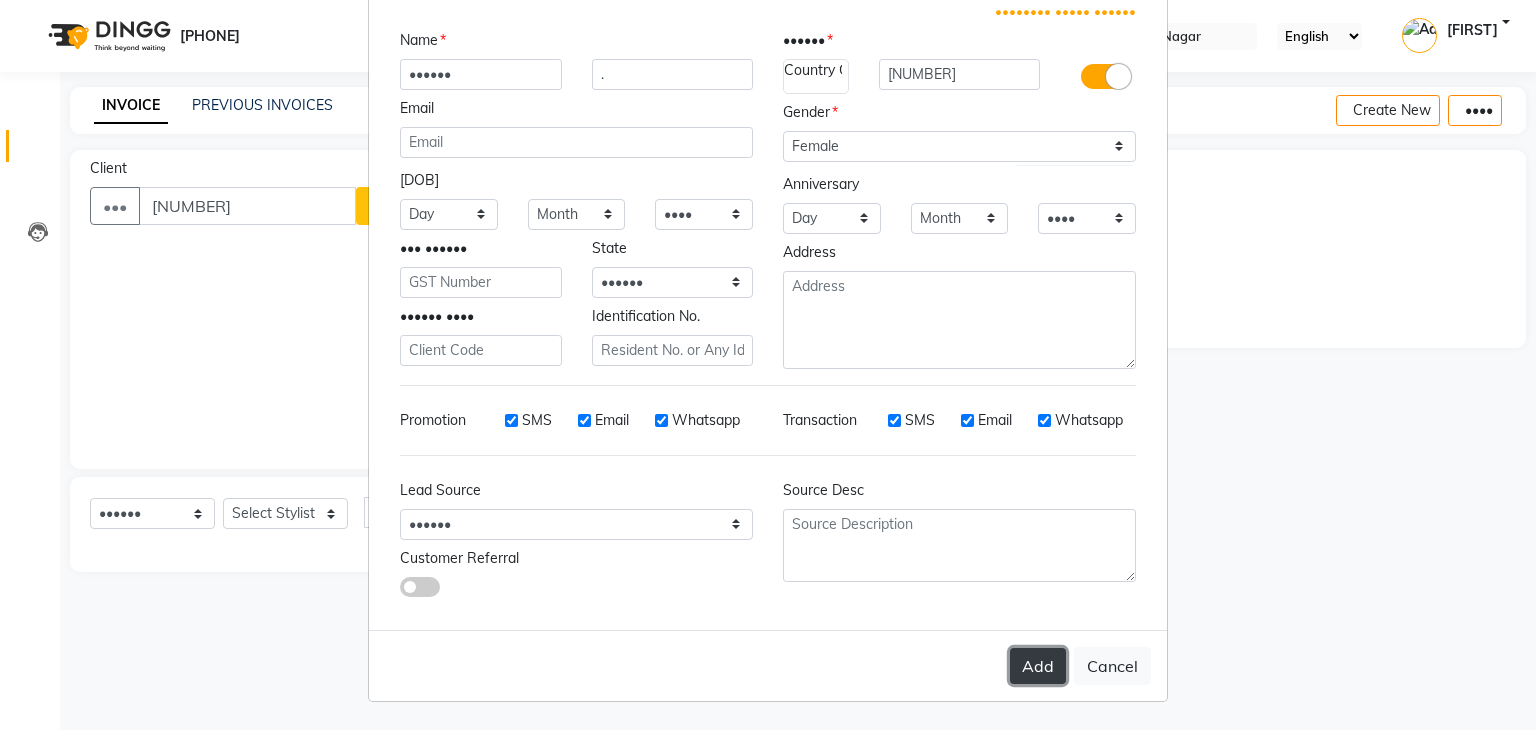 click on "Add" at bounding box center (1038, 666) 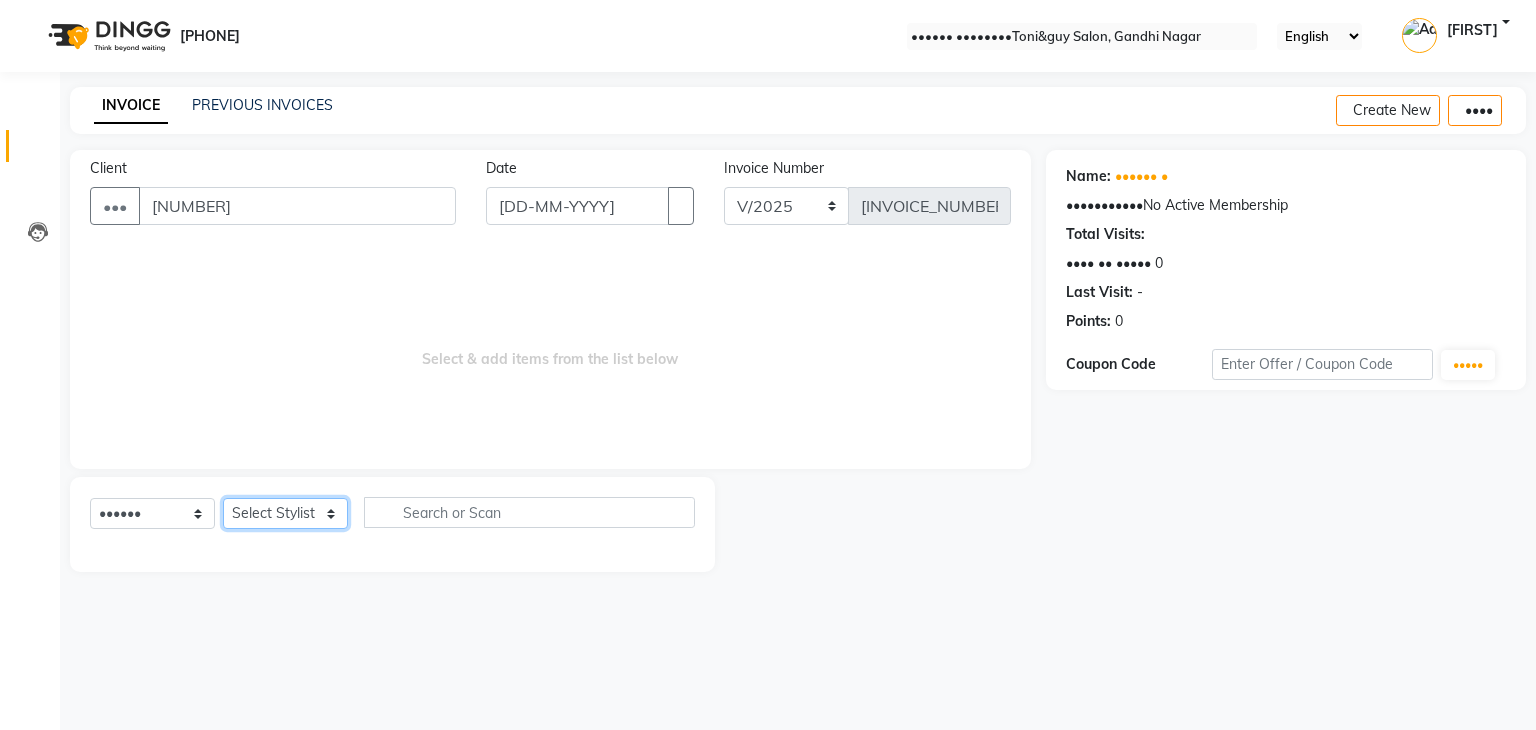 click on "Select Stylist ARSH BILAJ DEEPA DIPAK PAYAL PRIYA PRIYA rafik RAJU SIR riju SAKCHI sandhya SHIVANI swarna" at bounding box center (285, 513) 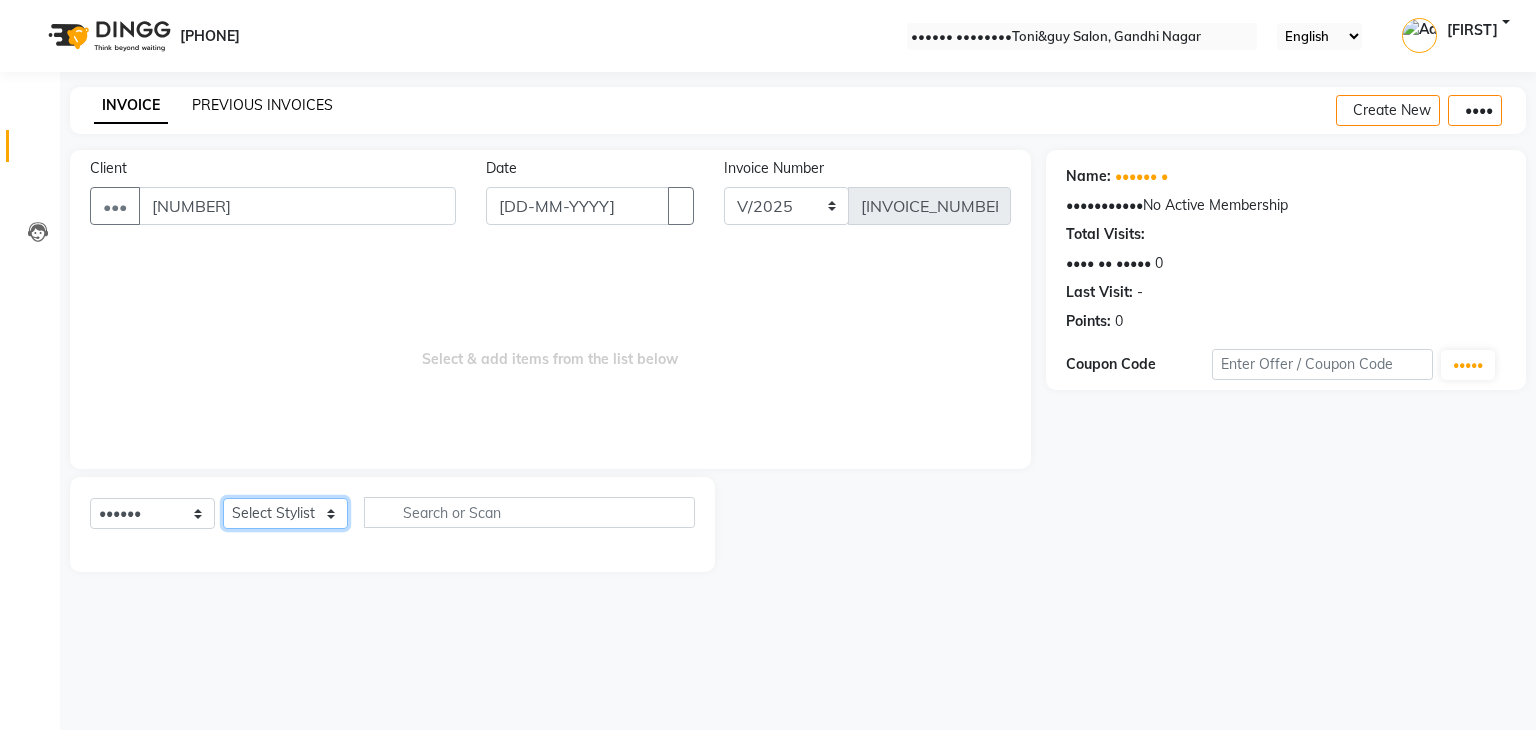 select on "[PHONE_LAST_5]" 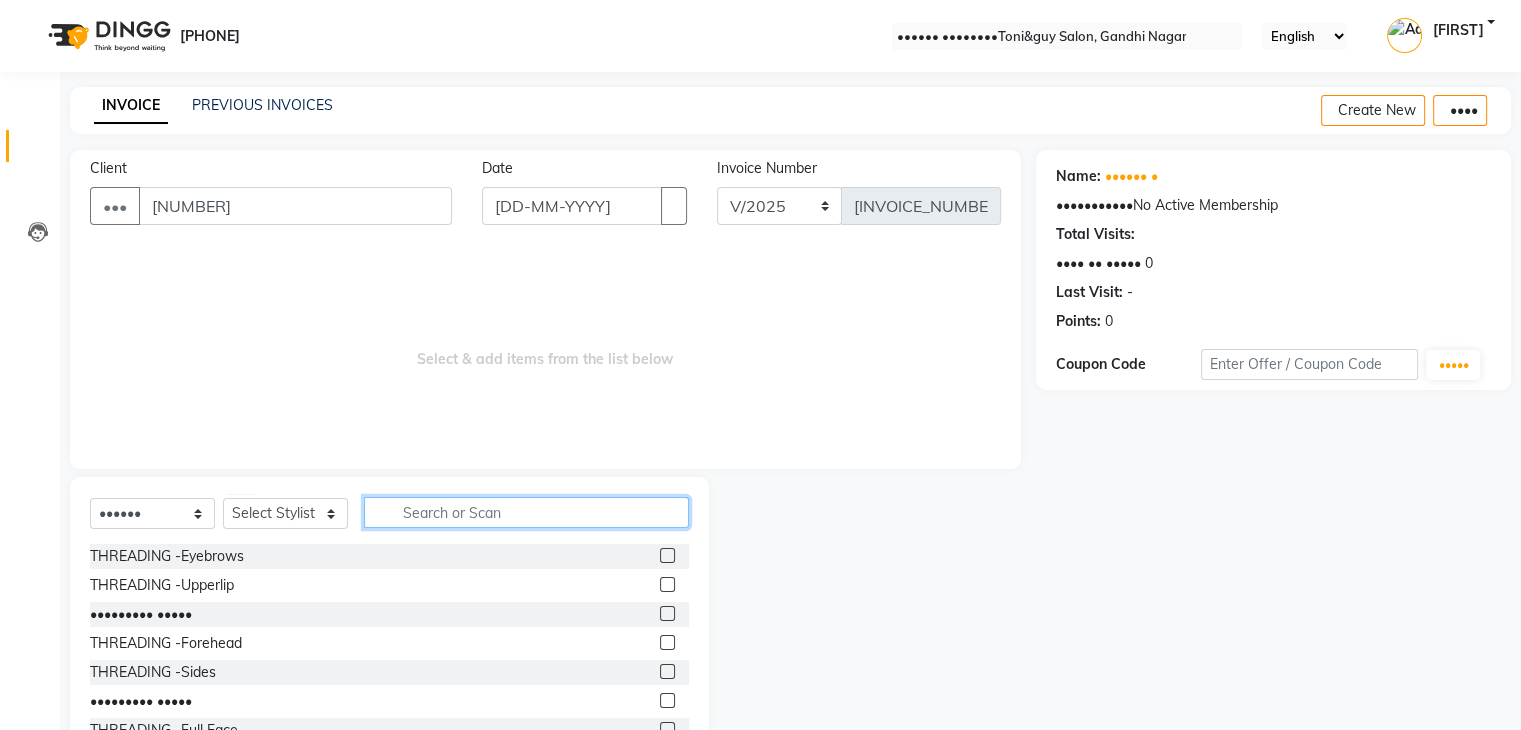 click at bounding box center (526, 512) 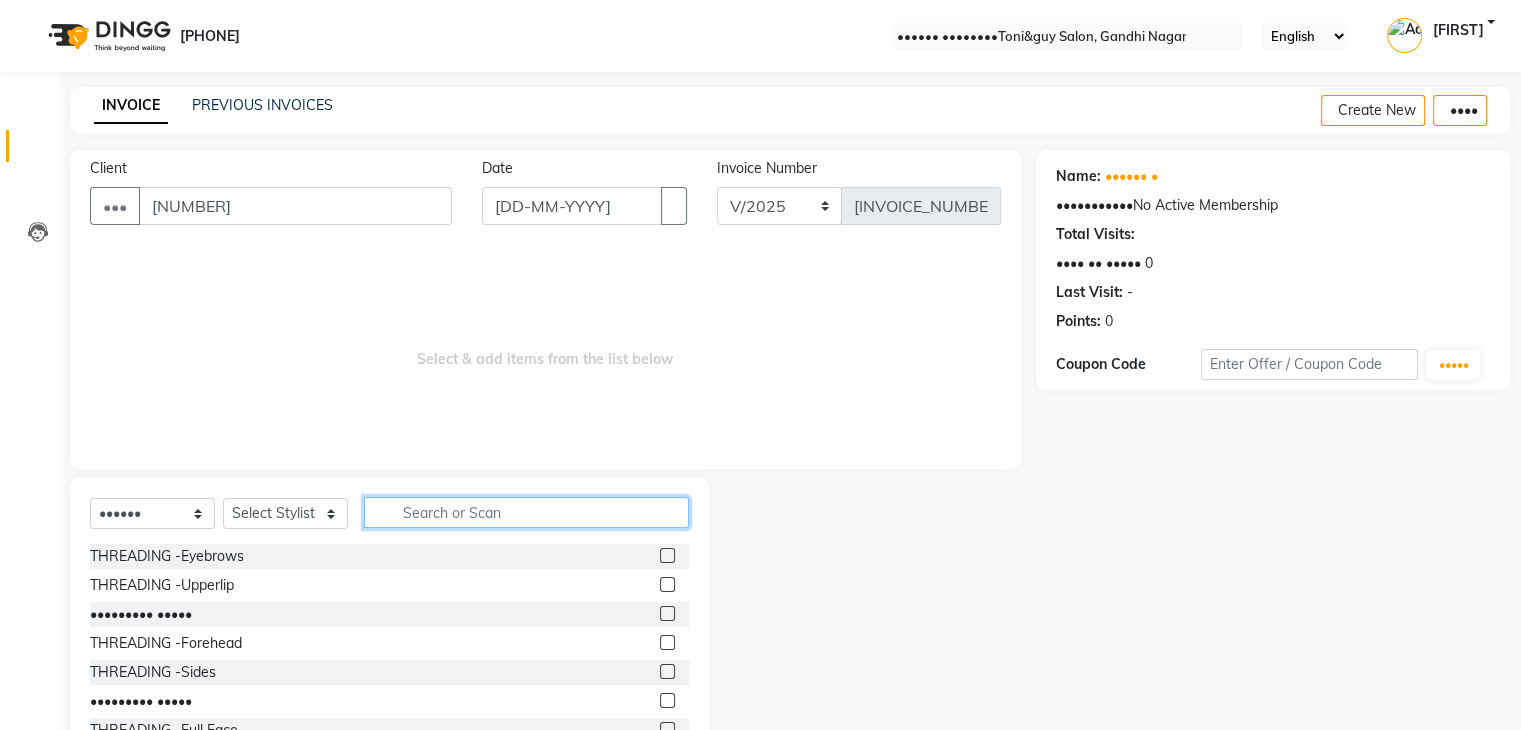 type on "H" 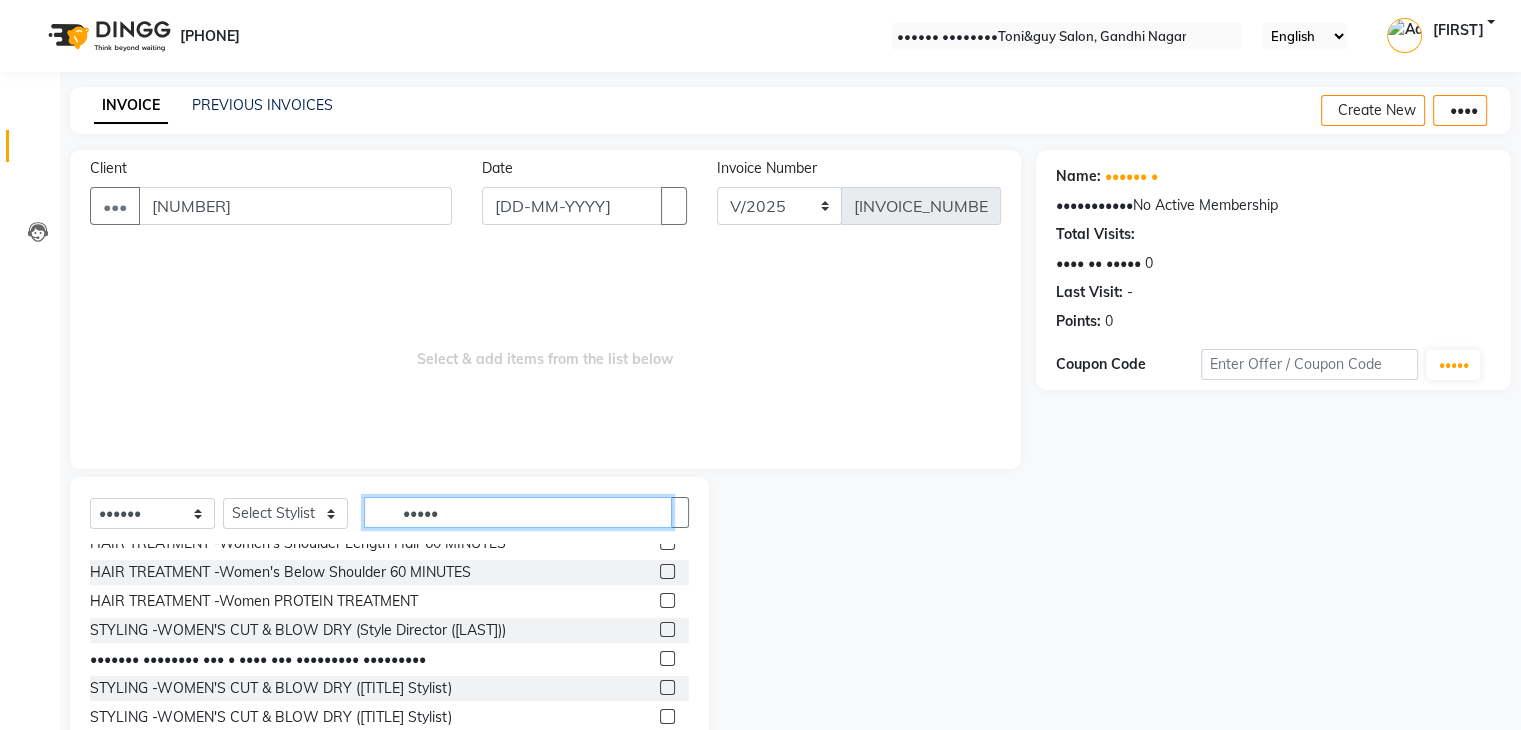 scroll, scrollTop: 167, scrollLeft: 0, axis: vertical 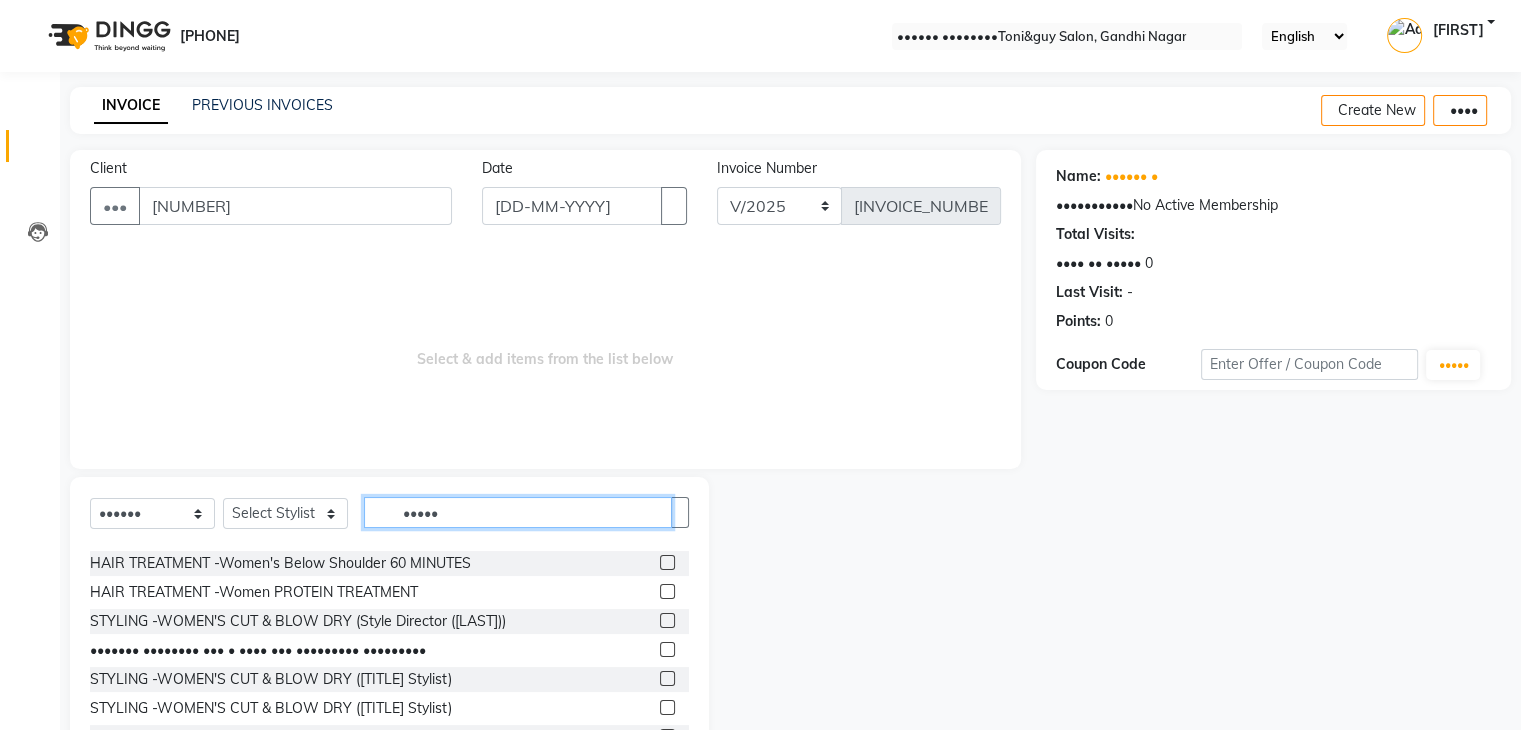 type on "•••••" 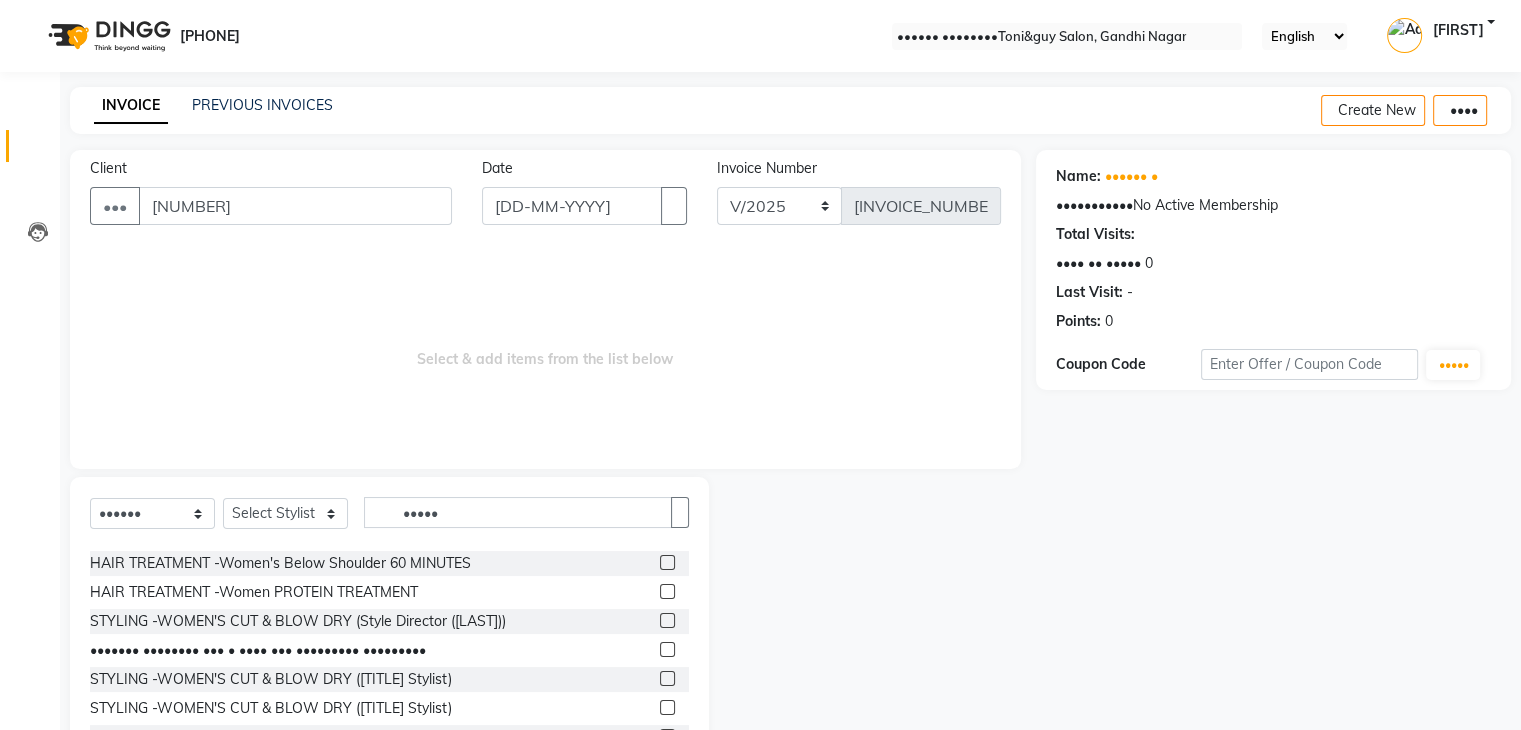 click at bounding box center (667, 678) 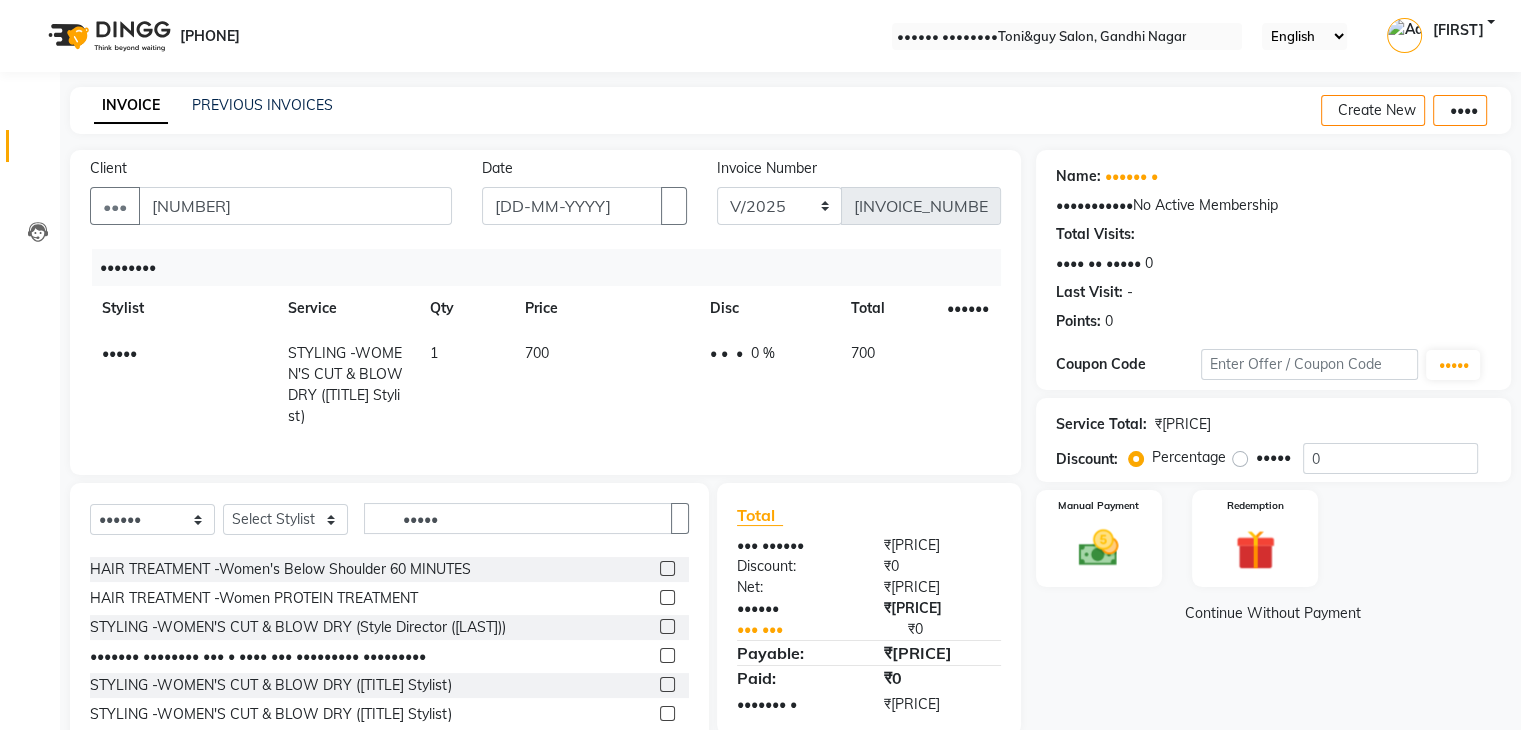click on "700" at bounding box center [605, 385] 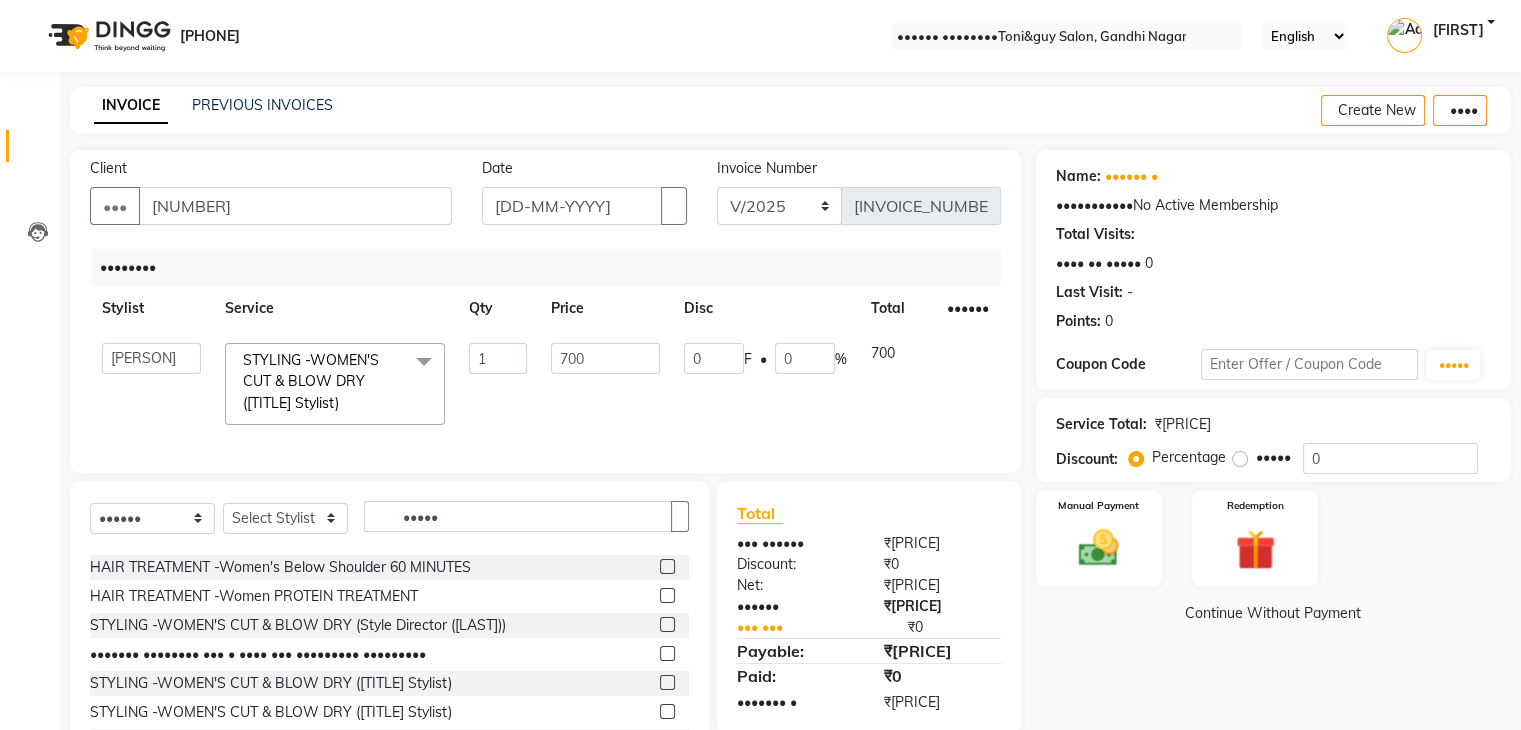 click on "700" at bounding box center [498, 358] 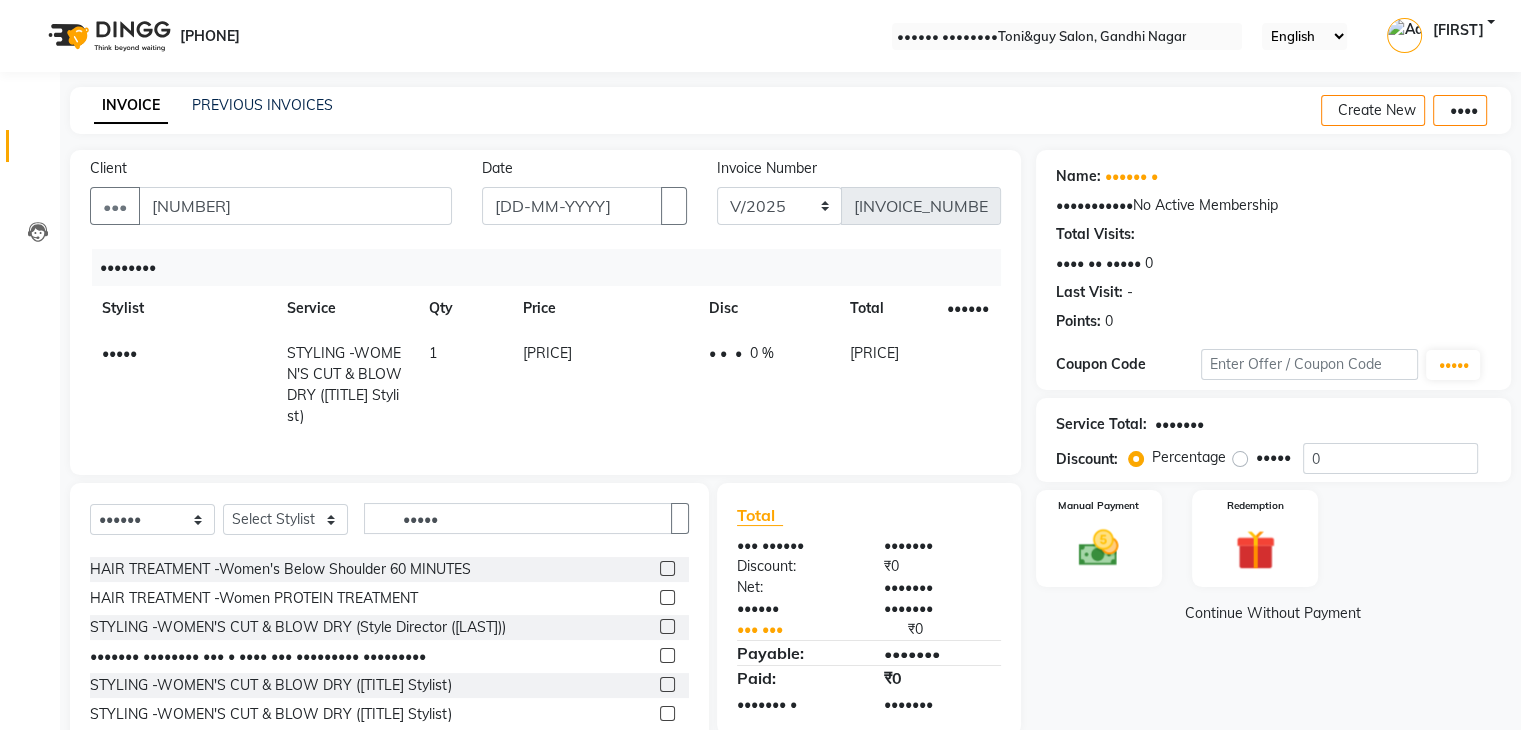 click on "Services Stylist Service Qty Price Disc Total Action BILAJ STYLING -WOMEN'S CUT & BLOW DRY (Top Stylist) 1 800 0 F | 0 % 800" at bounding box center [545, 352] 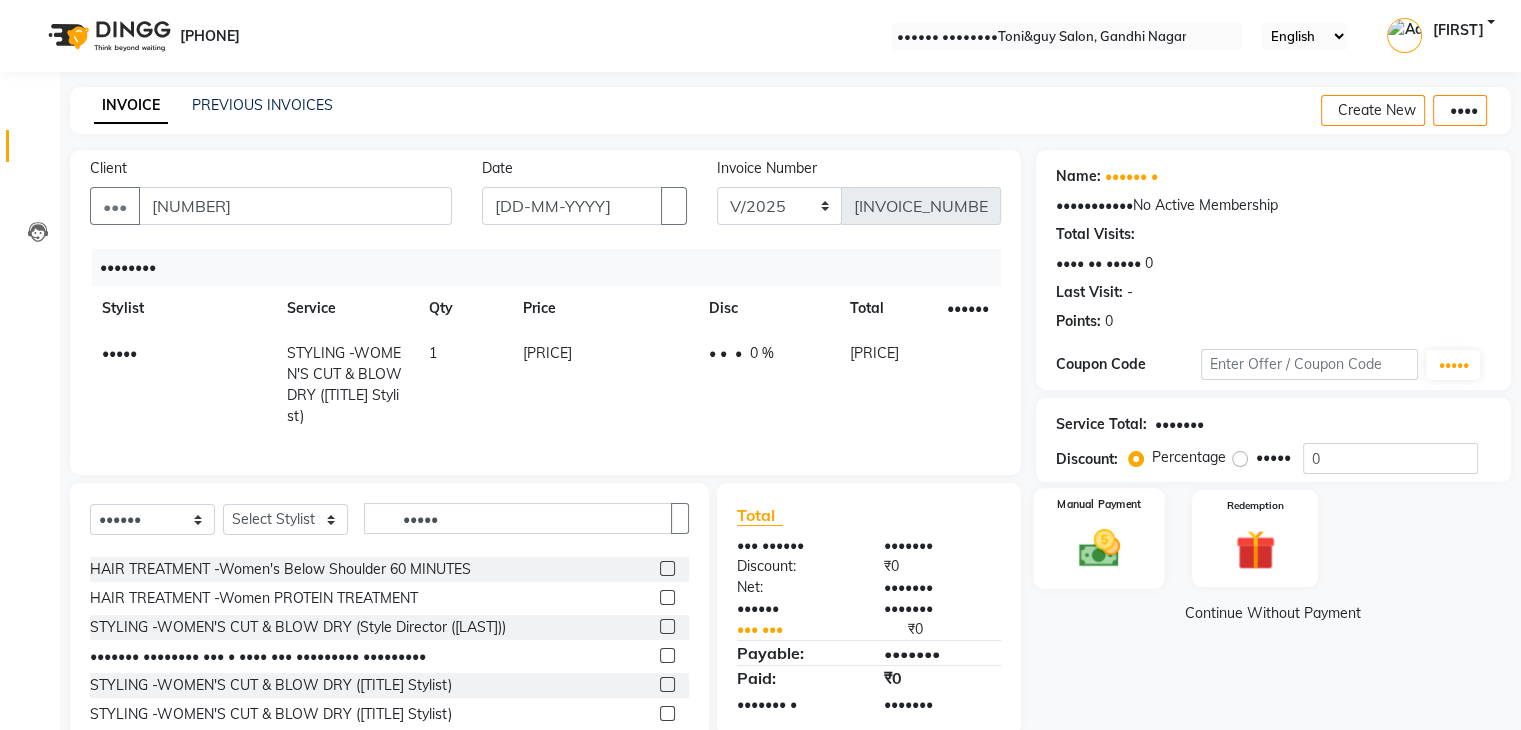 click at bounding box center (1098, 548) 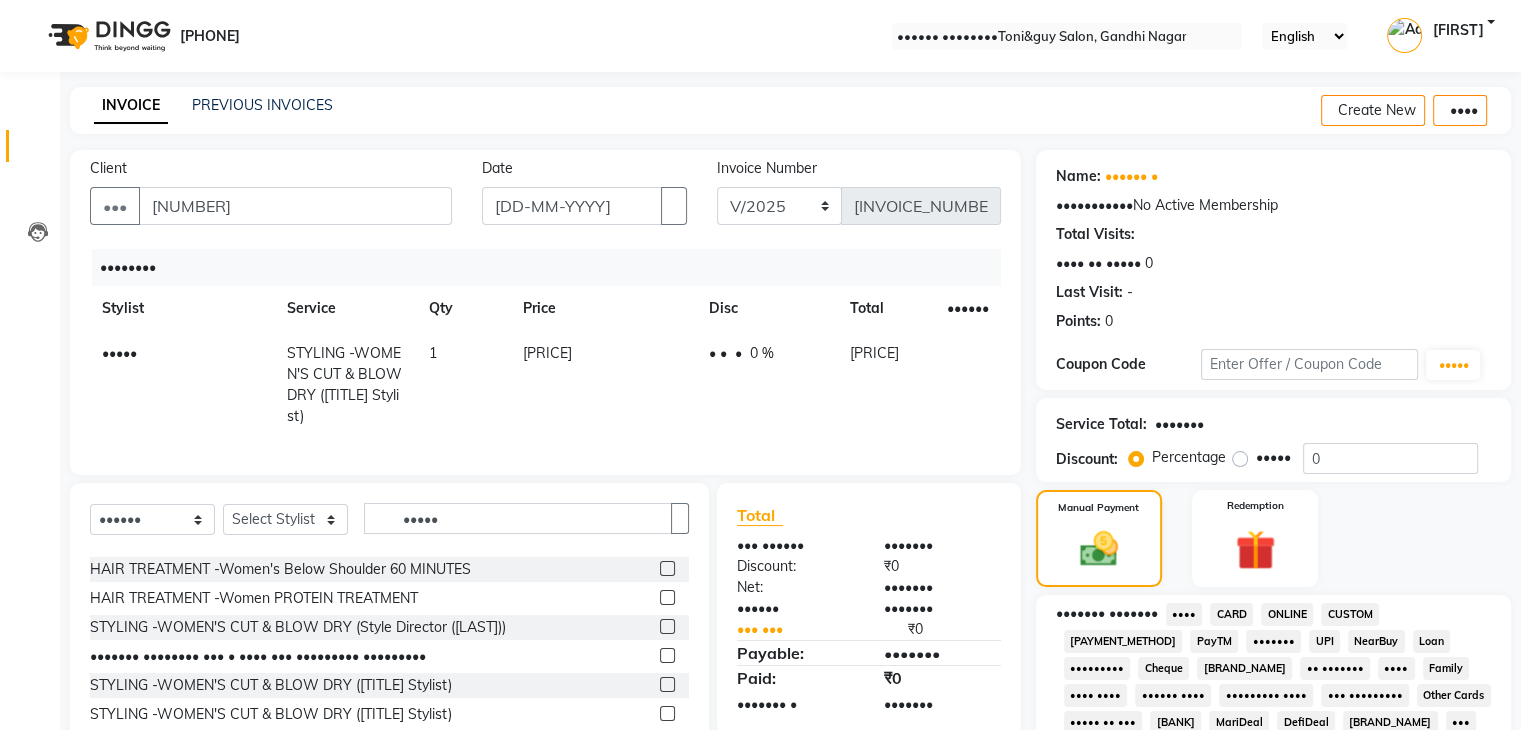 click on "••••" at bounding box center [1184, 614] 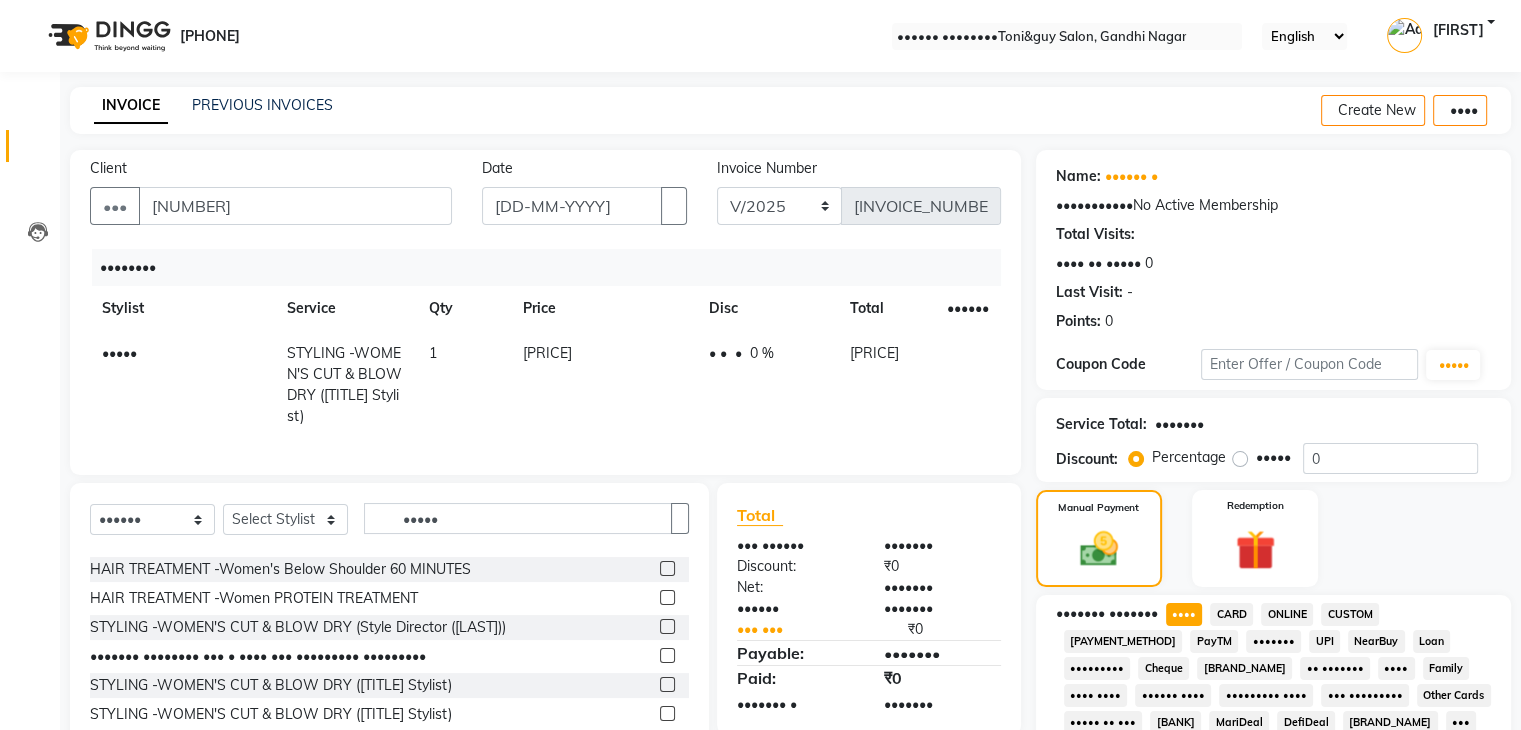scroll, scrollTop: 693, scrollLeft: 0, axis: vertical 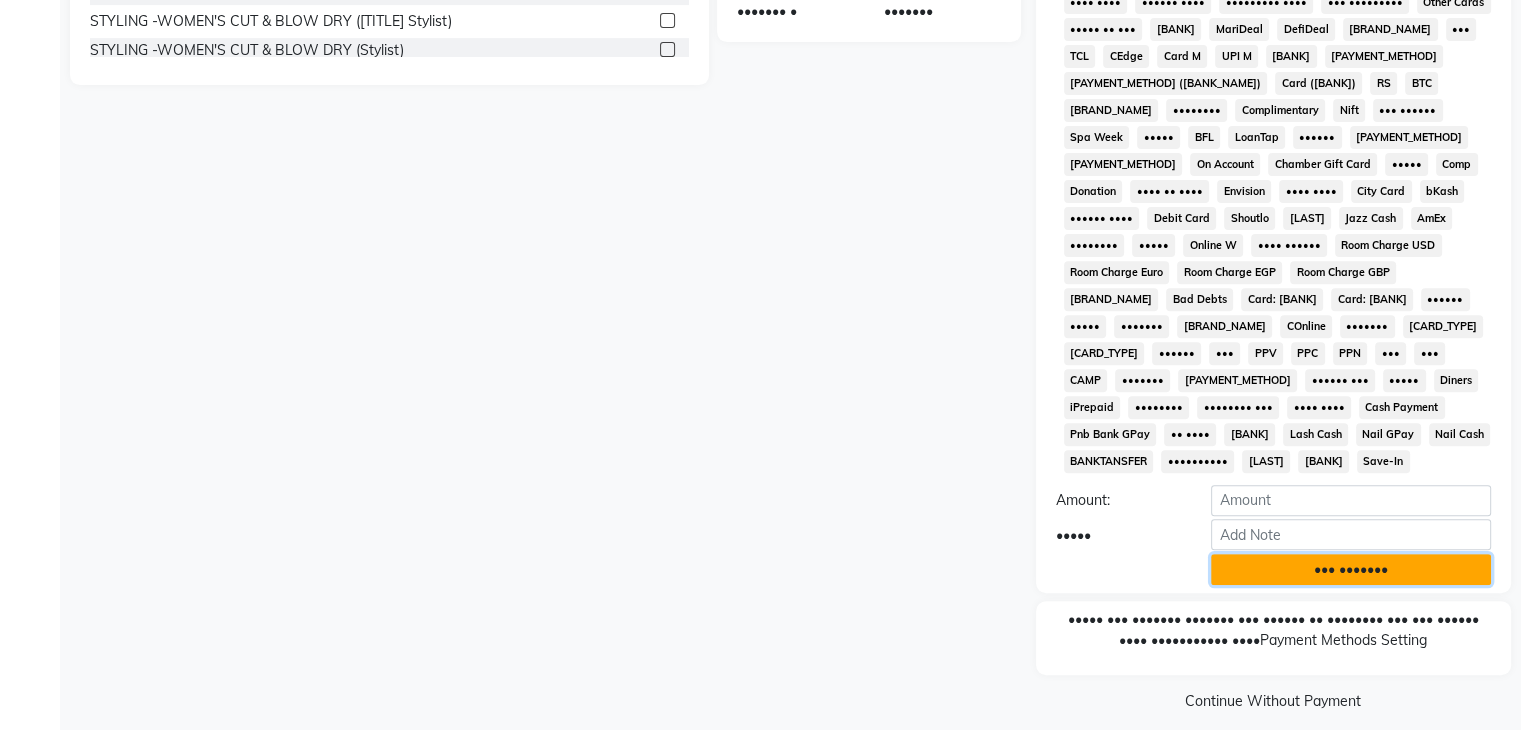 click on "••• •••••••" at bounding box center (1351, 569) 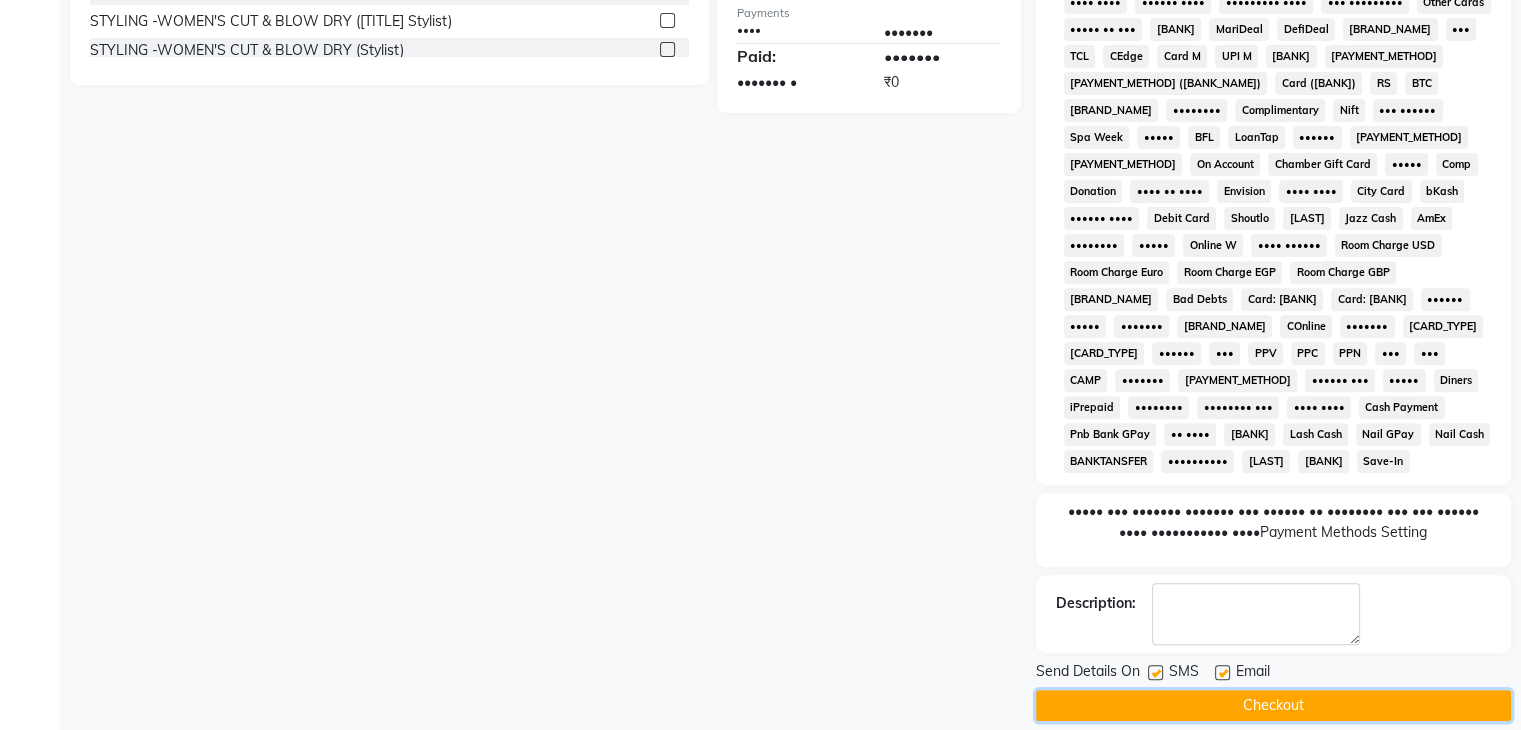 click on "Checkout" at bounding box center (1273, 705) 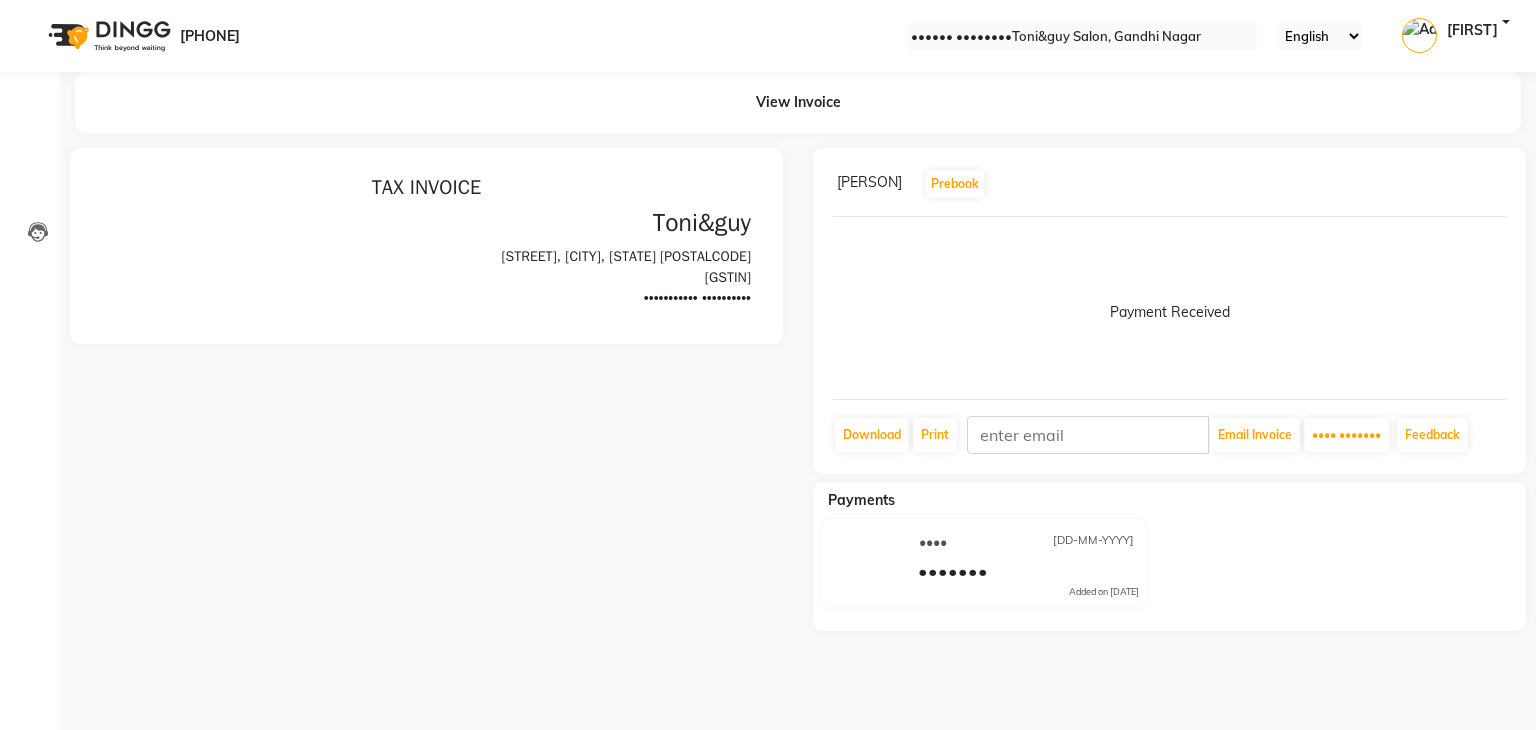 scroll, scrollTop: 0, scrollLeft: 0, axis: both 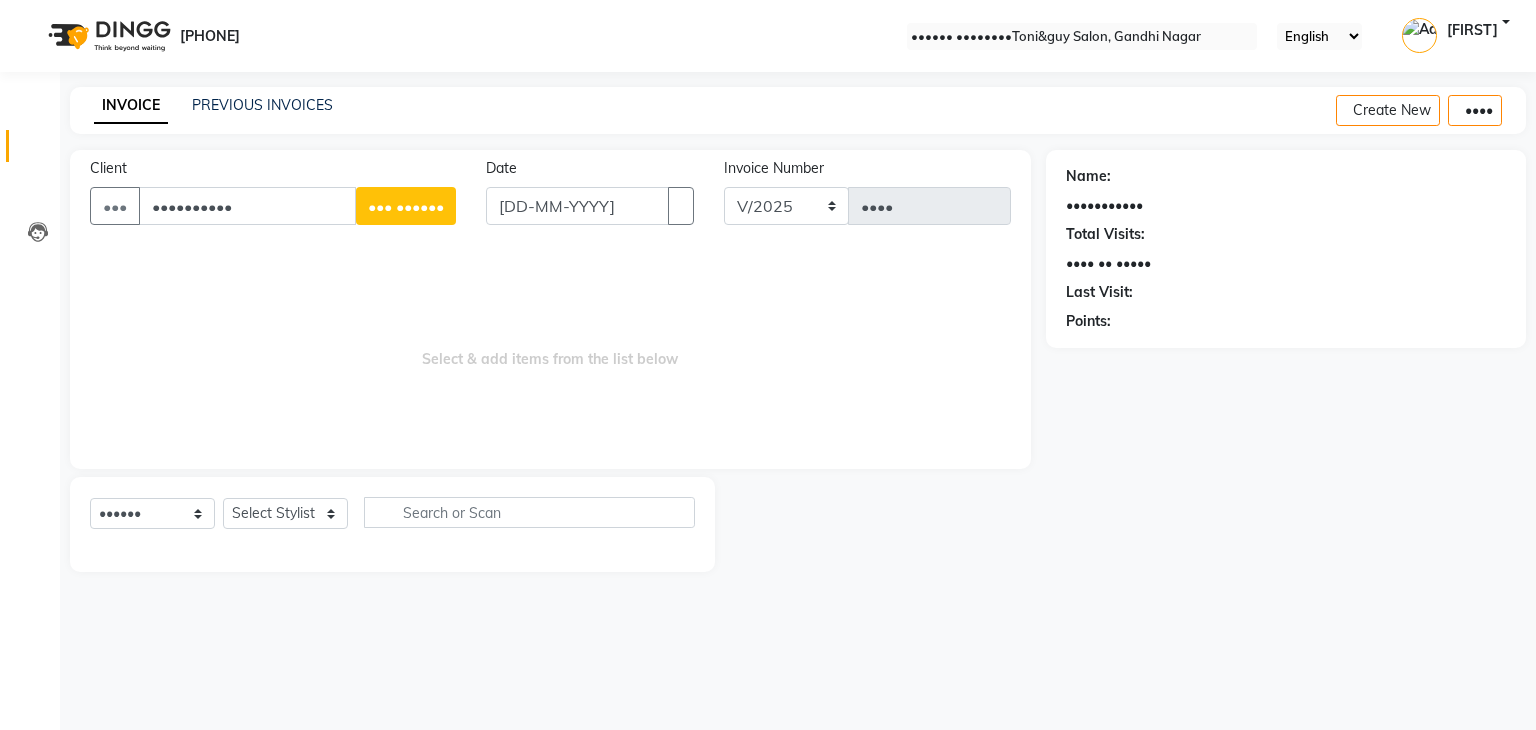 type on "••••••••••" 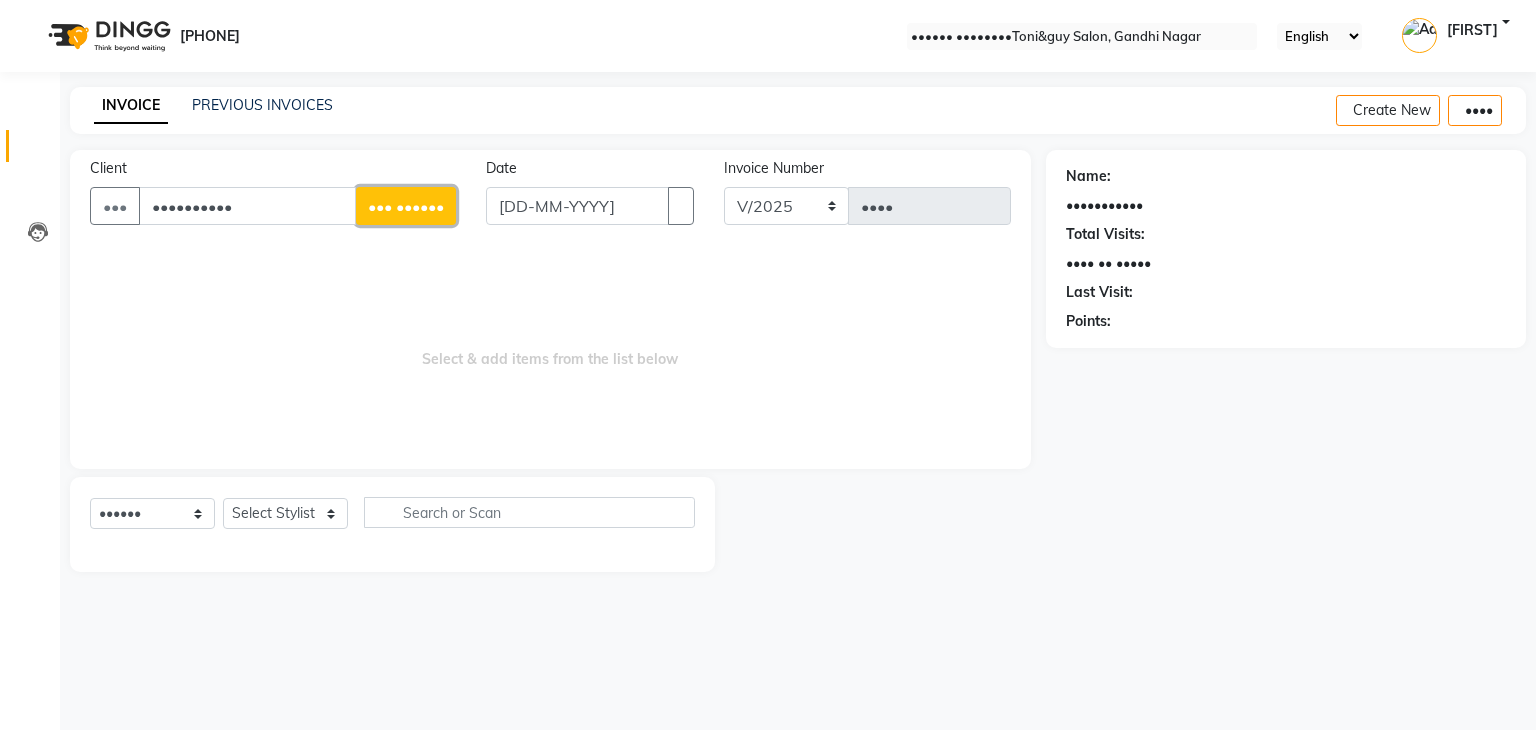 click on "••• ••••••" at bounding box center (406, 206) 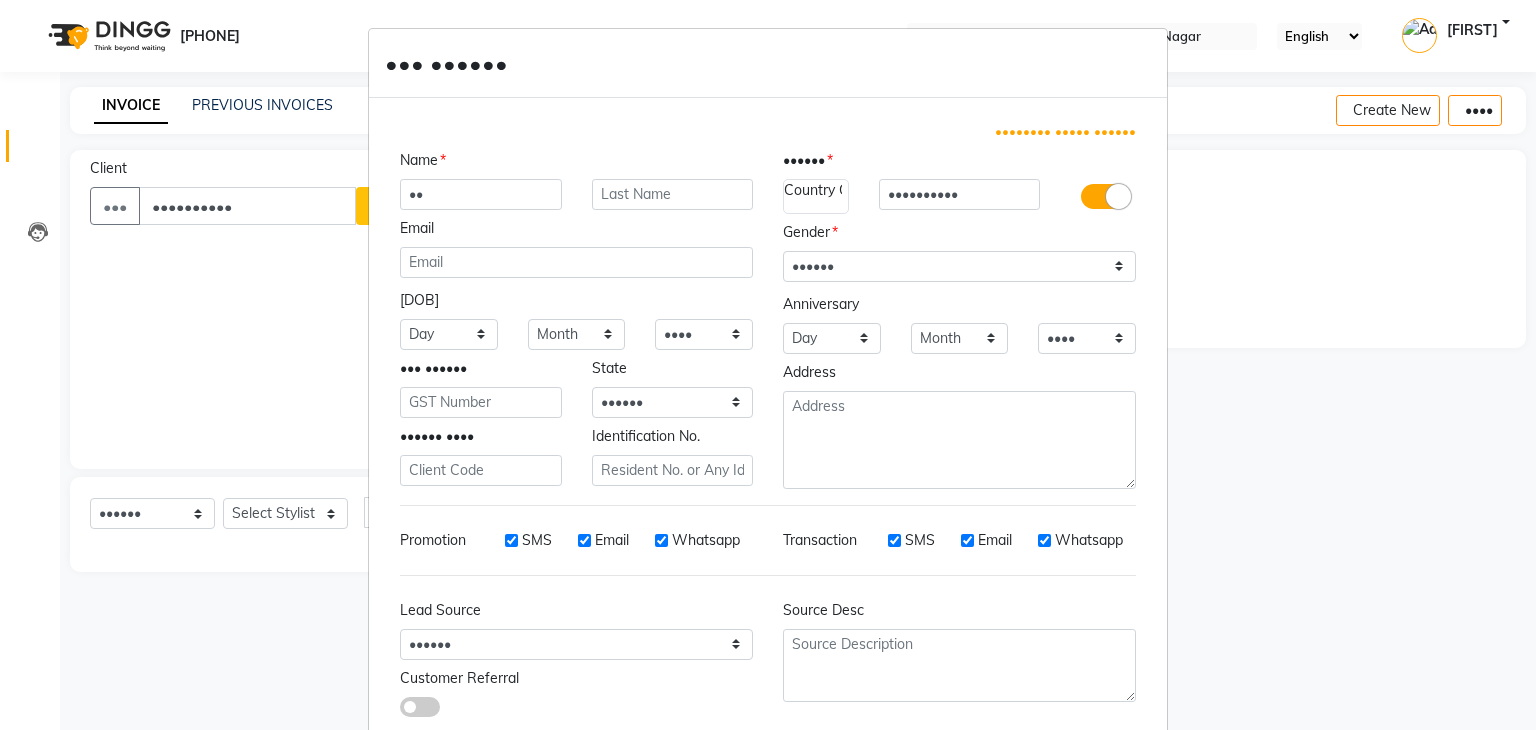 type on "••" 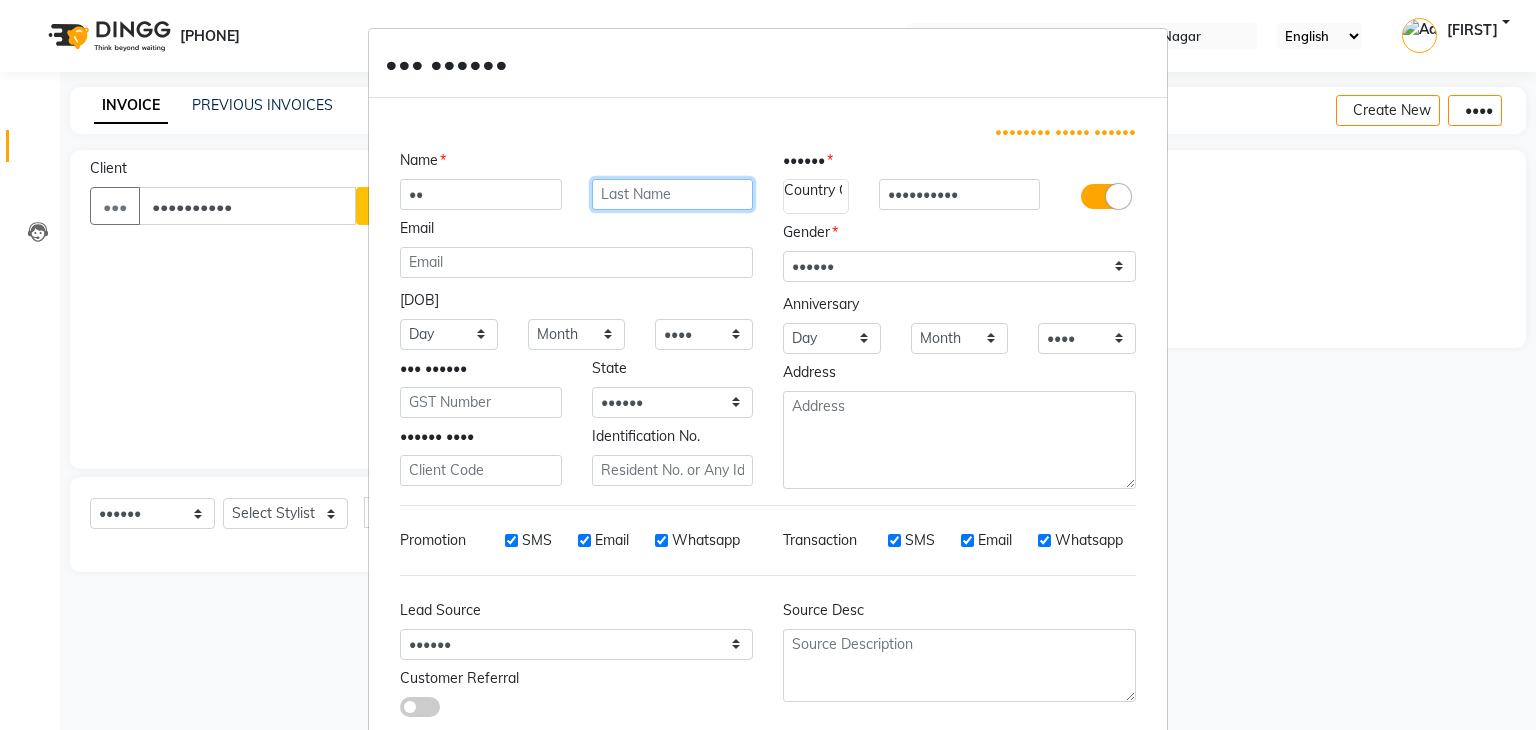 click at bounding box center (673, 194) 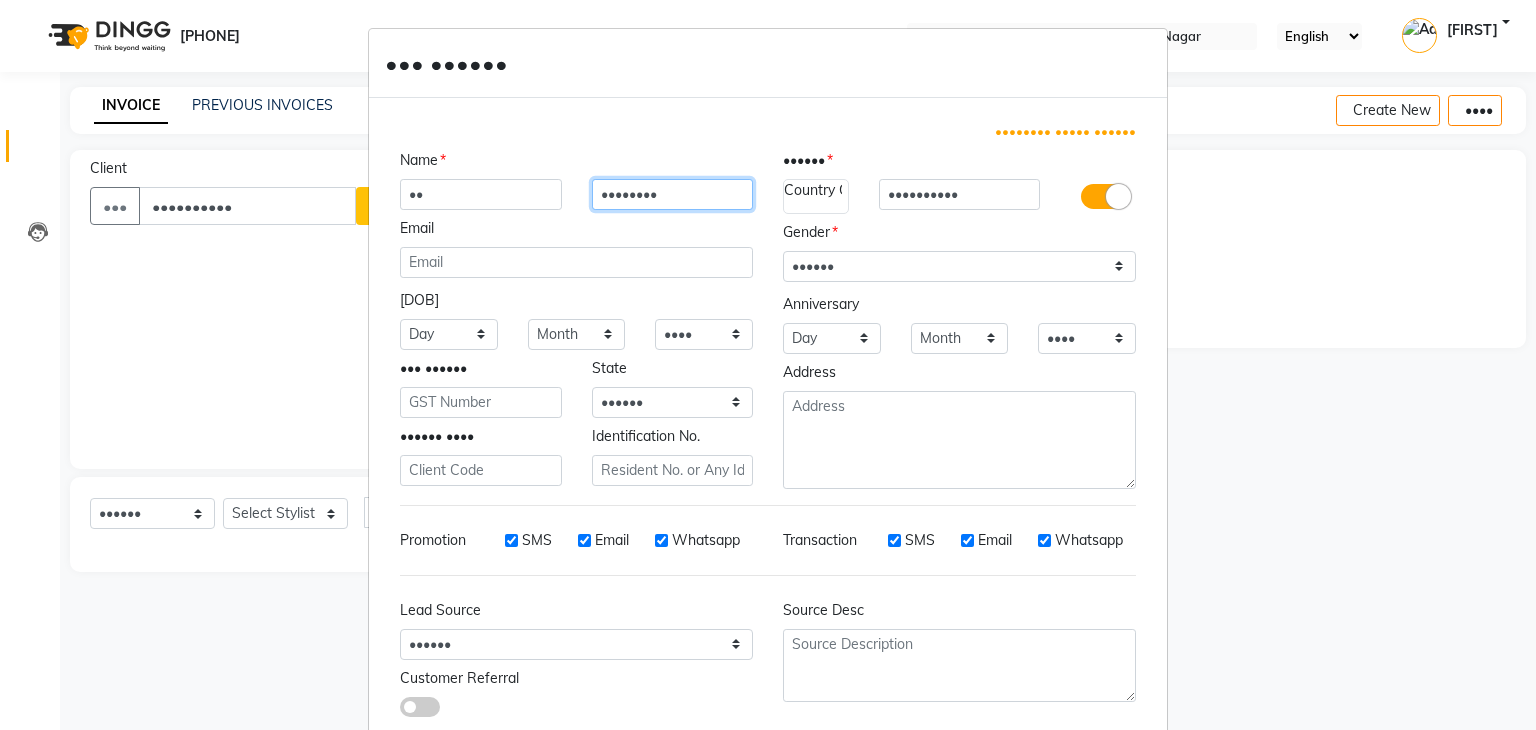type on "••••••••" 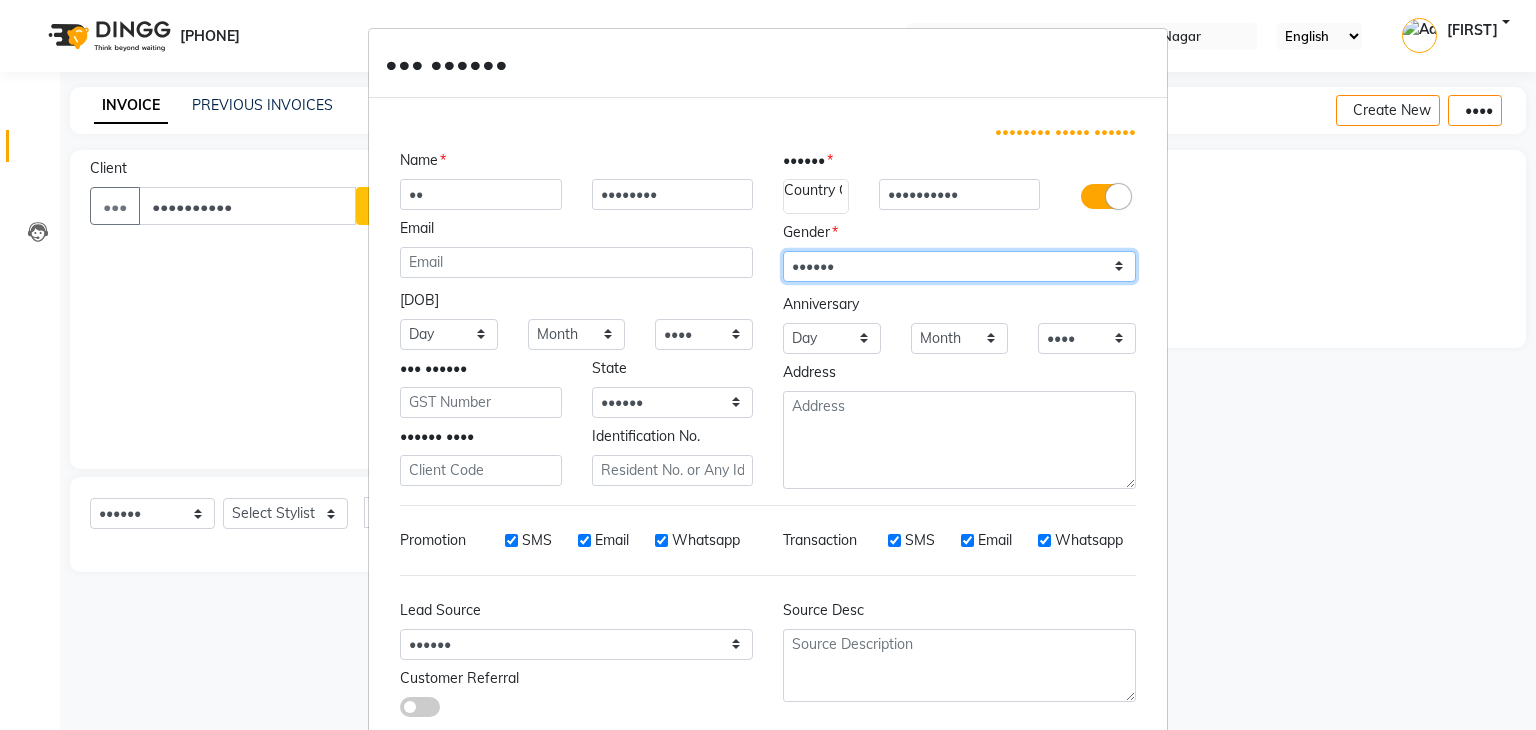 click on "Select Male Female Other Prefer Not To Say" at bounding box center (959, 266) 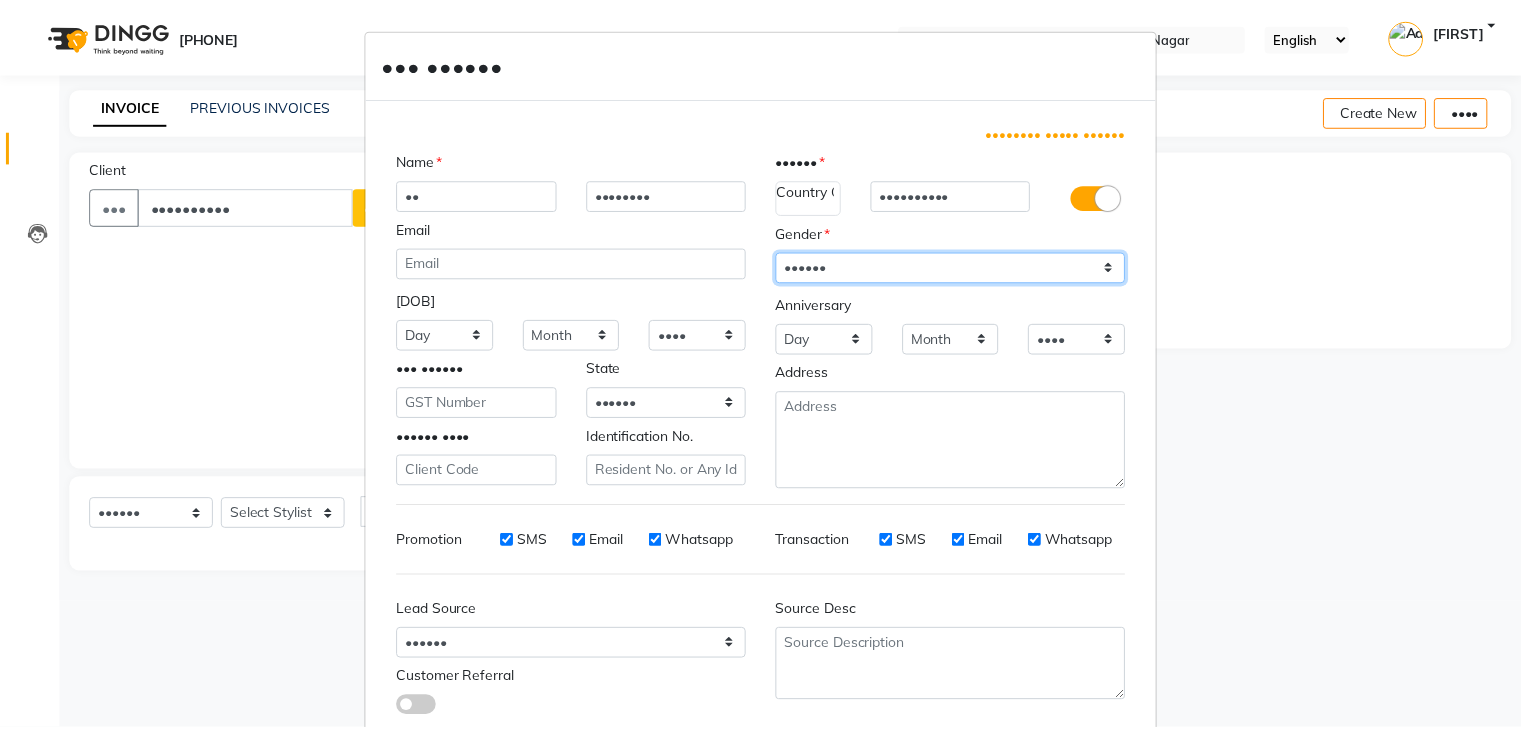 scroll, scrollTop: 127, scrollLeft: 0, axis: vertical 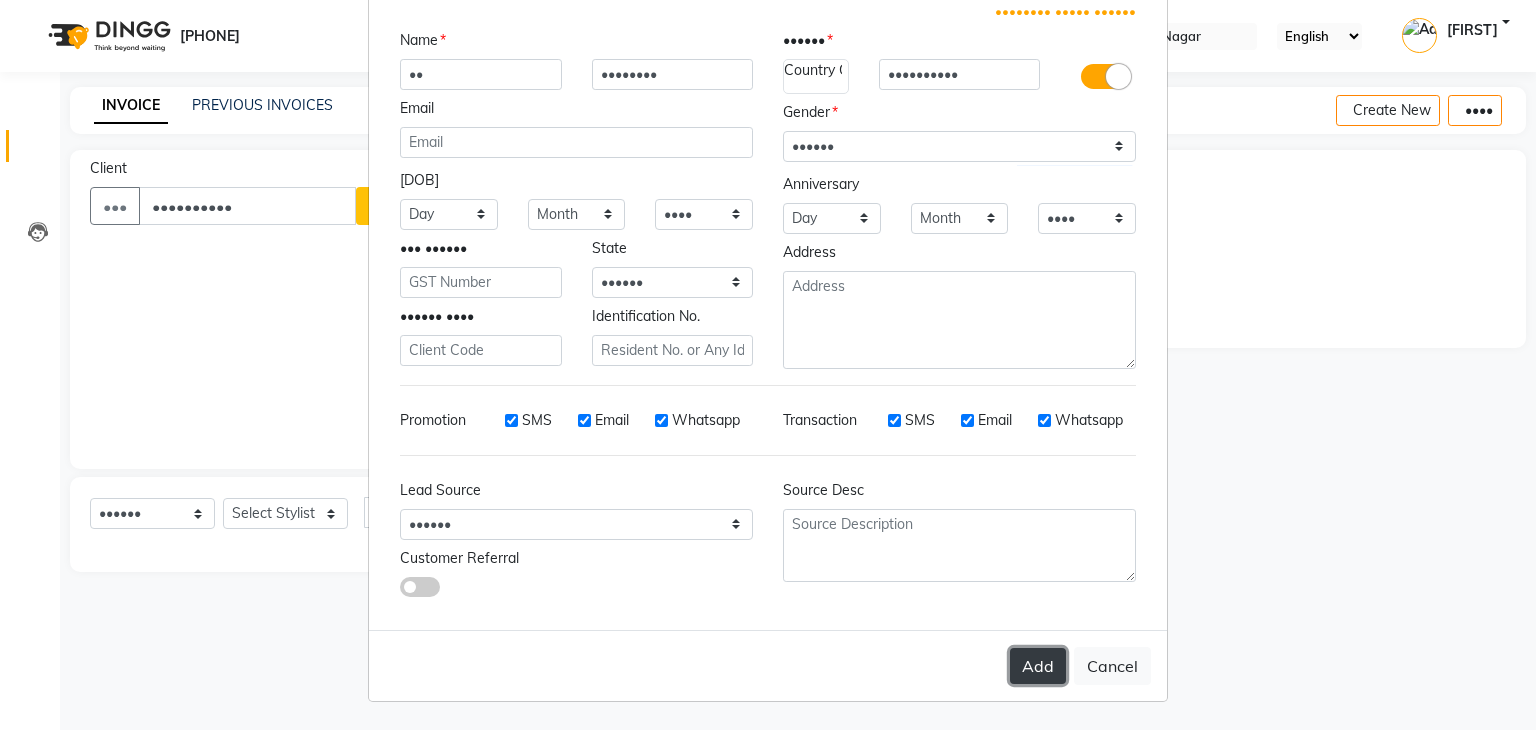 click on "Add" at bounding box center (1038, 666) 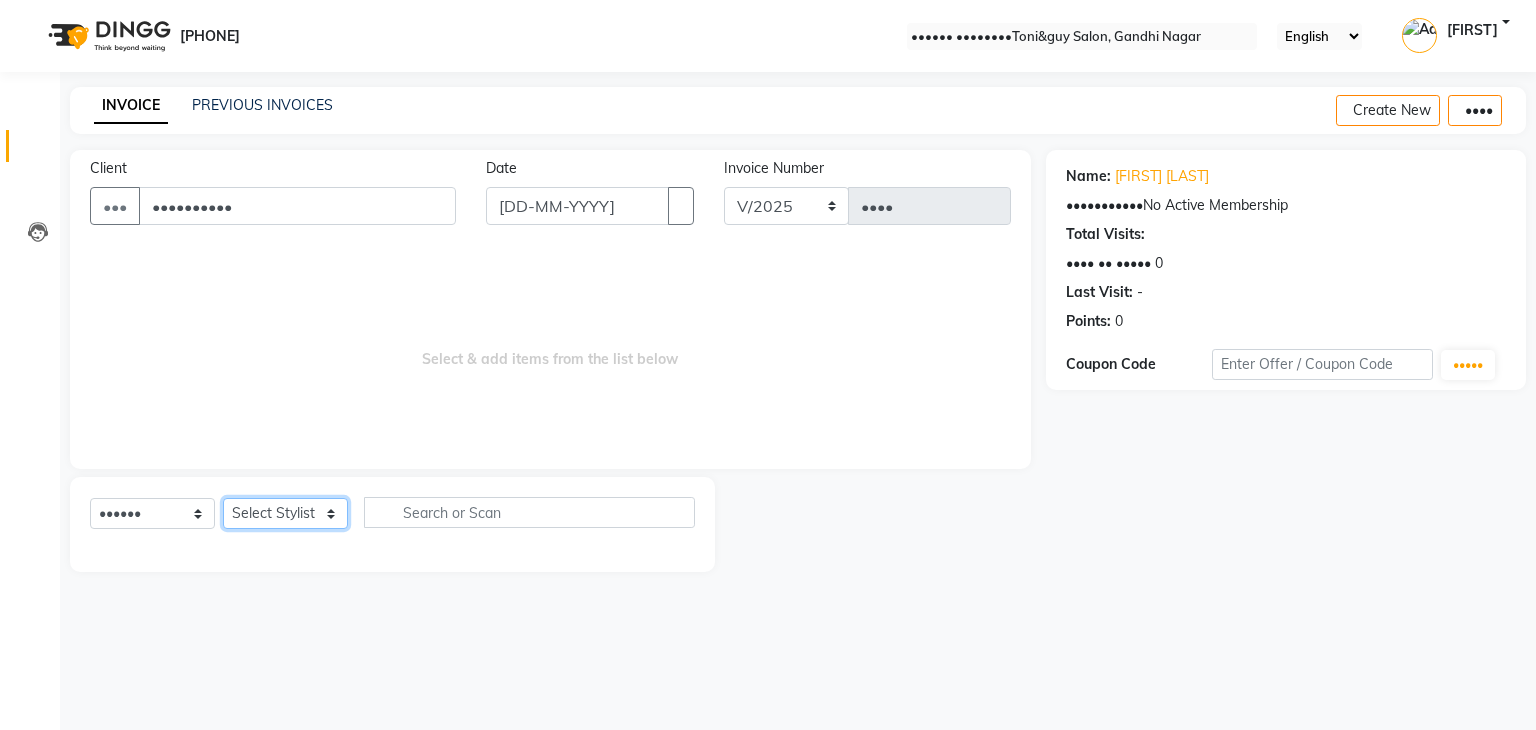click on "Select Stylist ARSH BILAJ DEEPA DIPAK PAYAL PRIYA PRIYA rafik RAJU SIR riju SAKCHI sandhya SHIVANI swarna" at bounding box center [285, 513] 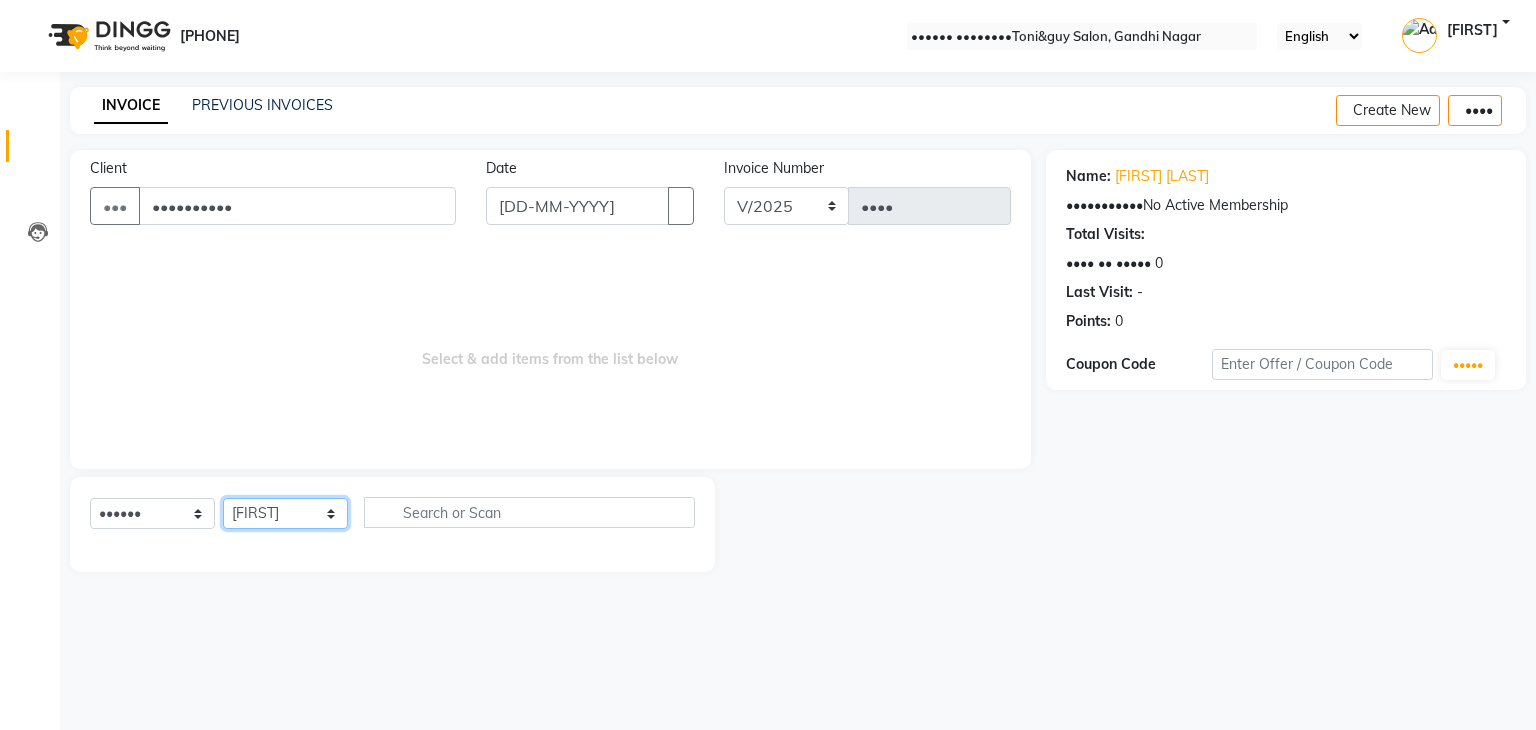 click on "Select Stylist ARSH BILAJ DEEPA DIPAK PAYAL PRIYA PRIYA rafik RAJU SIR riju SAKCHI sandhya SHIVANI swarna" at bounding box center (285, 513) 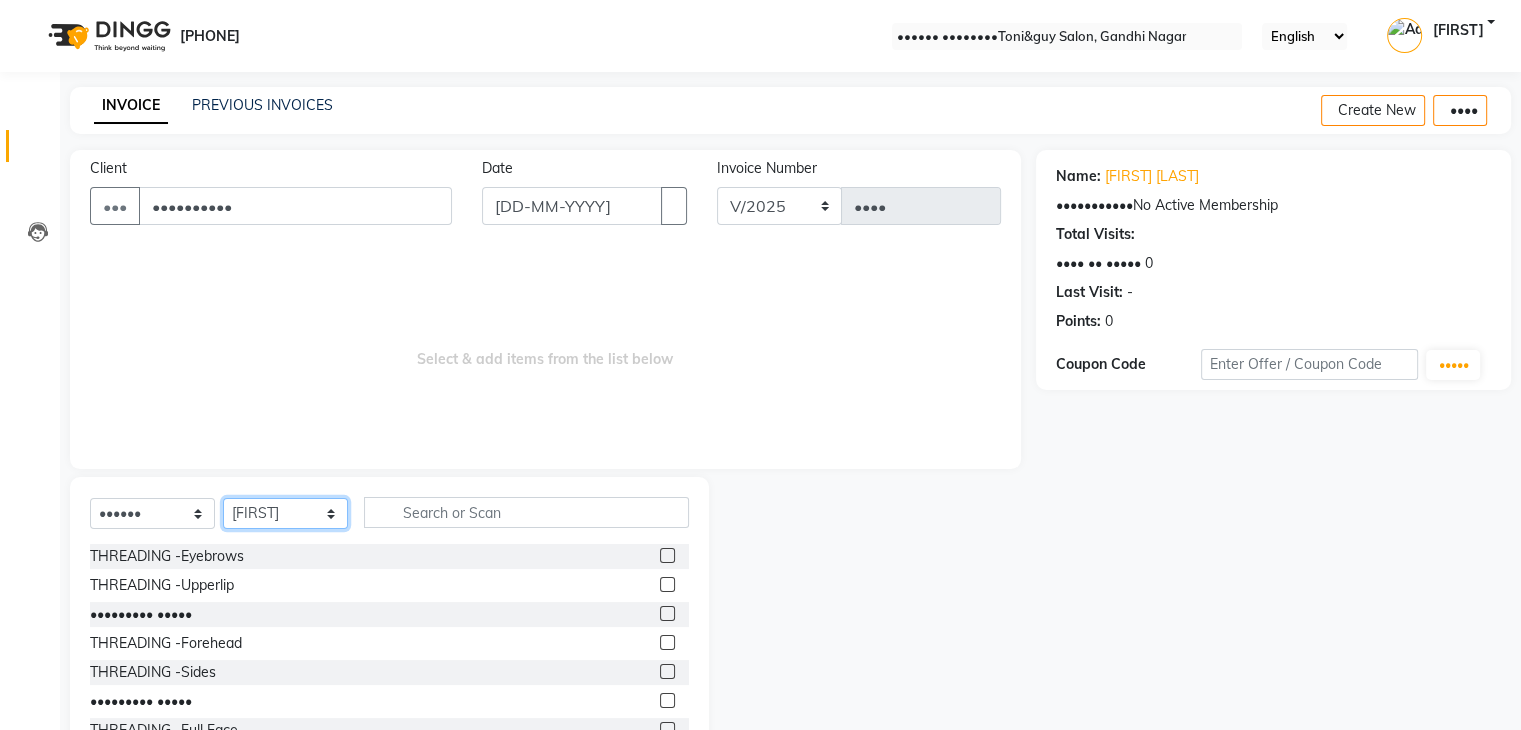 click on "Select Stylist ARSH BILAJ DEEPA DIPAK PAYAL PRIYA PRIYA rafik RAJU SIR riju SAKCHI sandhya SHIVANI swarna" at bounding box center [285, 513] 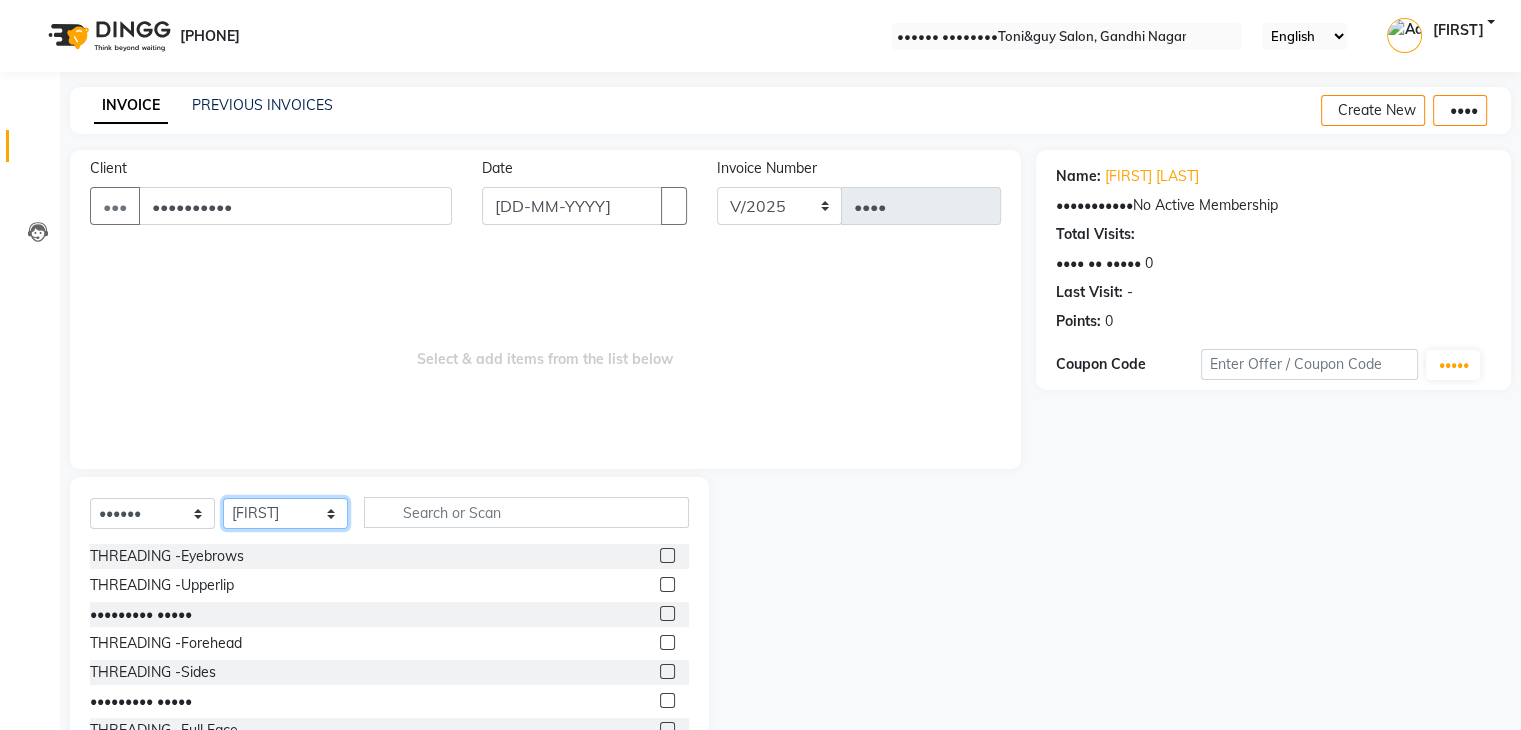 select on "[NUMBER]" 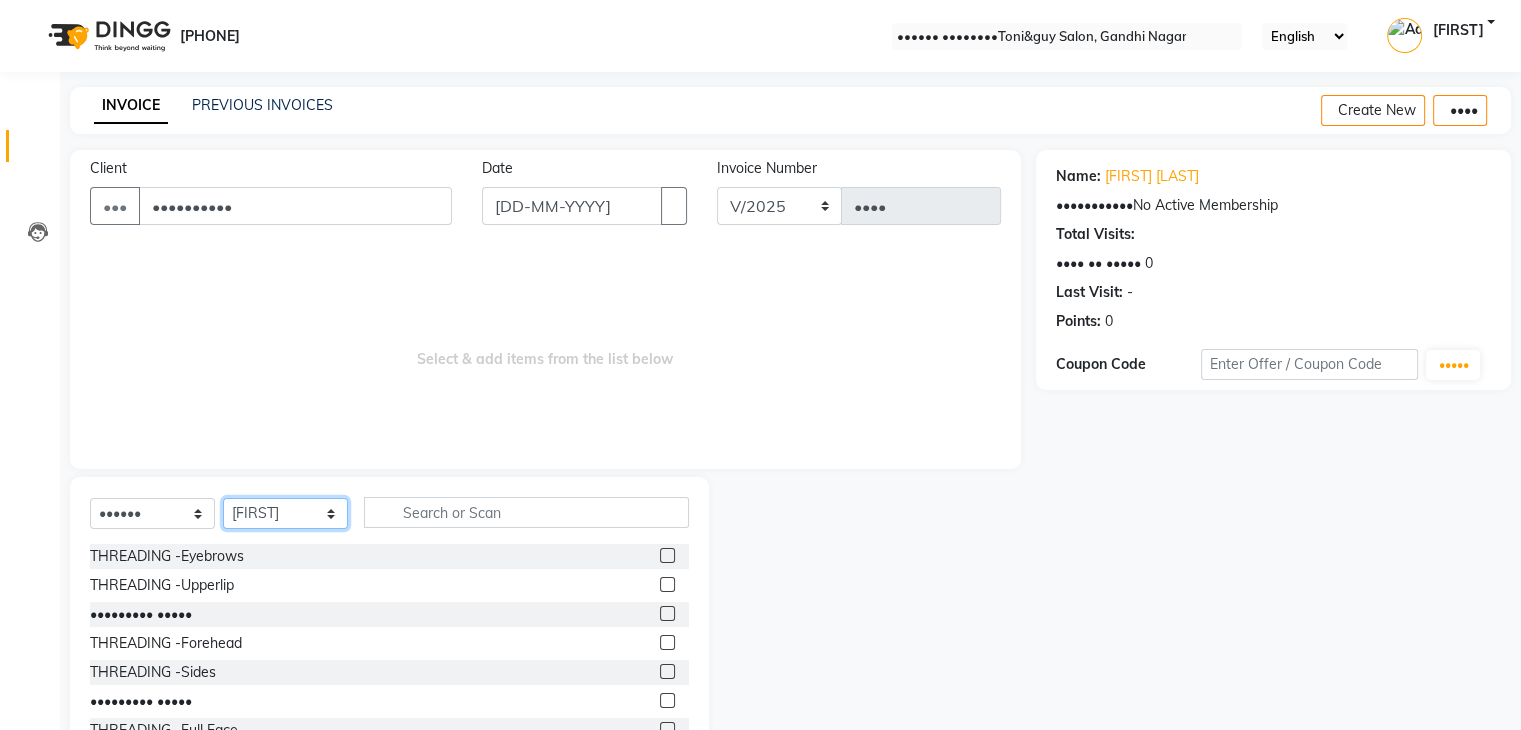 click on "Select Stylist ARSH BILAJ DEEPA DIPAK PAYAL PRIYA PRIYA rafik RAJU SIR riju SAKCHI sandhya SHIVANI swarna" at bounding box center (285, 513) 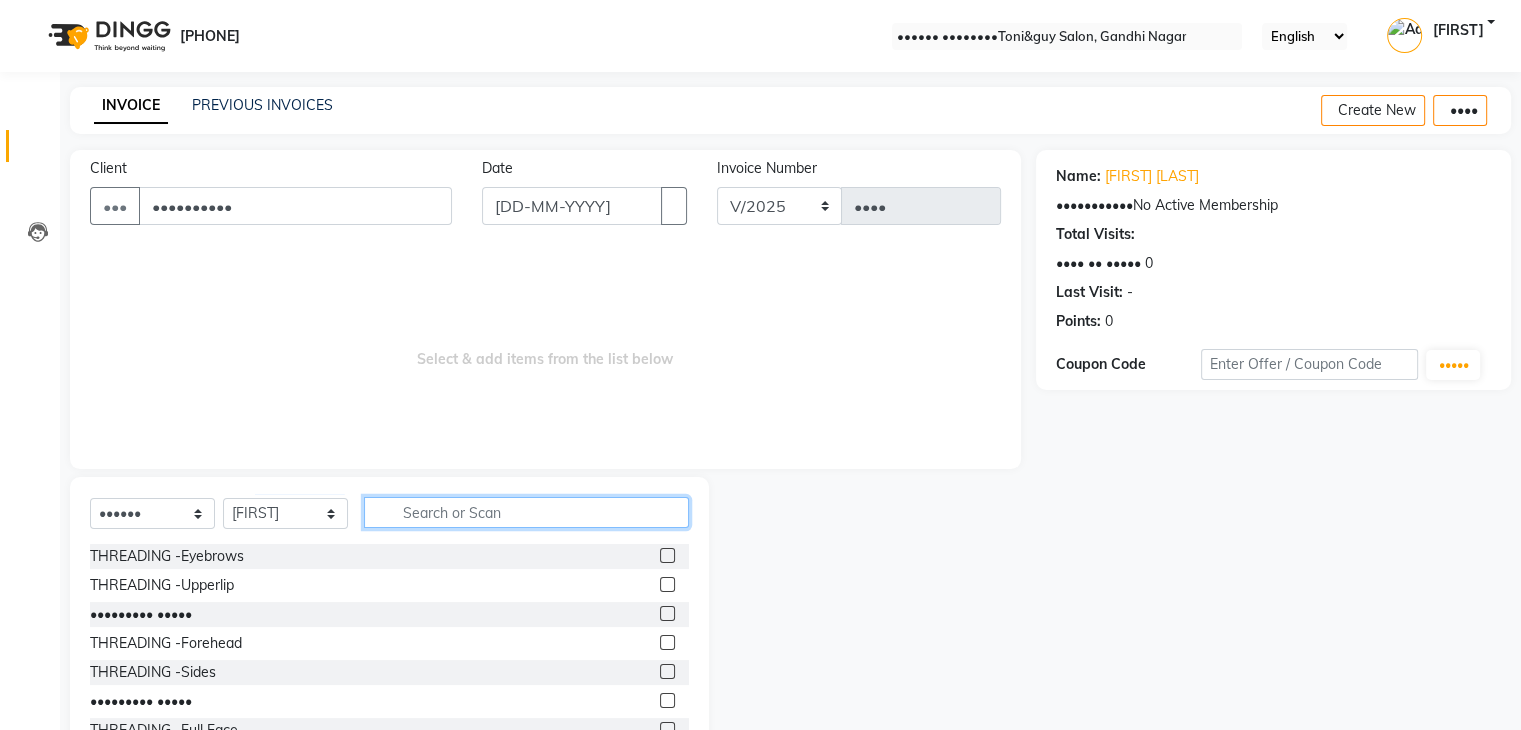 click at bounding box center (526, 512) 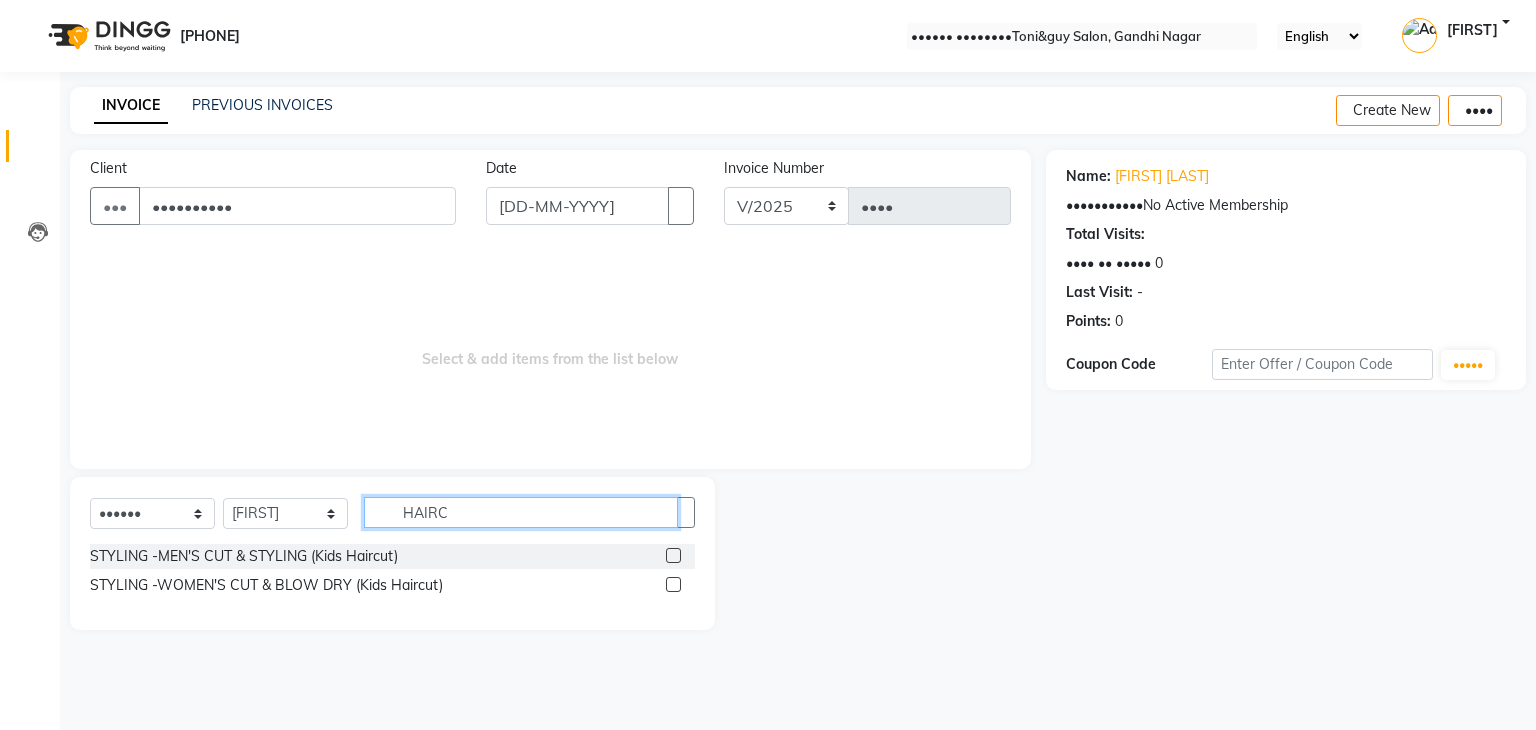 type on "HAIRC" 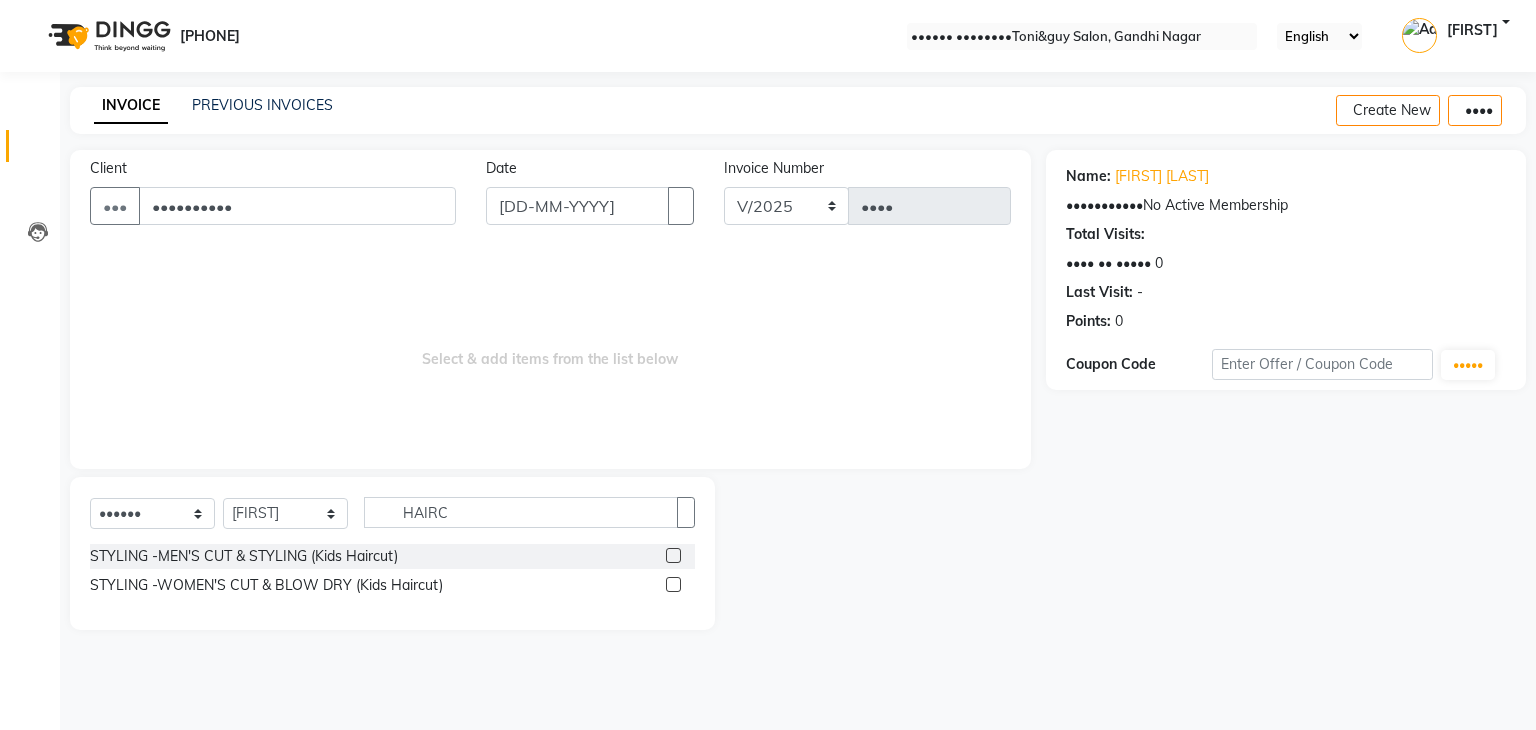 click at bounding box center [673, 555] 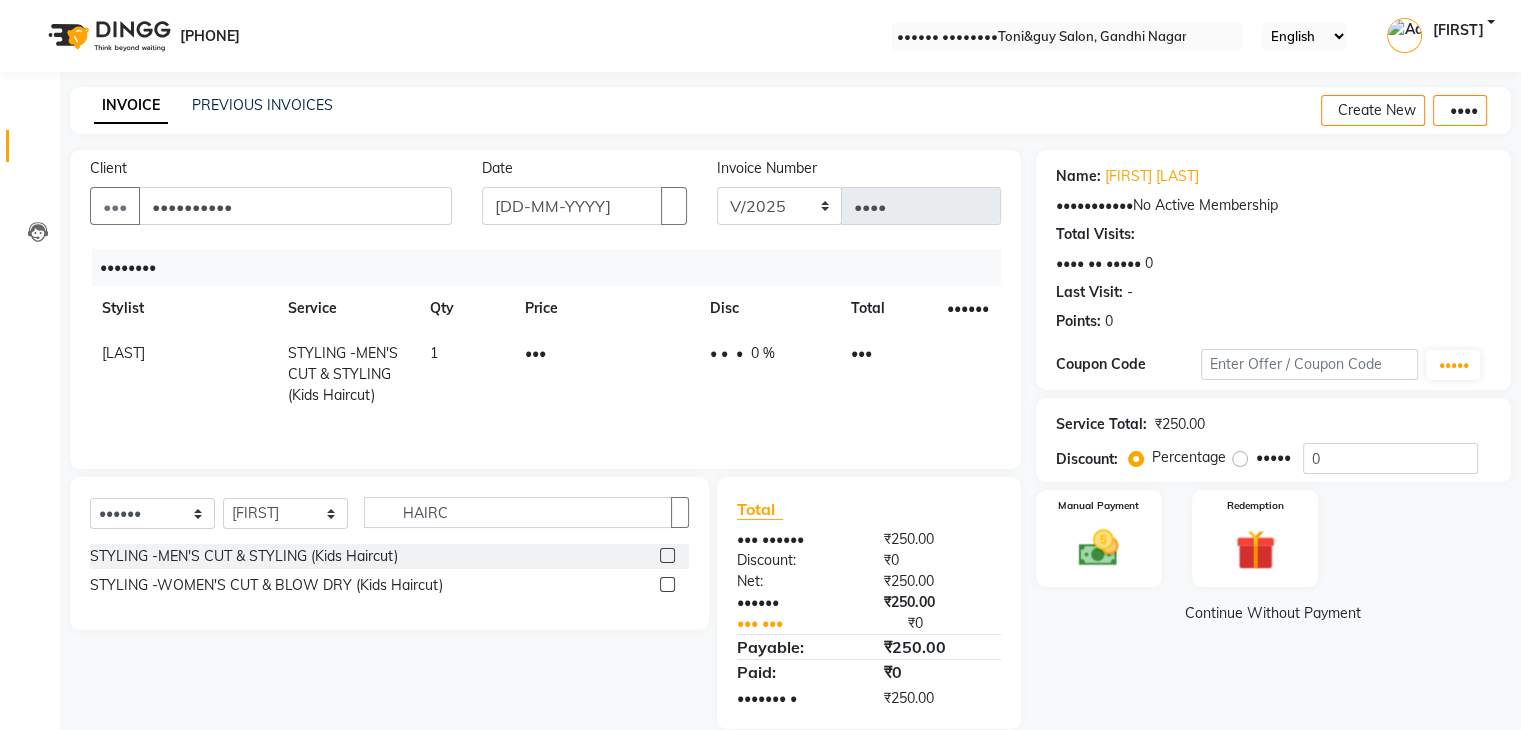 click on "Price" at bounding box center [605, 308] 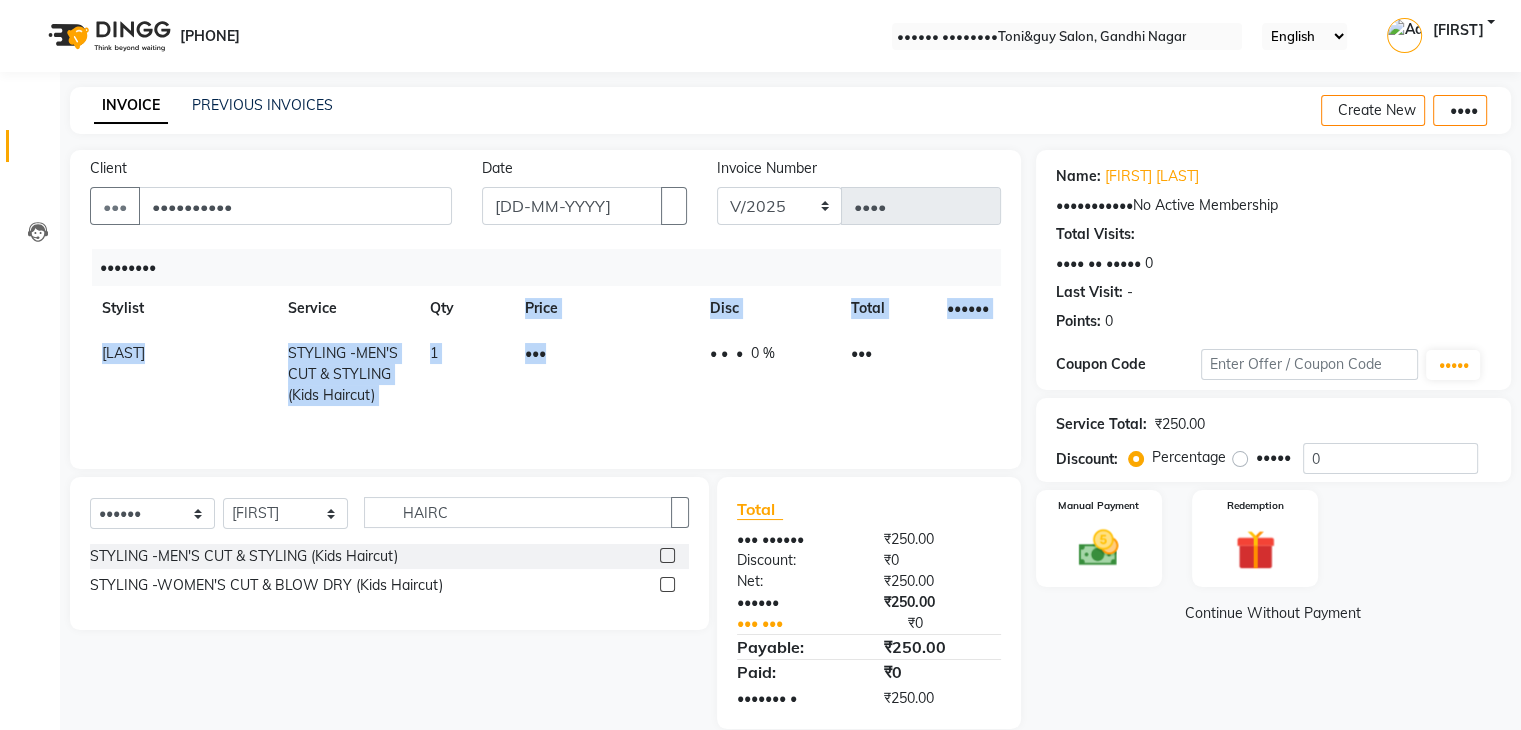 drag, startPoint x: 548, startPoint y: 319, endPoint x: 552, endPoint y: 349, distance: 30.265491 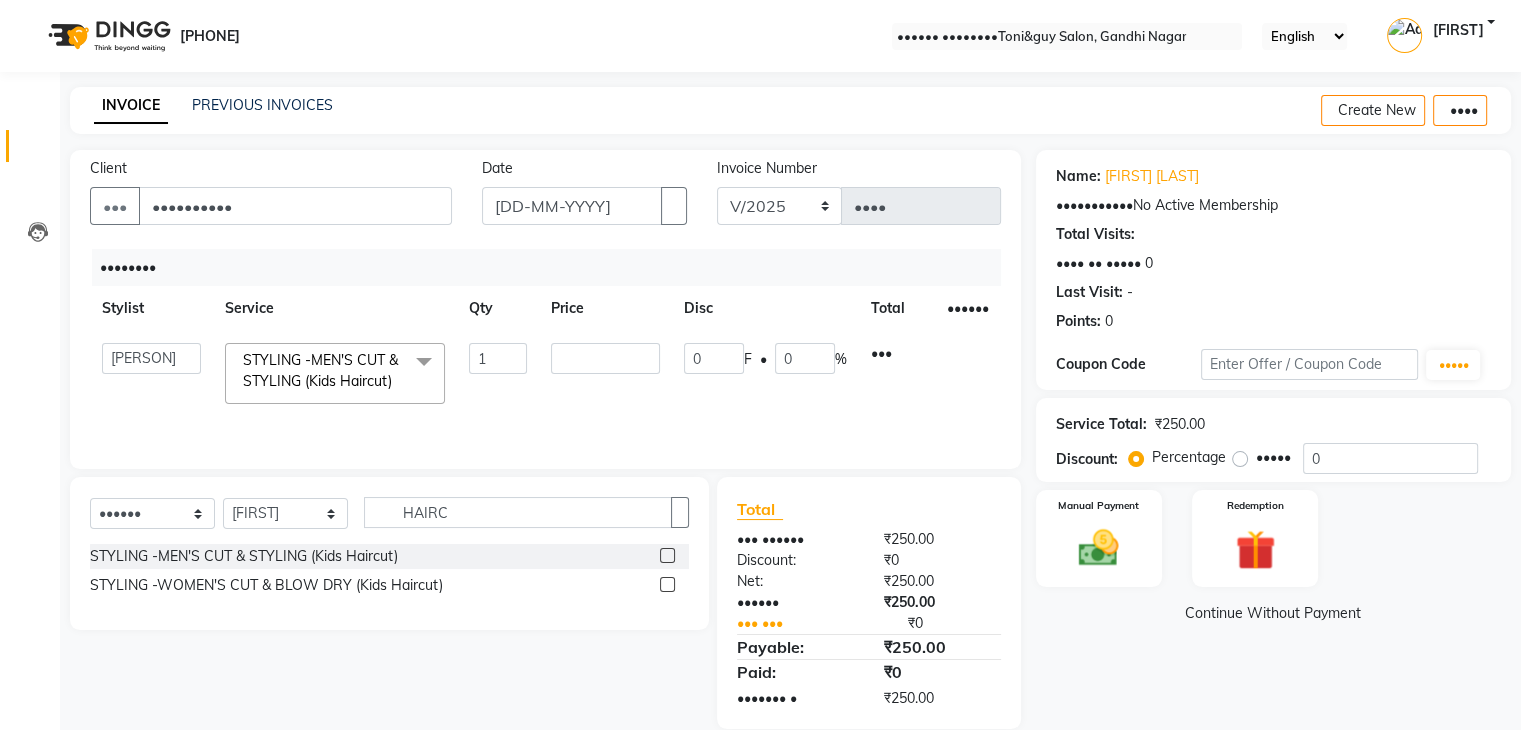 click on "•••" at bounding box center [498, 358] 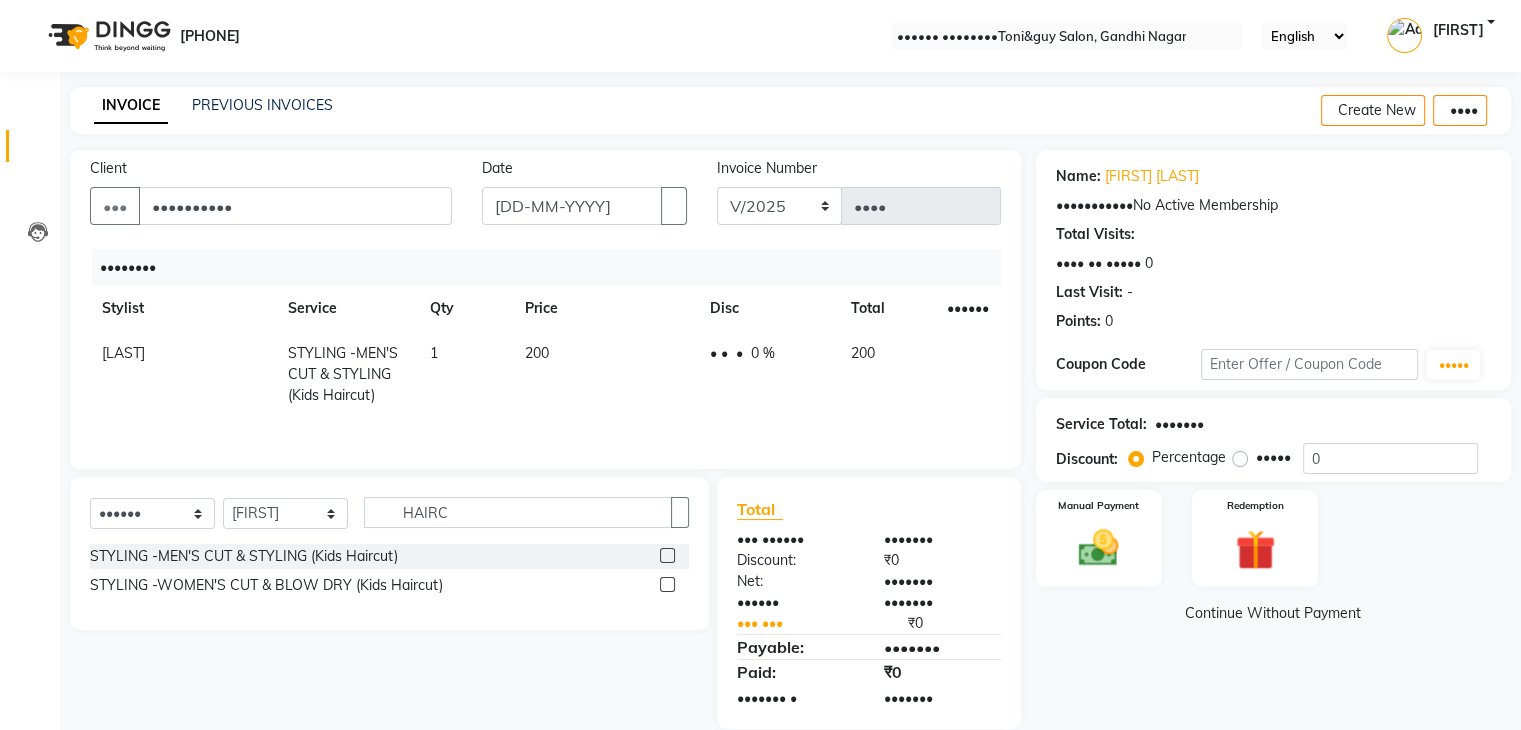 click on "Services Stylist Service Qty Price Disc Total Action [FIRST] STYLING -MEN'S CUT & STYLING (Kids Haircut) 1 200 0 F | 0 % 200" at bounding box center (545, 349) 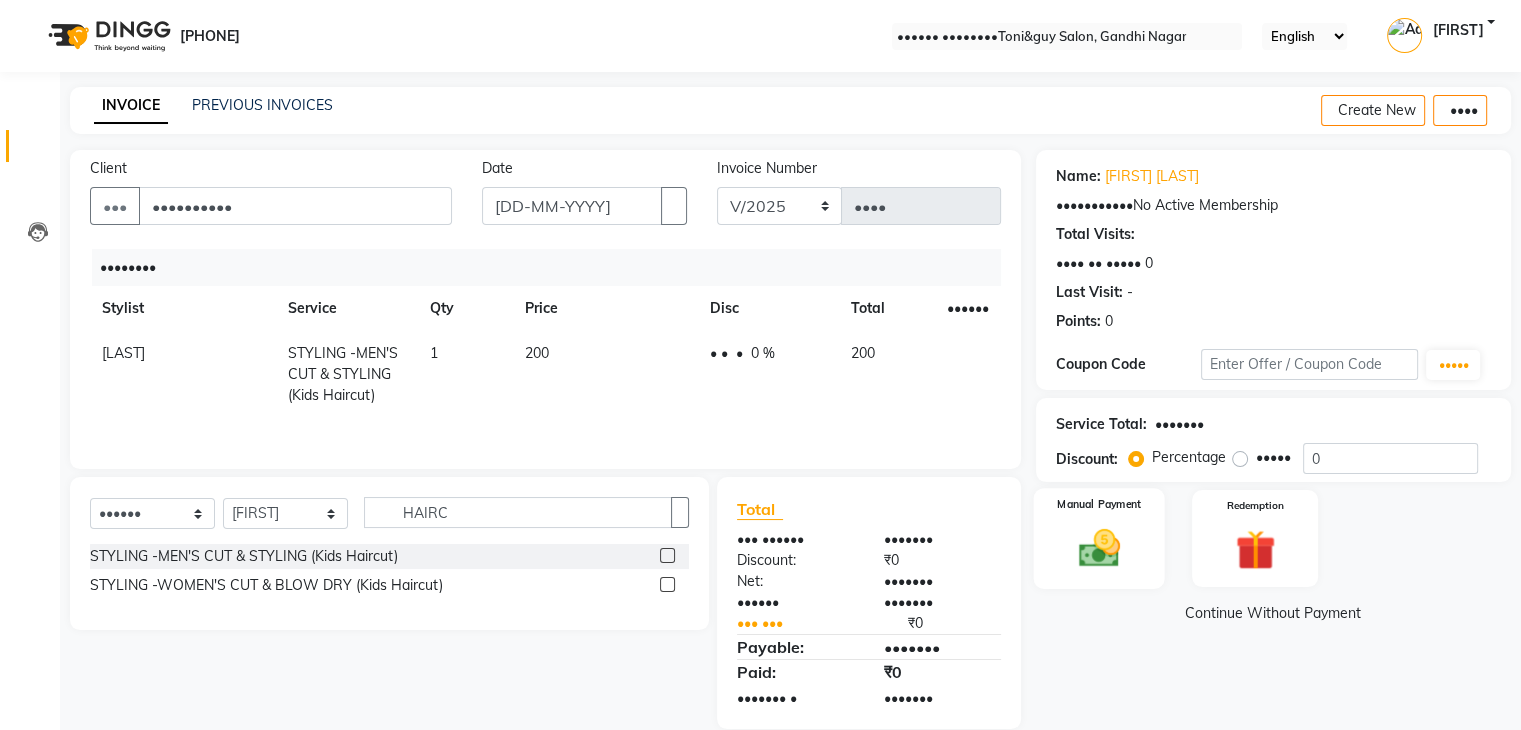 click on "Manual Payment" at bounding box center (1099, 504) 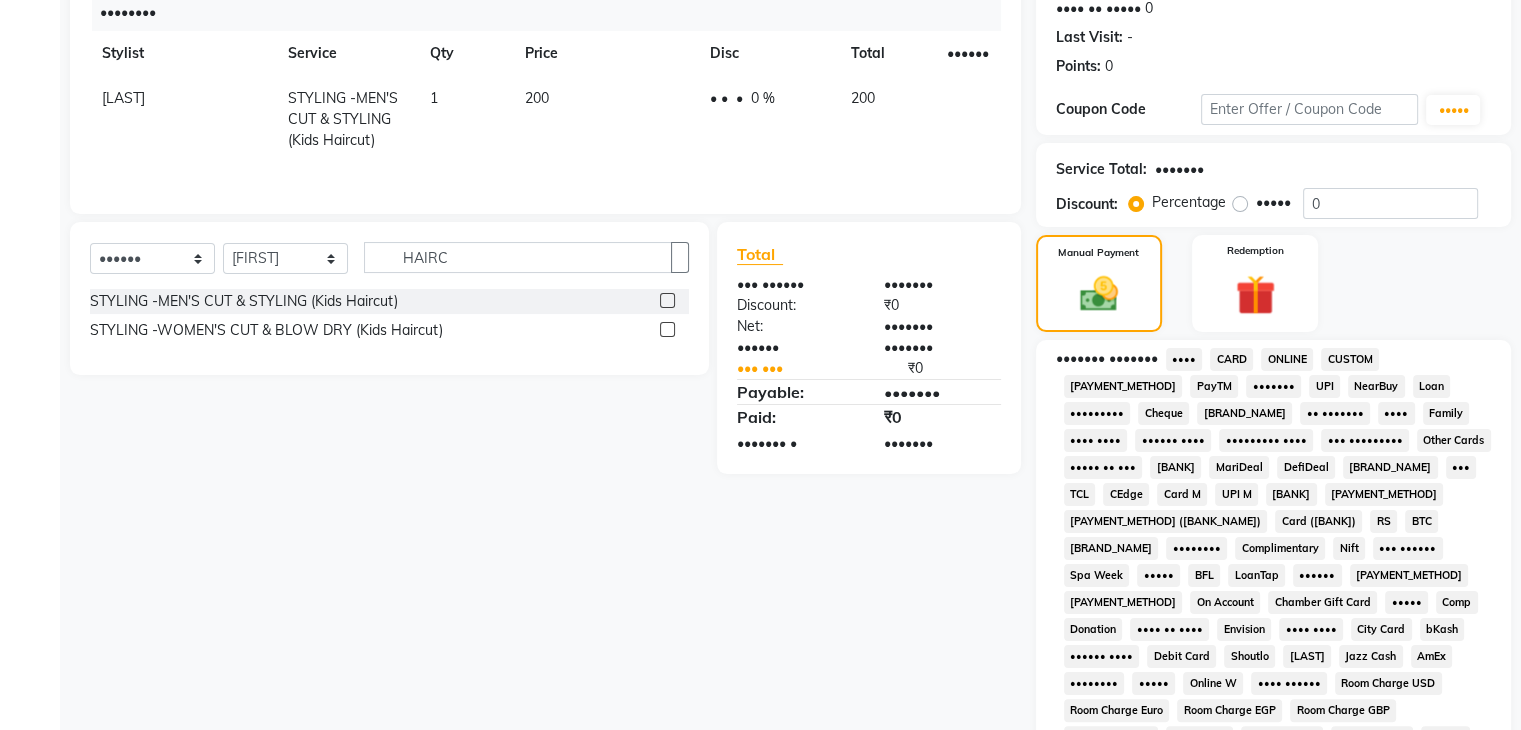 scroll, scrollTop: 328, scrollLeft: 0, axis: vertical 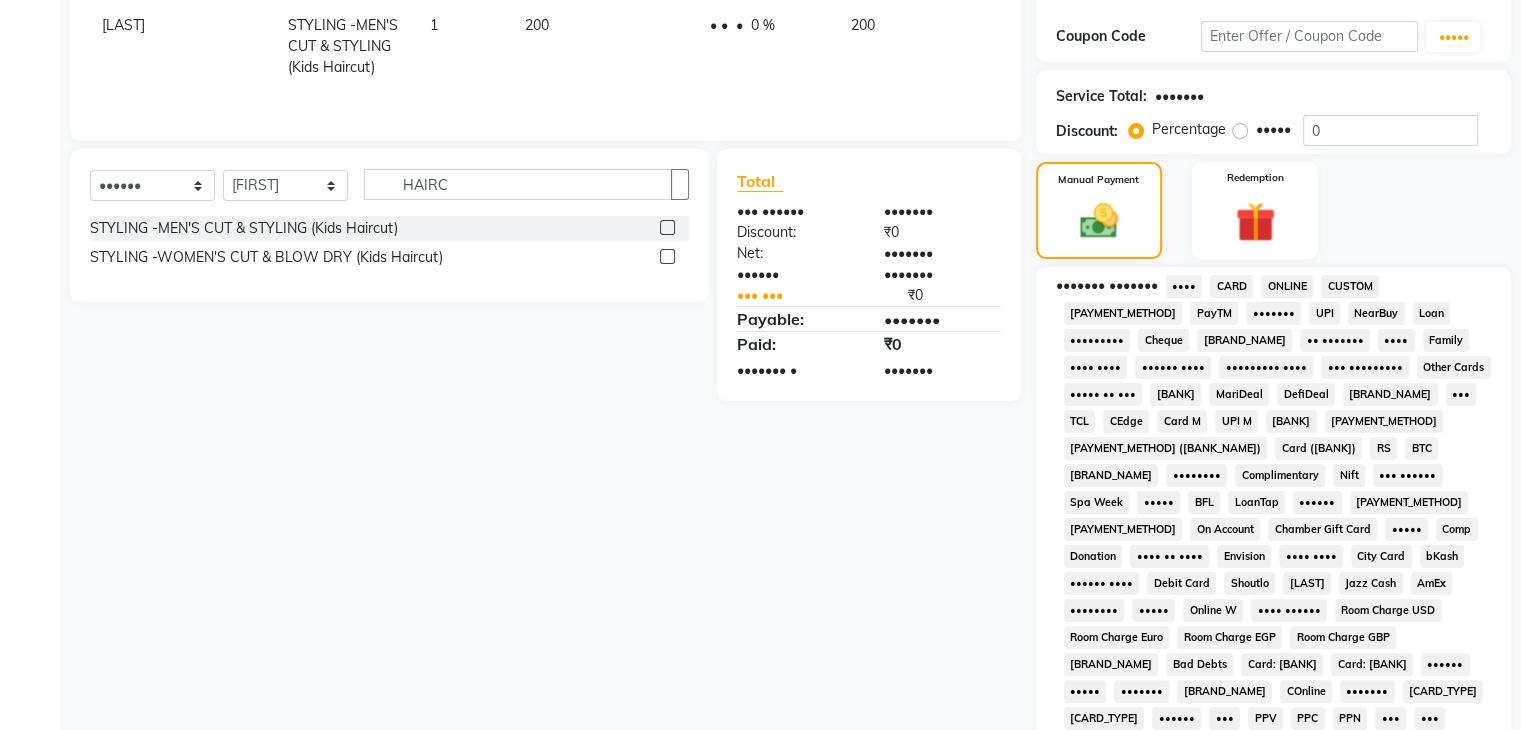 click on "••••" at bounding box center [1184, 286] 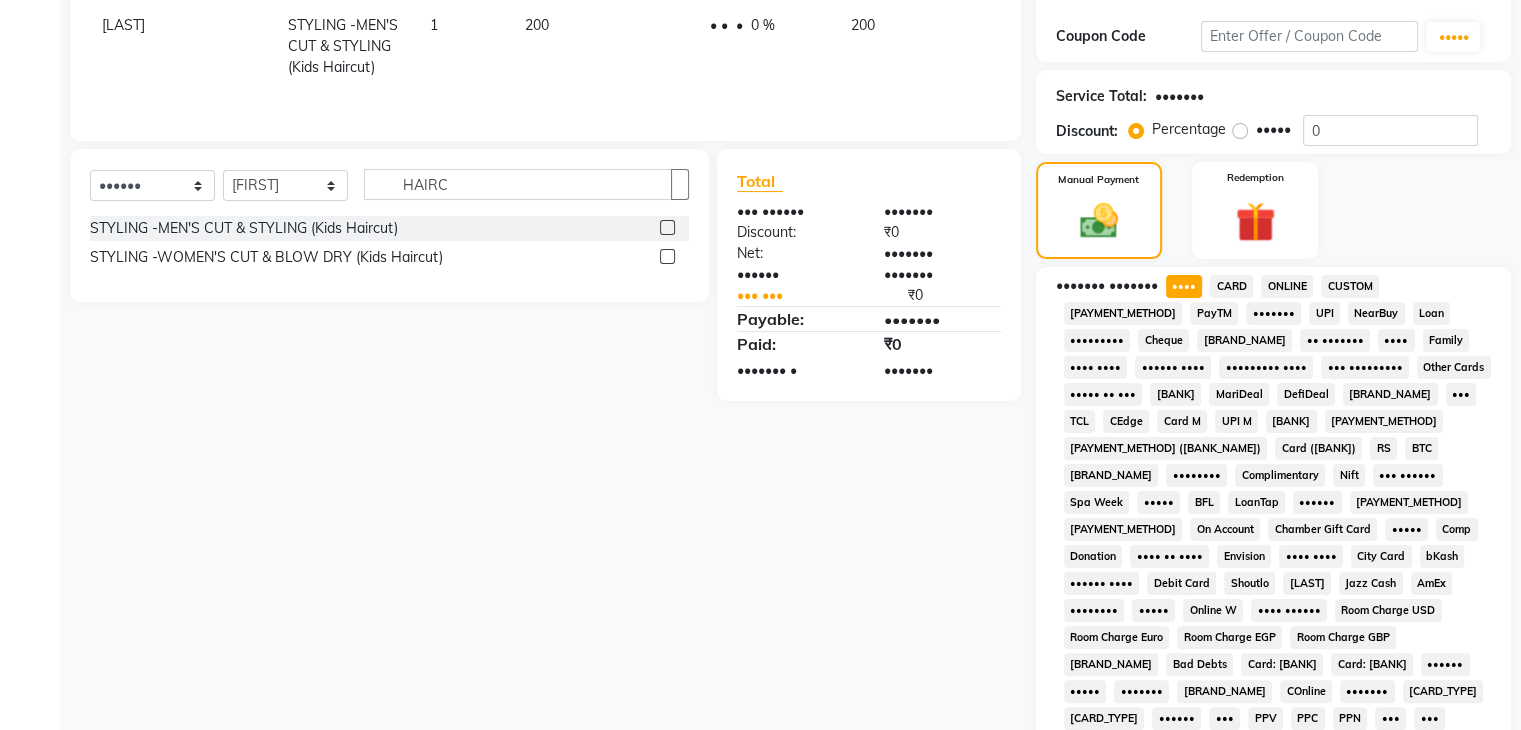 scroll, scrollTop: 693, scrollLeft: 0, axis: vertical 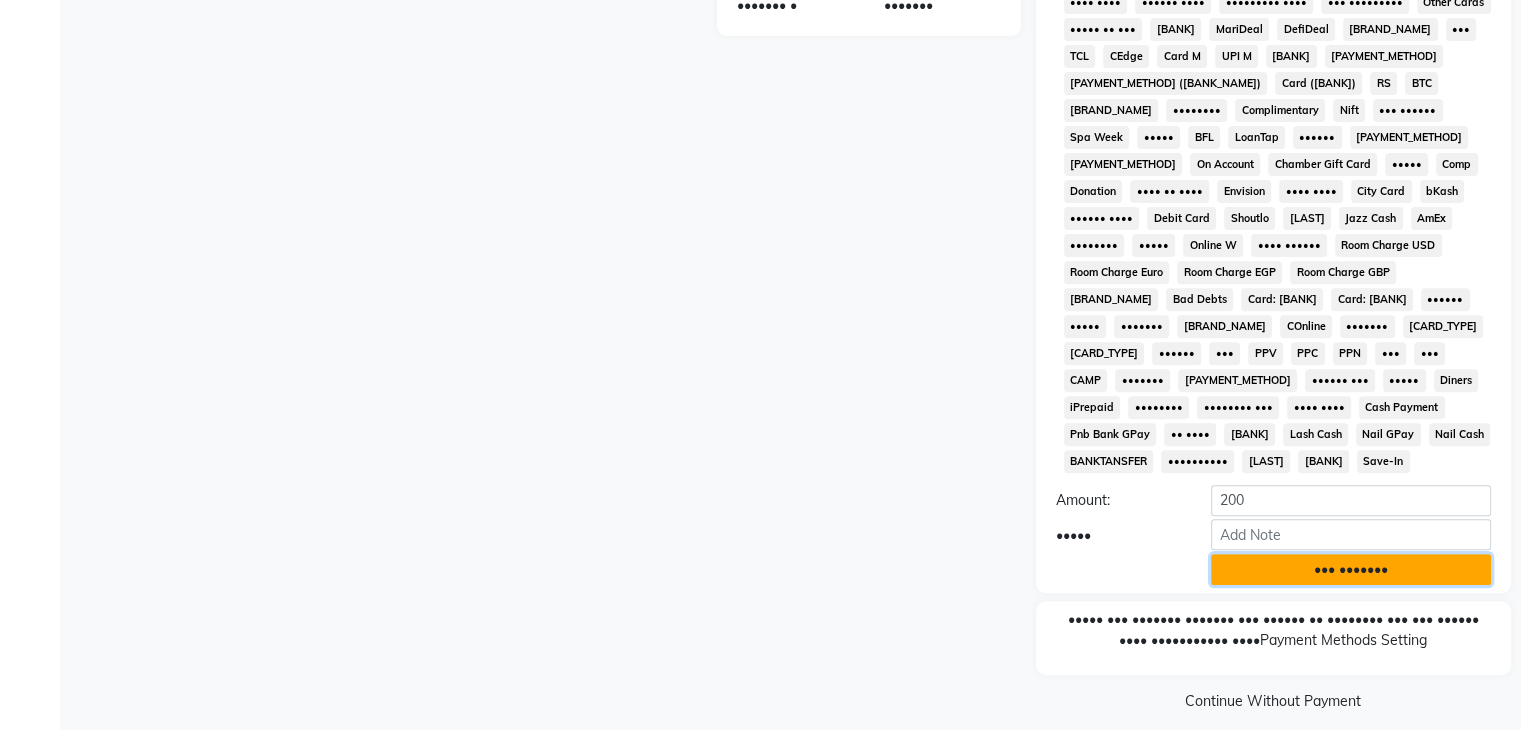 click on "••• •••••••" at bounding box center (1351, 569) 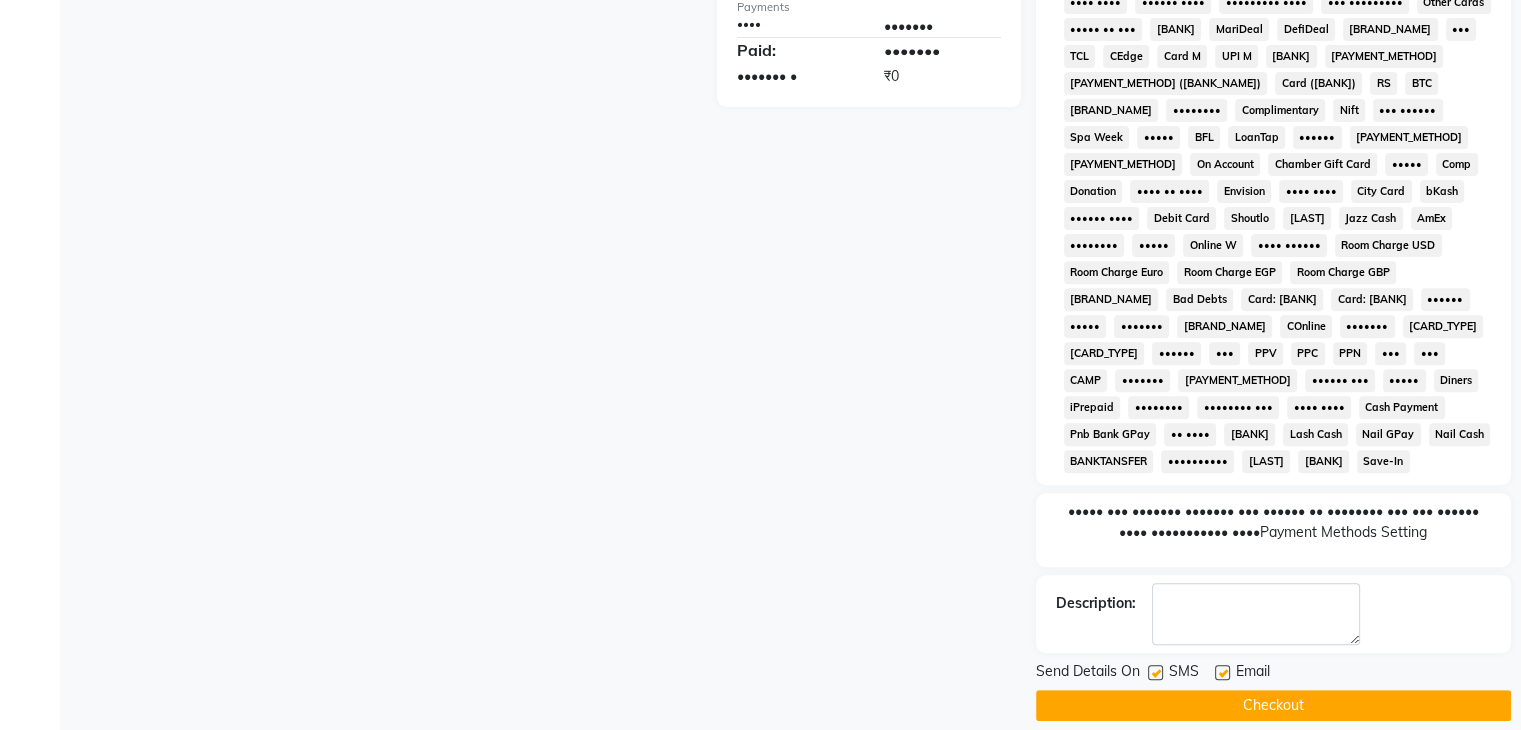 click at bounding box center (1256, 614) 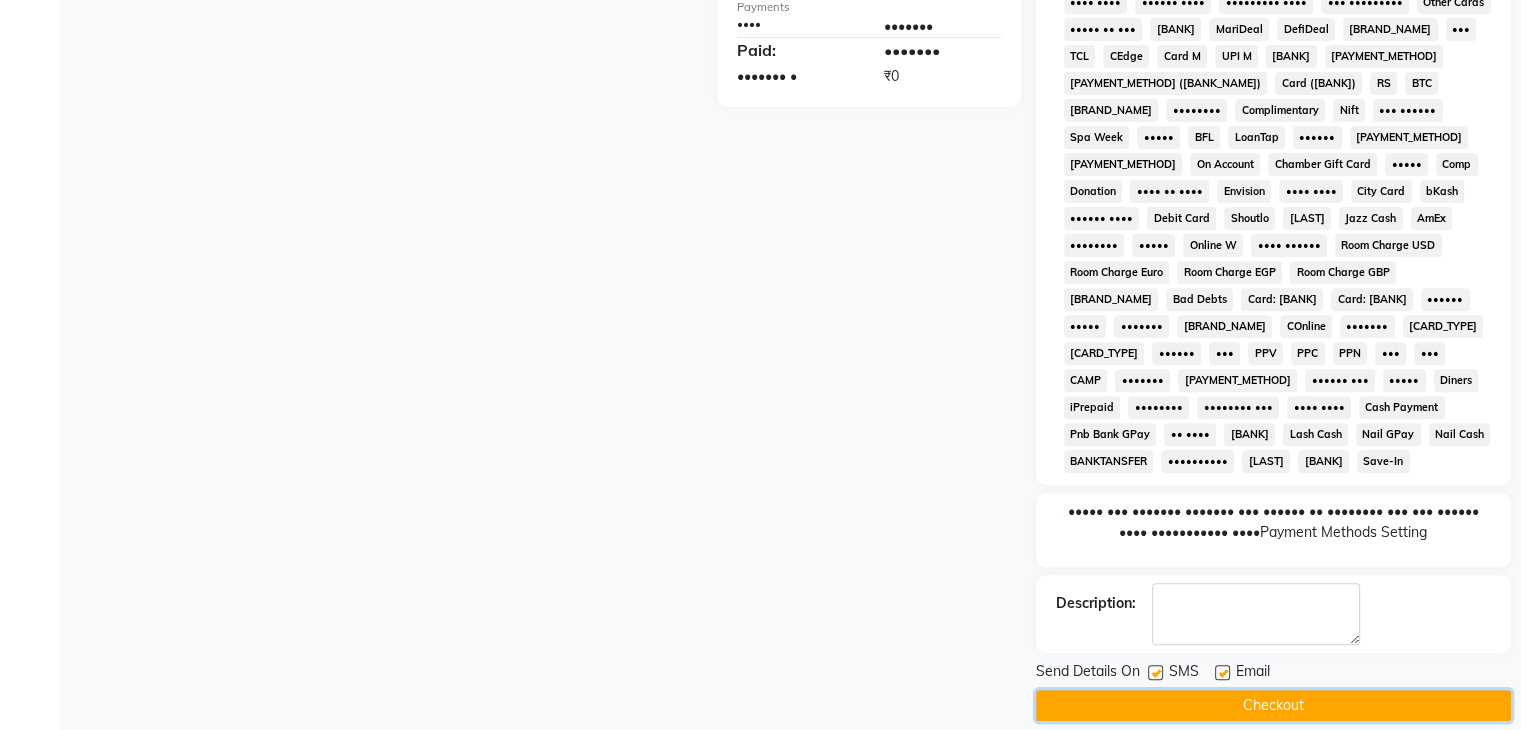 click on "Checkout" at bounding box center [1273, 705] 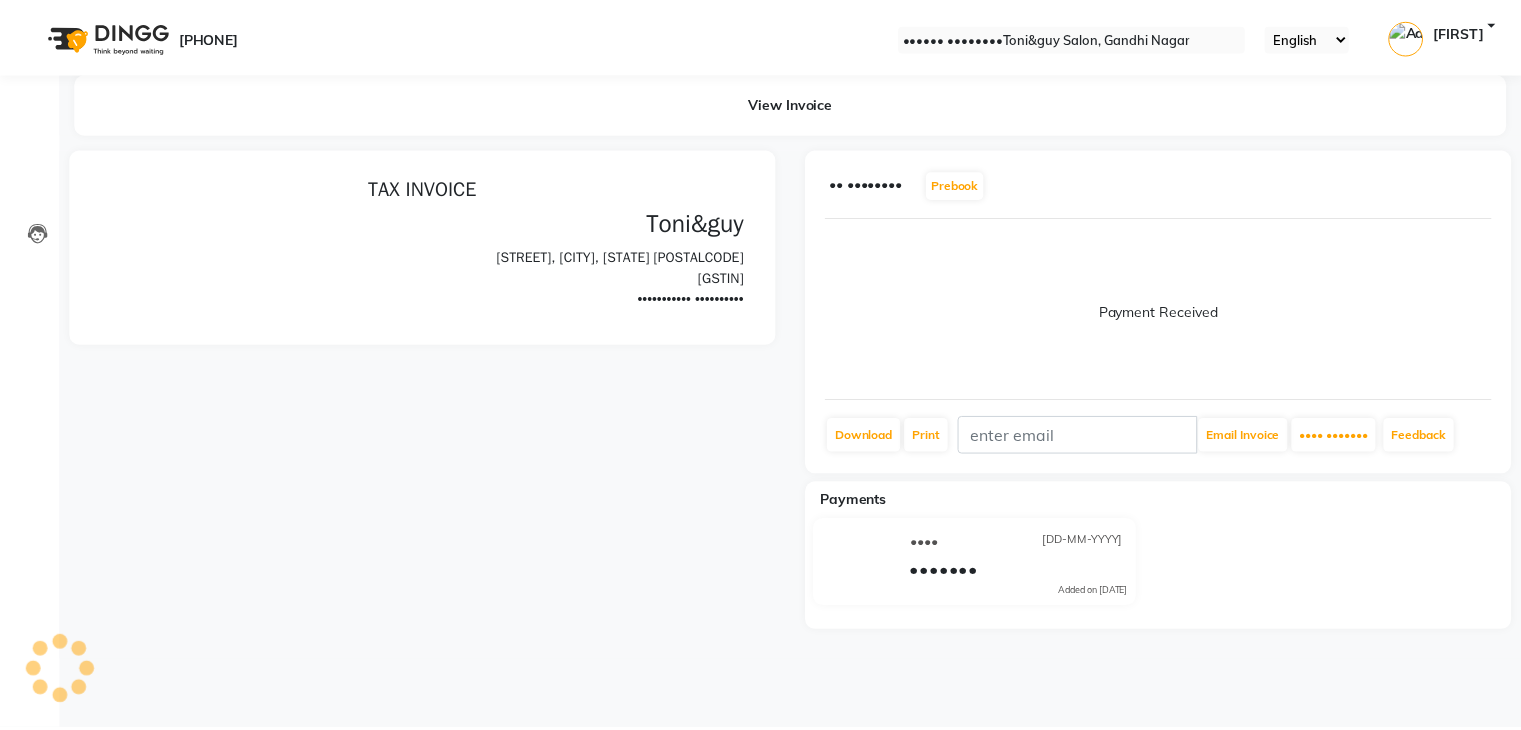 scroll, scrollTop: 0, scrollLeft: 0, axis: both 